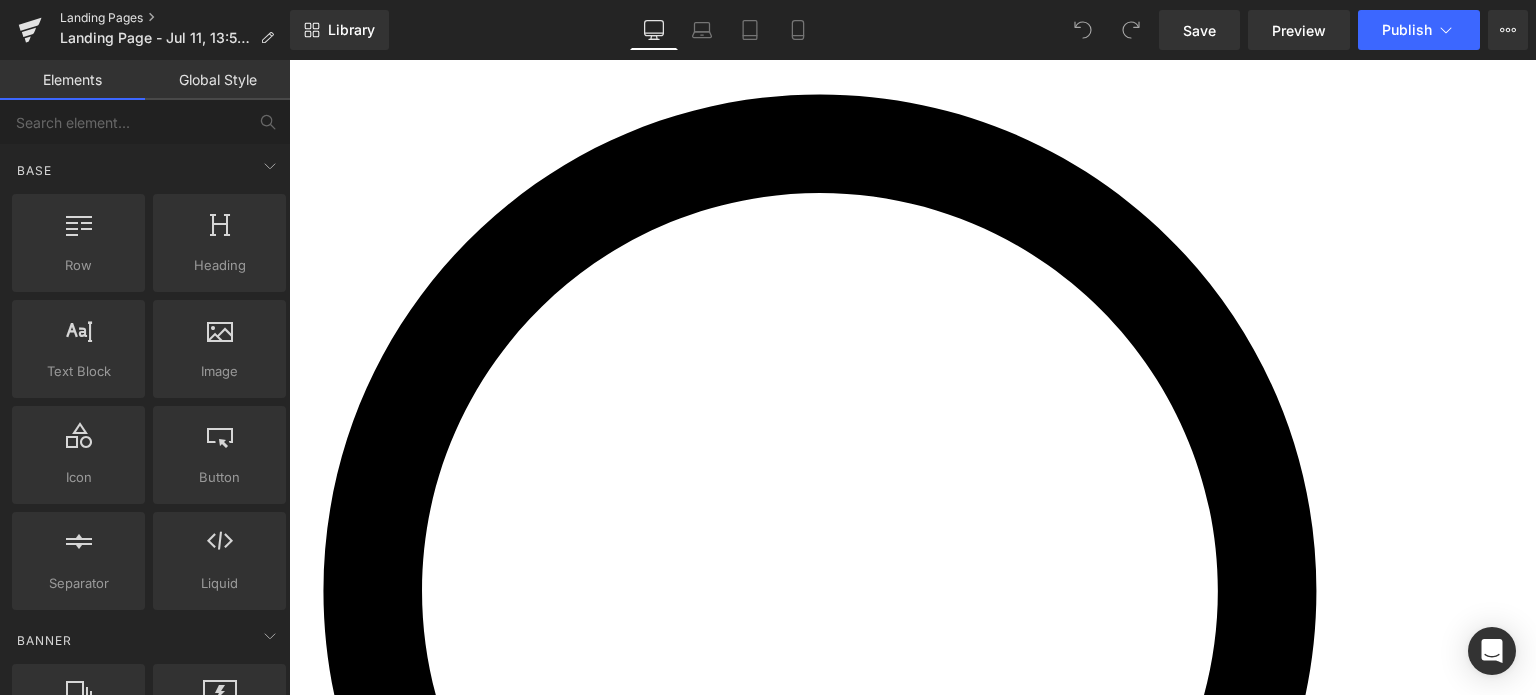 scroll, scrollTop: 0, scrollLeft: 0, axis: both 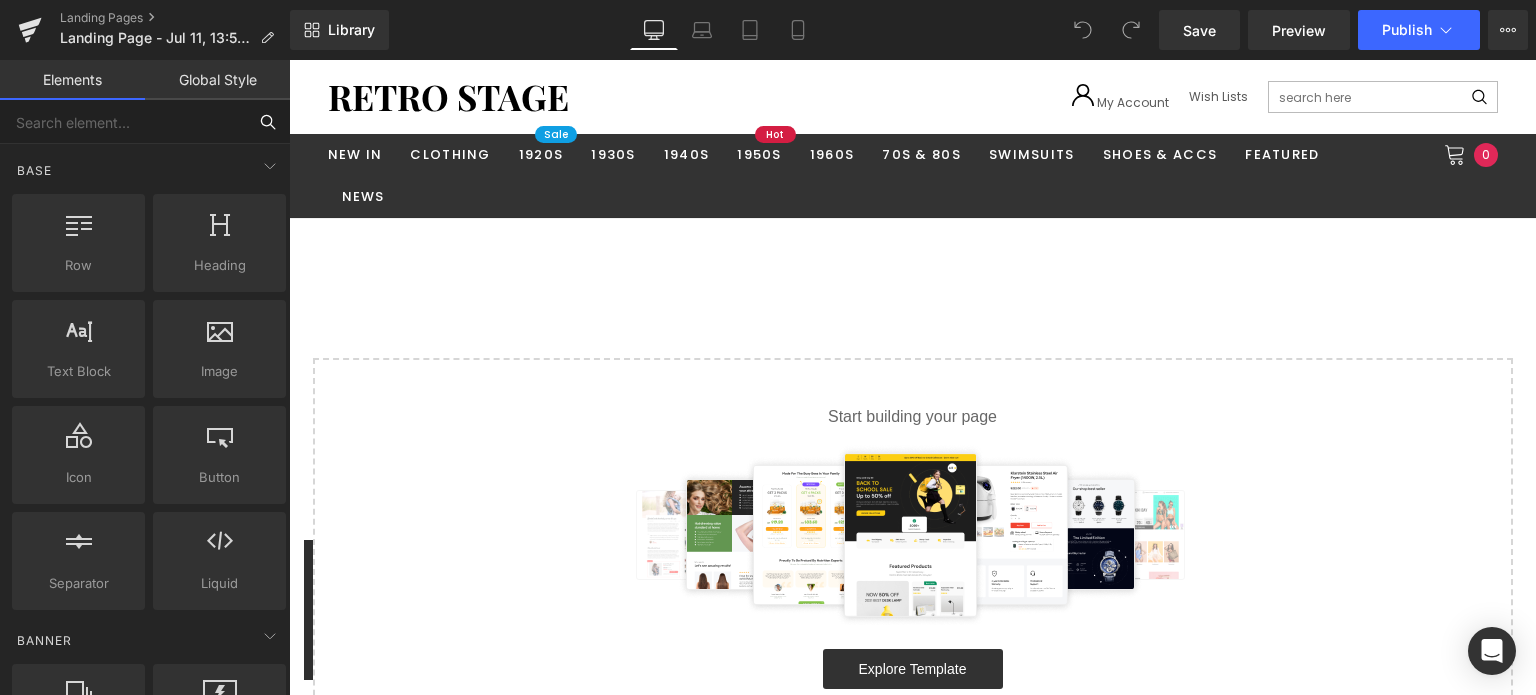 click at bounding box center [123, 122] 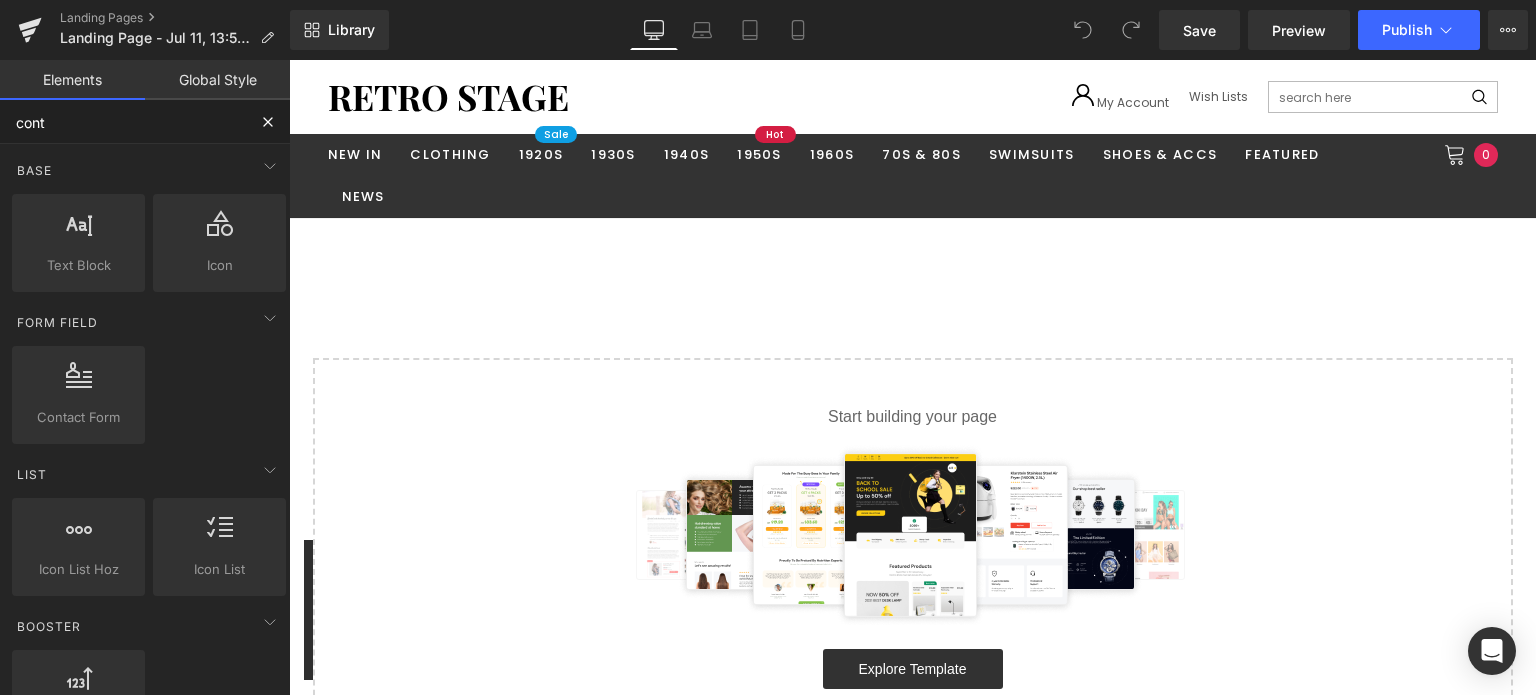 type on "conta" 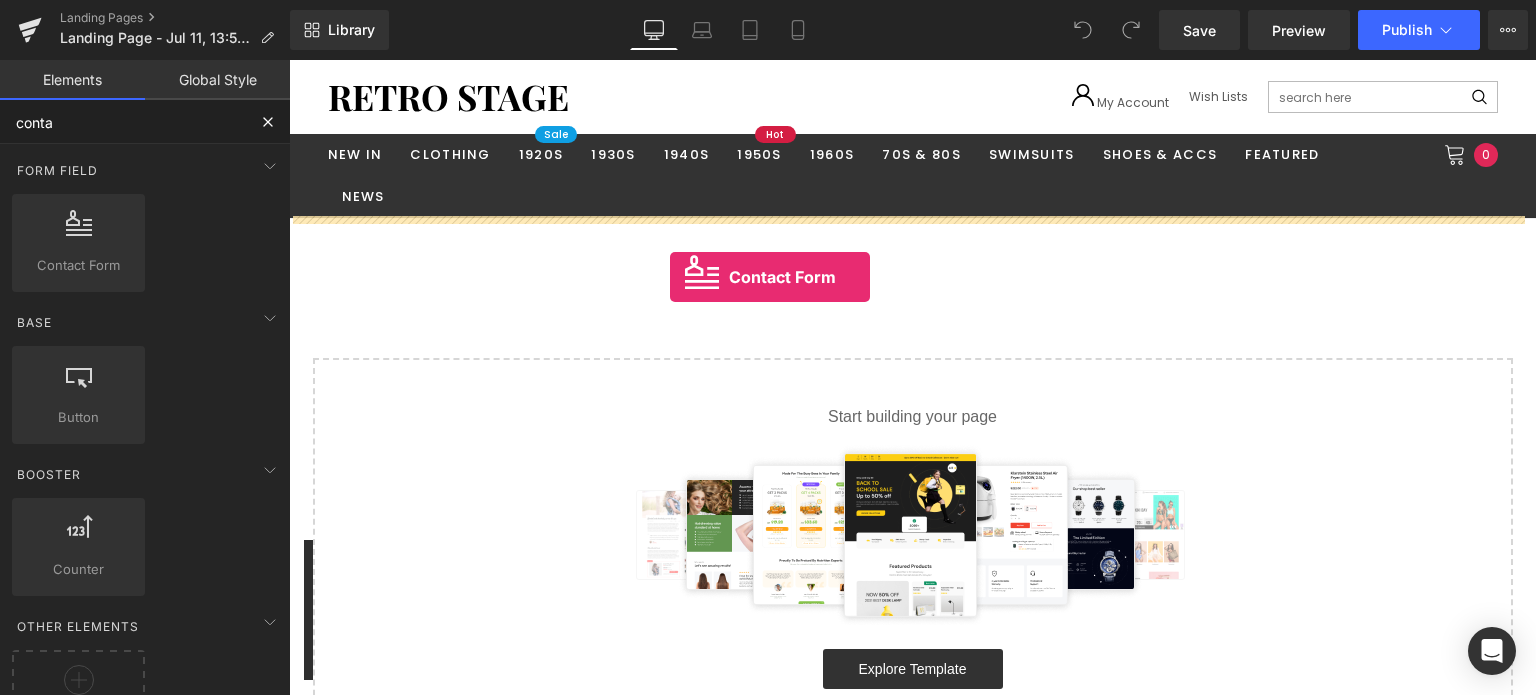 drag, startPoint x: 345, startPoint y: 282, endPoint x: 670, endPoint y: 277, distance: 325.03845 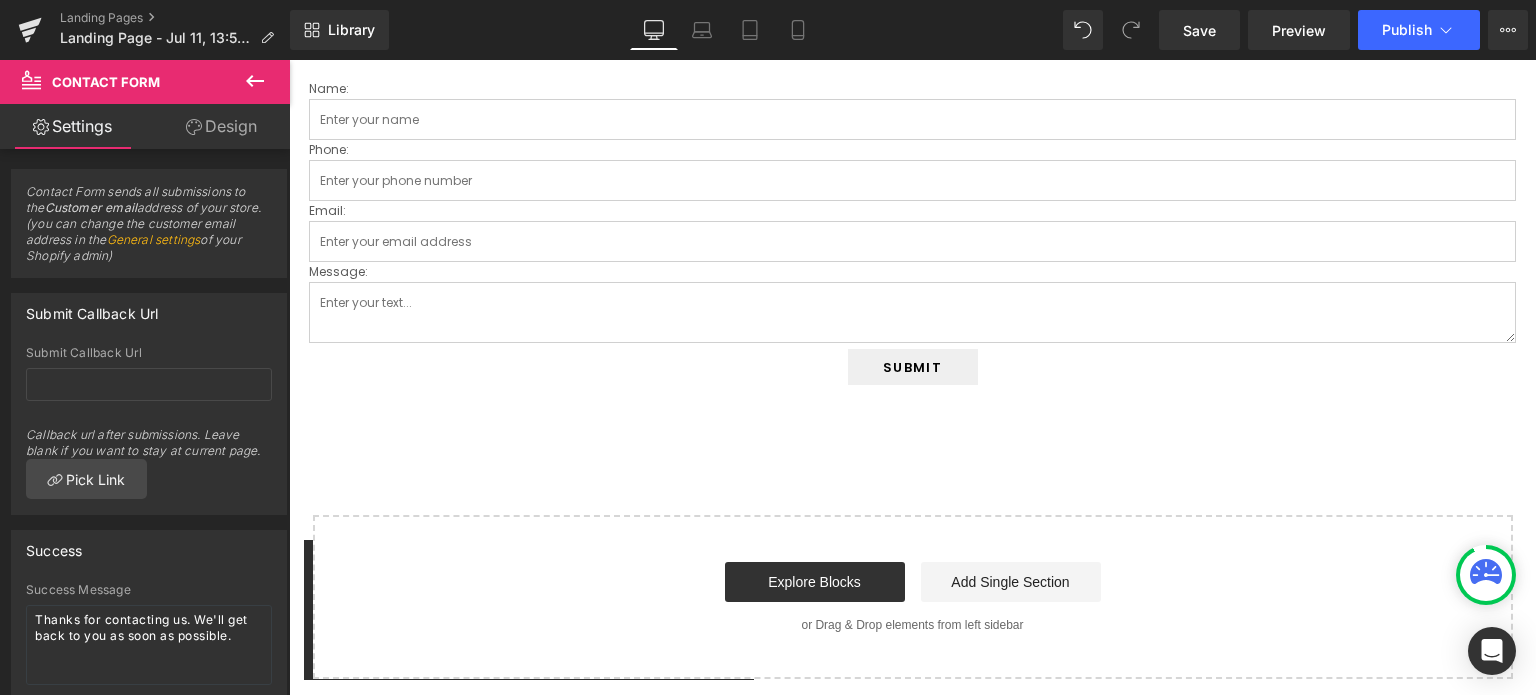 scroll, scrollTop: 0, scrollLeft: 0, axis: both 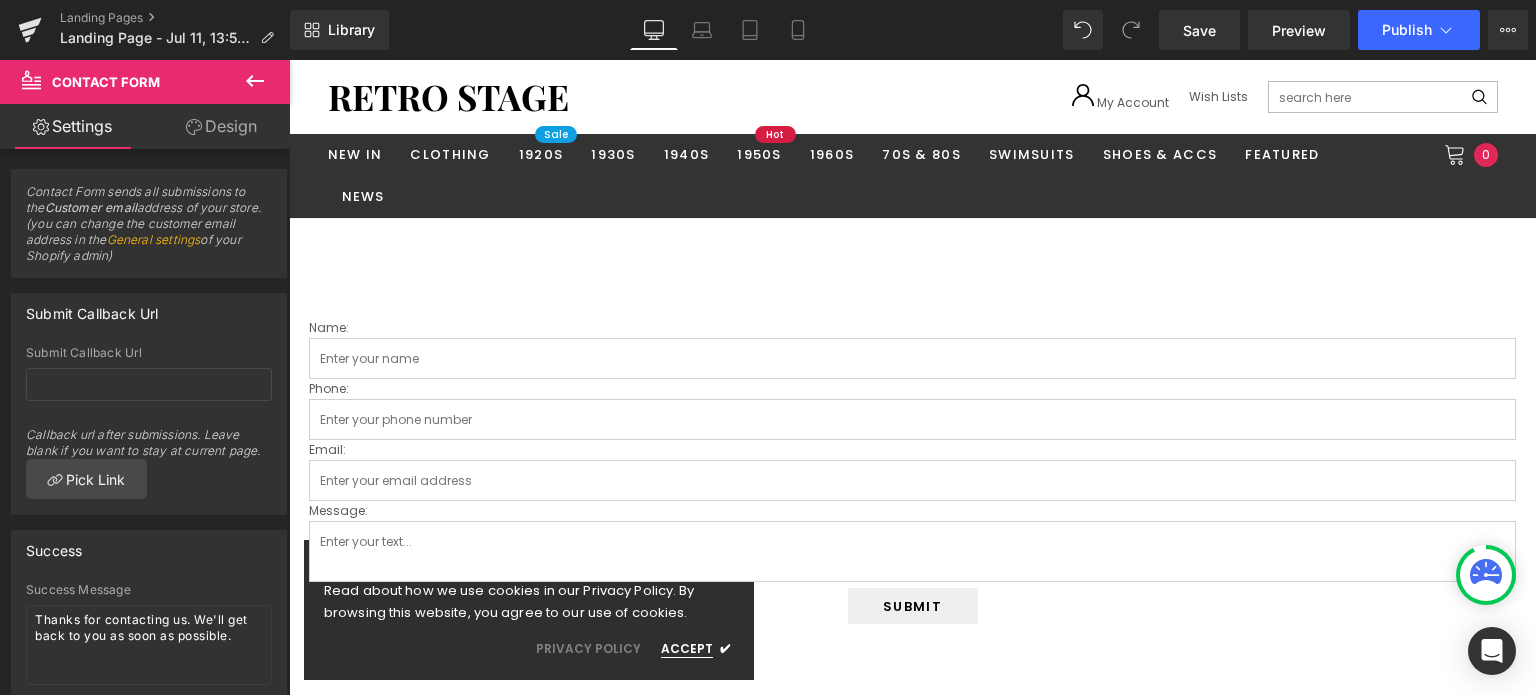 click on "Name: Text Block         Text Field         Phone: [PHONE] Text Block         Text Field         Email: Text Block         Email Field         Message: Text Block           Text Area           Submit   Submit Button
Contact Form   60px
Select your layout" at bounding box center [912, 588] 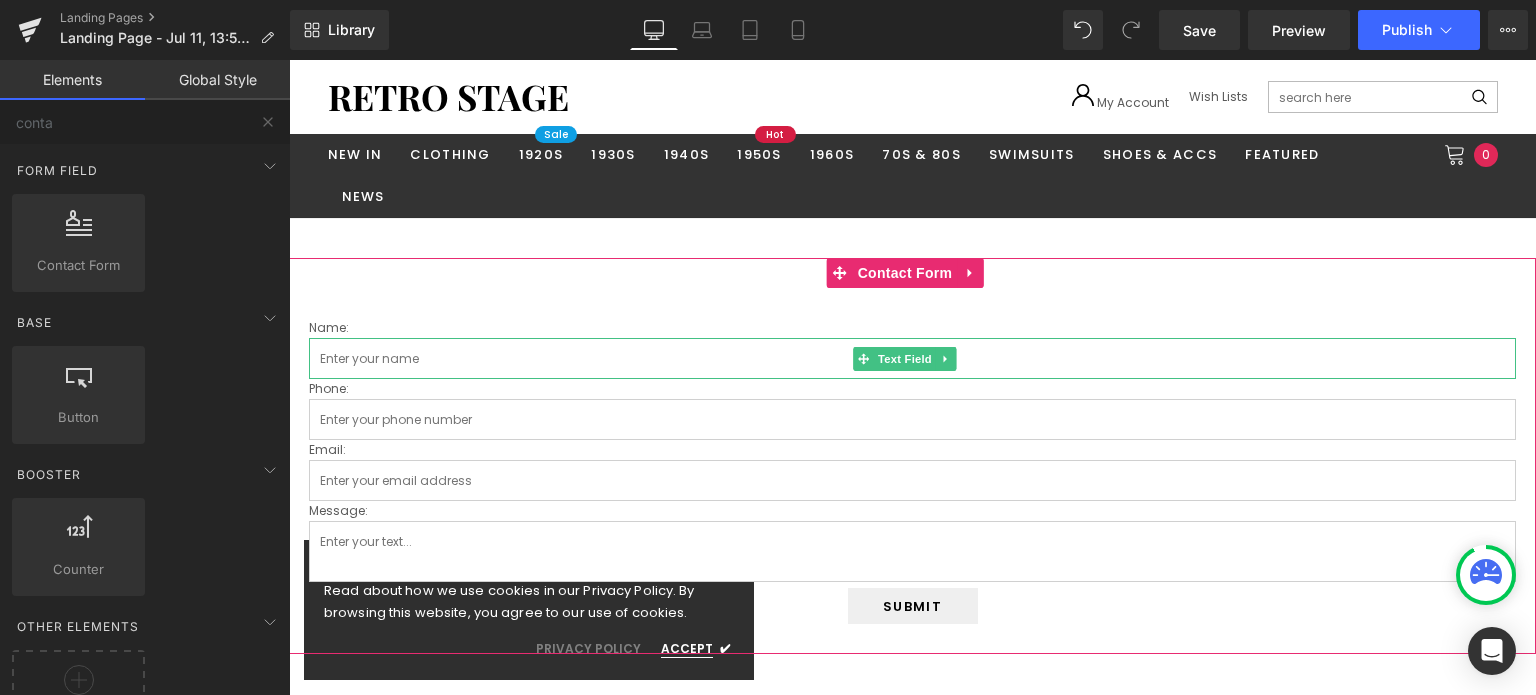 click at bounding box center (912, 358) 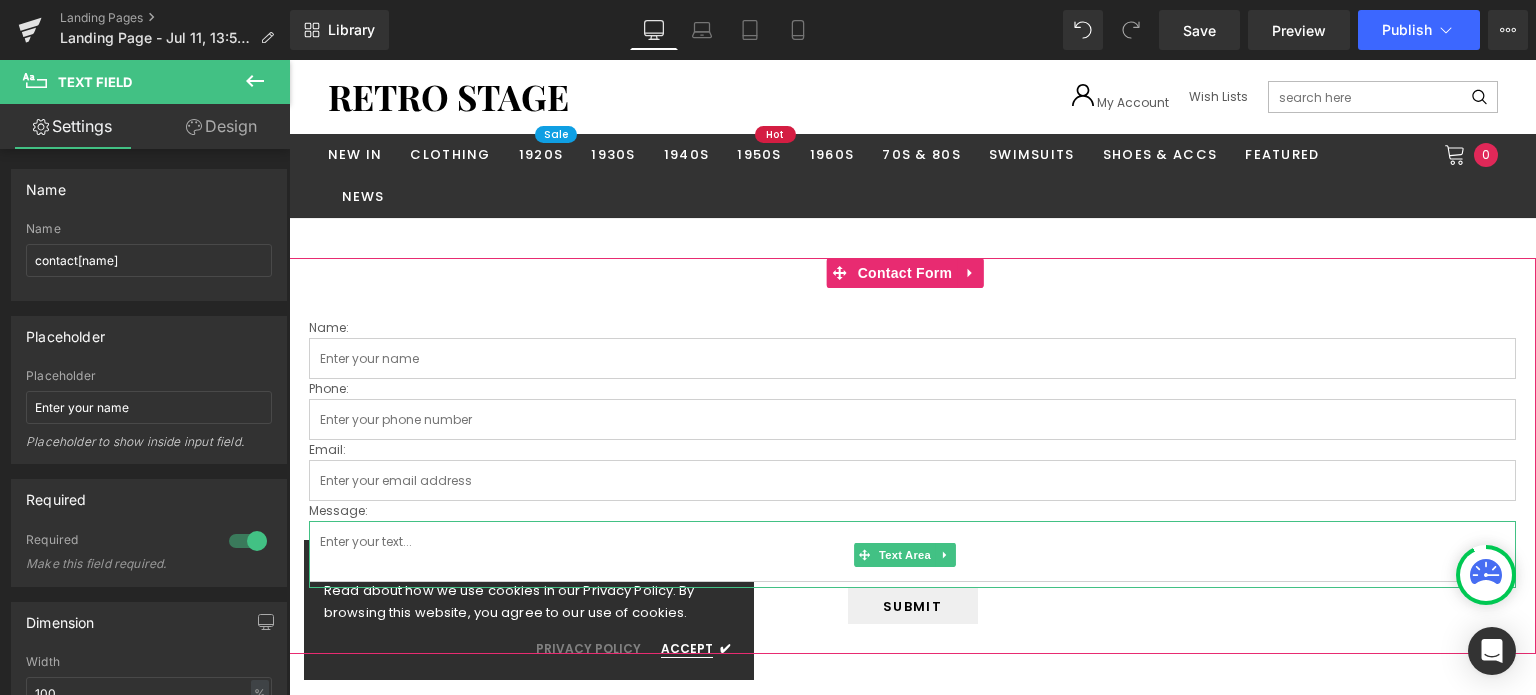click at bounding box center [912, 551] 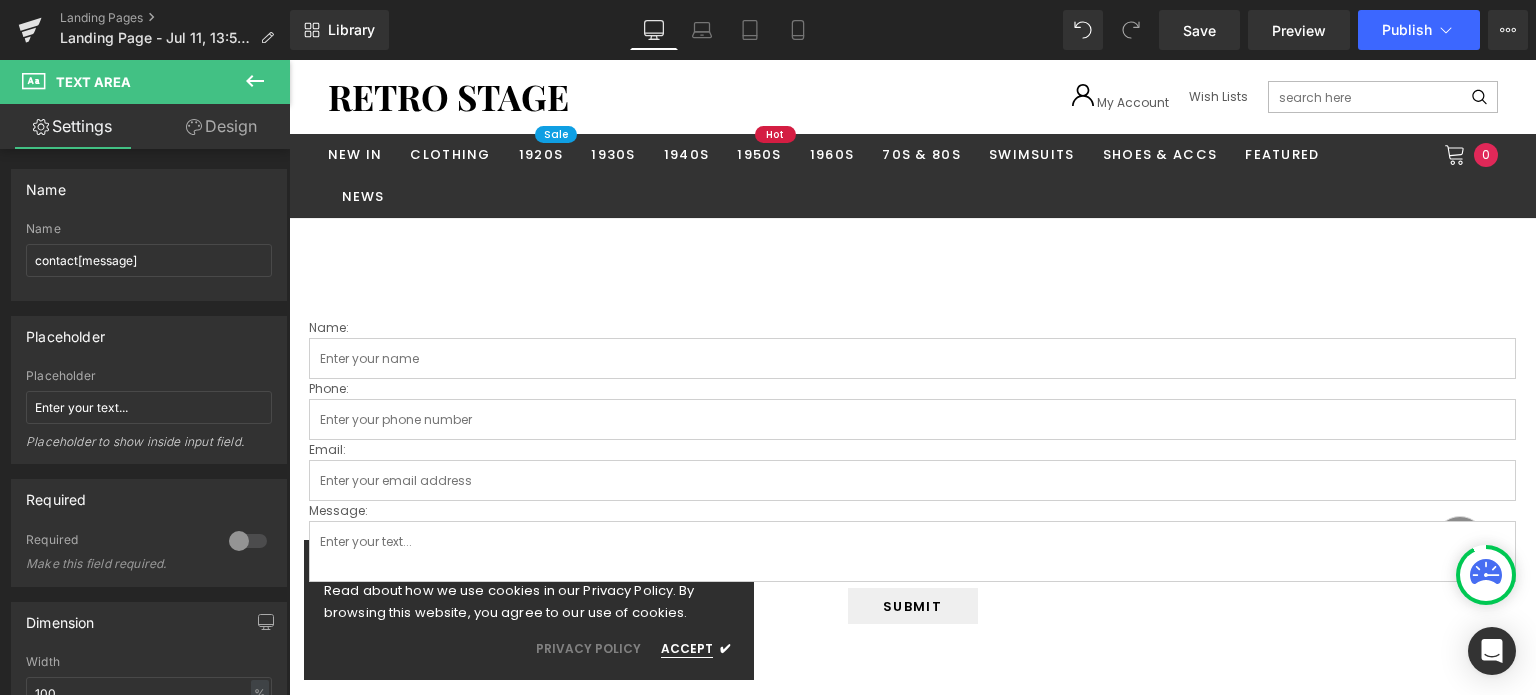 scroll, scrollTop: 0, scrollLeft: 0, axis: both 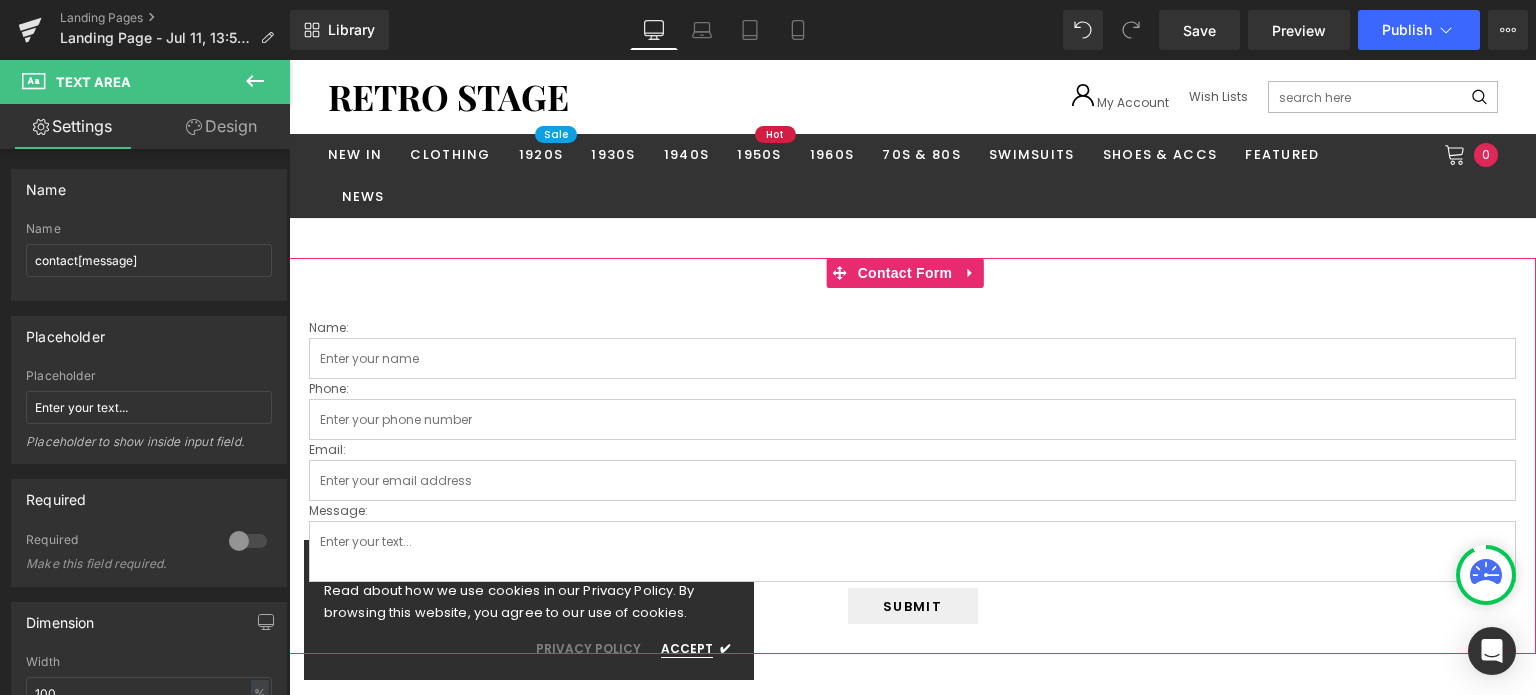click at bounding box center [289, 60] 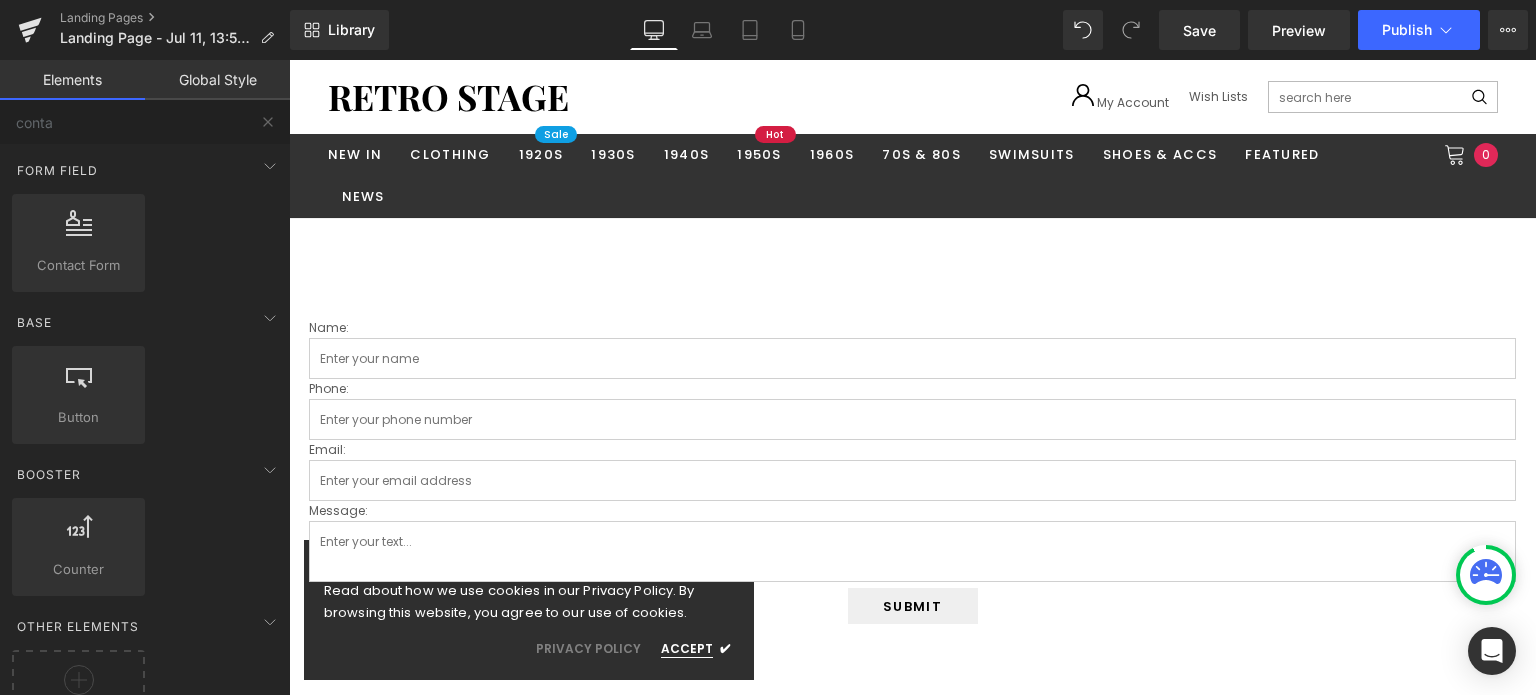 click on "Name: Text Block         Text Field         Phone: [PHONE] Text Block         Text Field         Email: Text Block         Email Field         Message: Text Block           Text Area           Submit   Submit Button
Contact Form   60px
Select your layout" at bounding box center [912, 588] 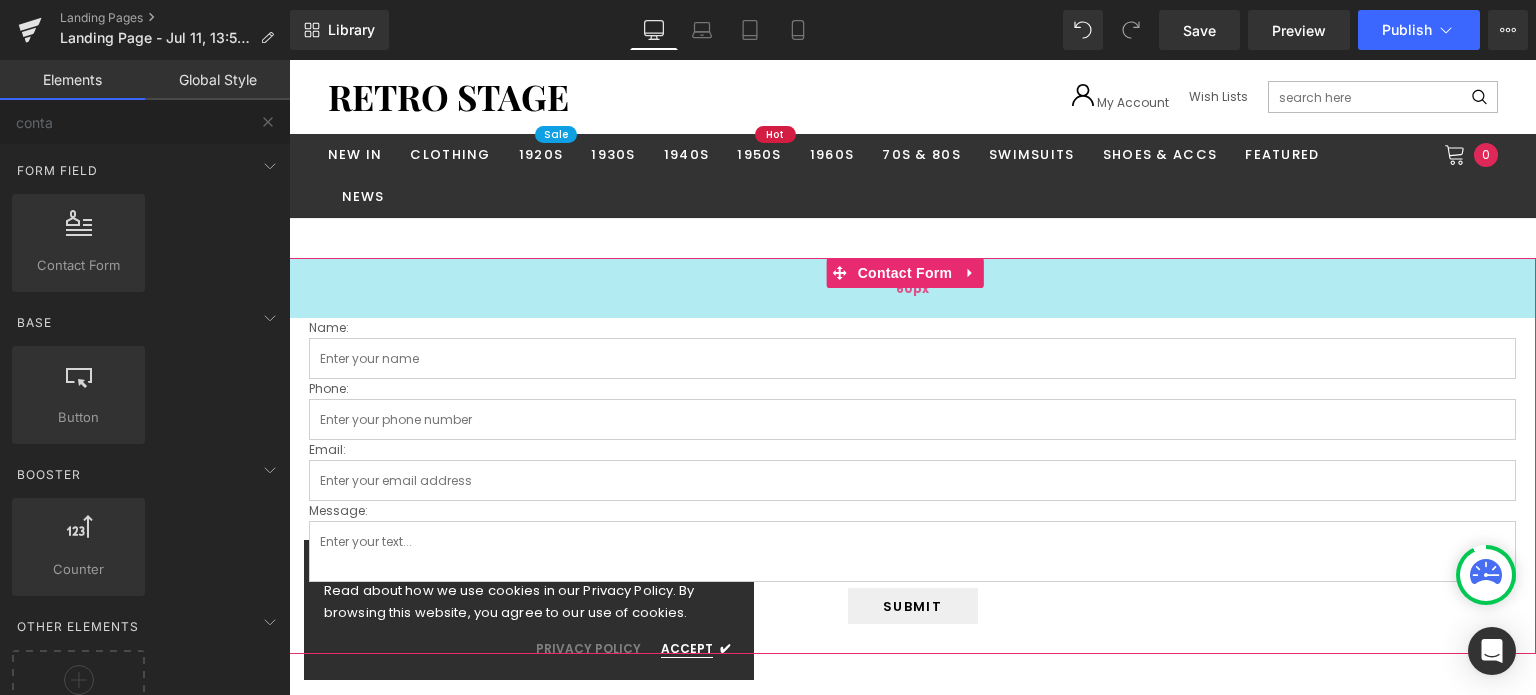 click on "60px" at bounding box center [912, 288] 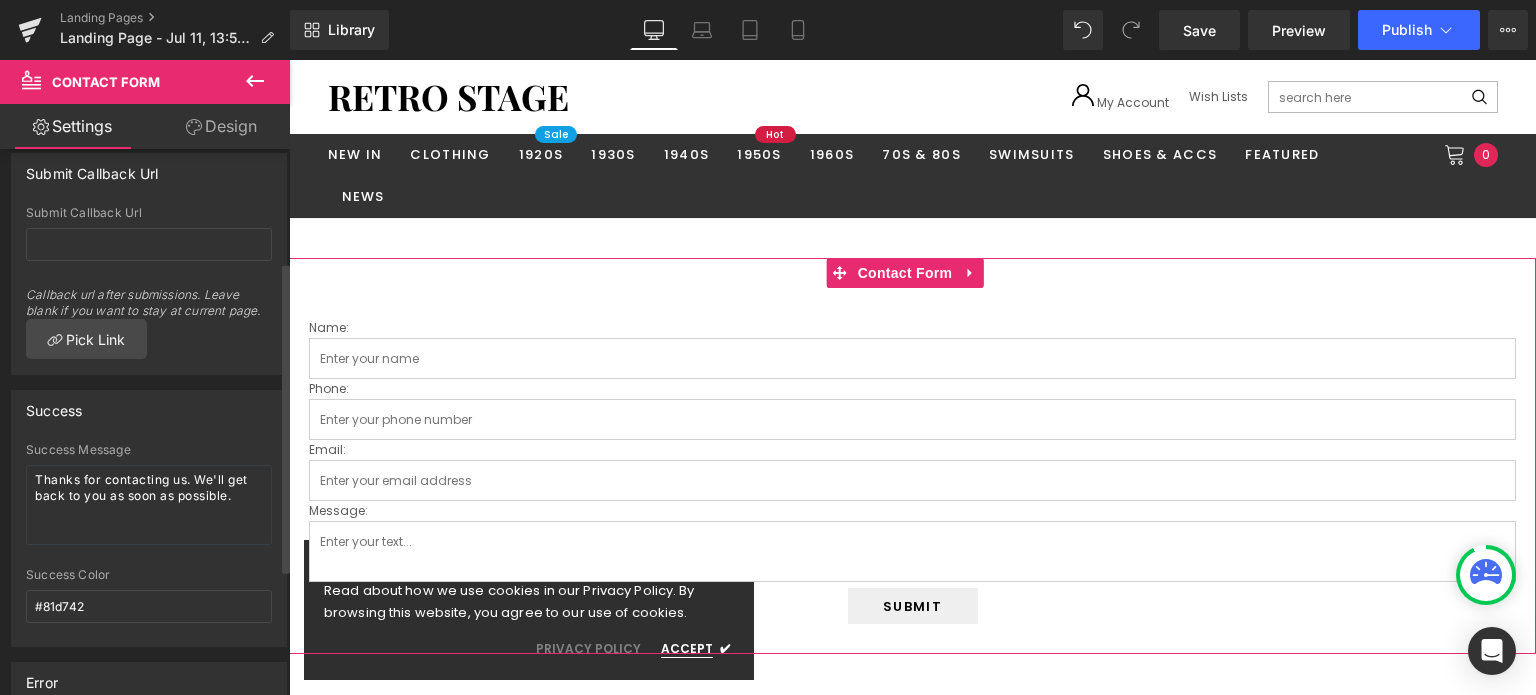 scroll, scrollTop: 400, scrollLeft: 0, axis: vertical 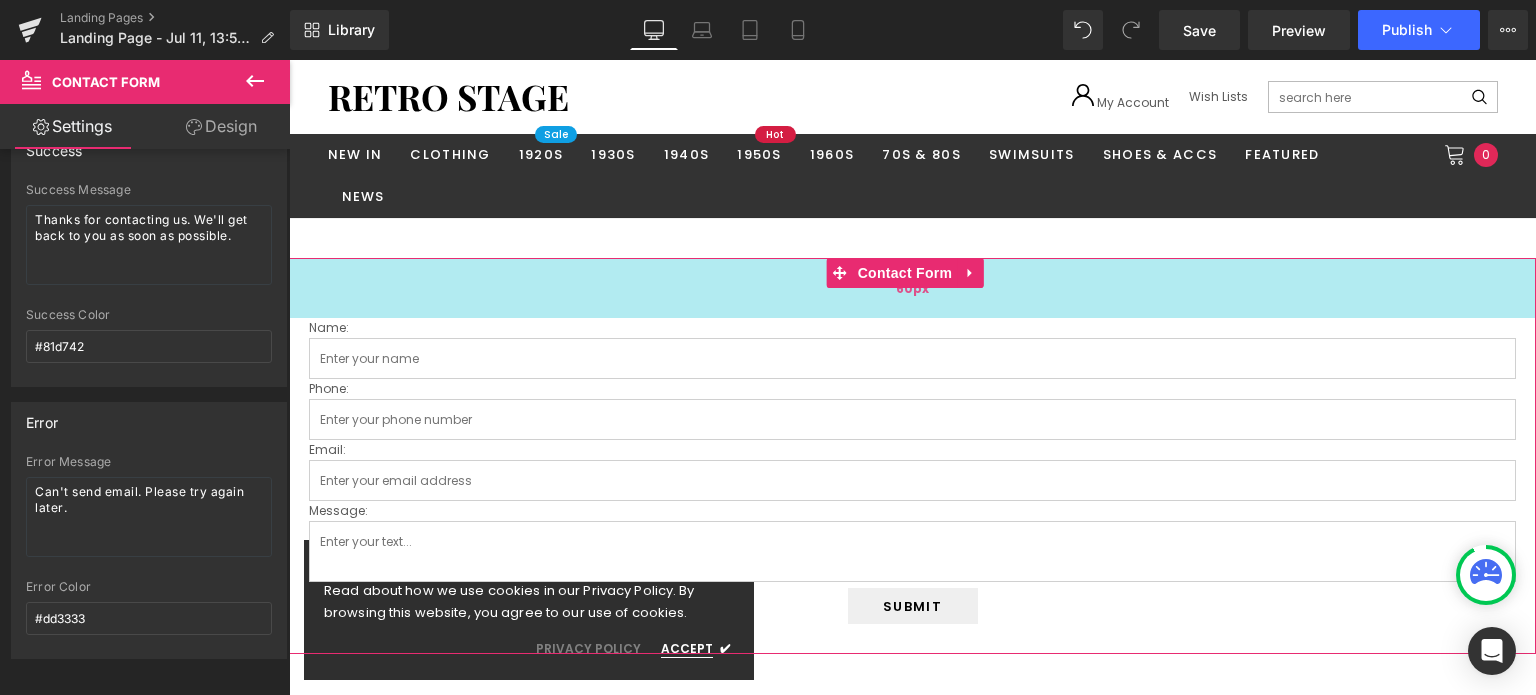 click on "60px" at bounding box center [912, 288] 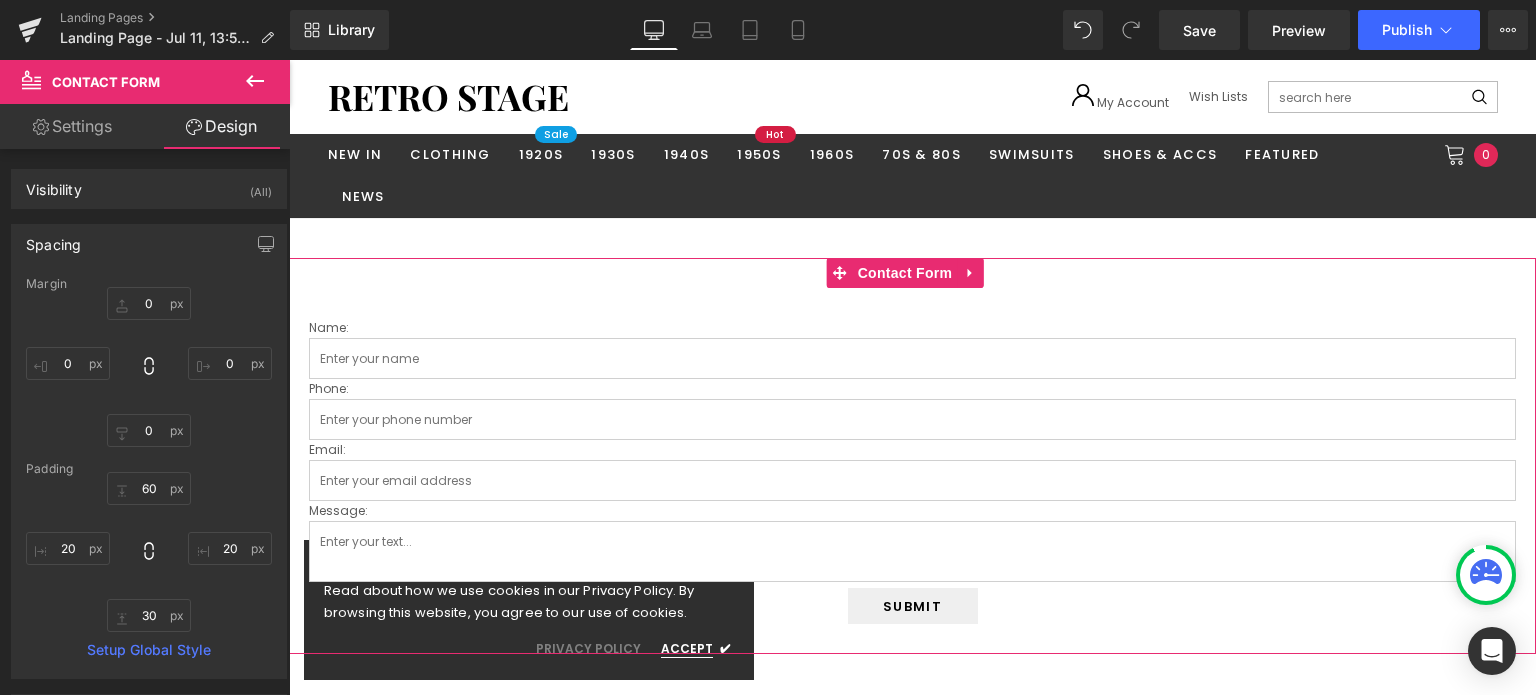 click on "Settings" at bounding box center (72, 126) 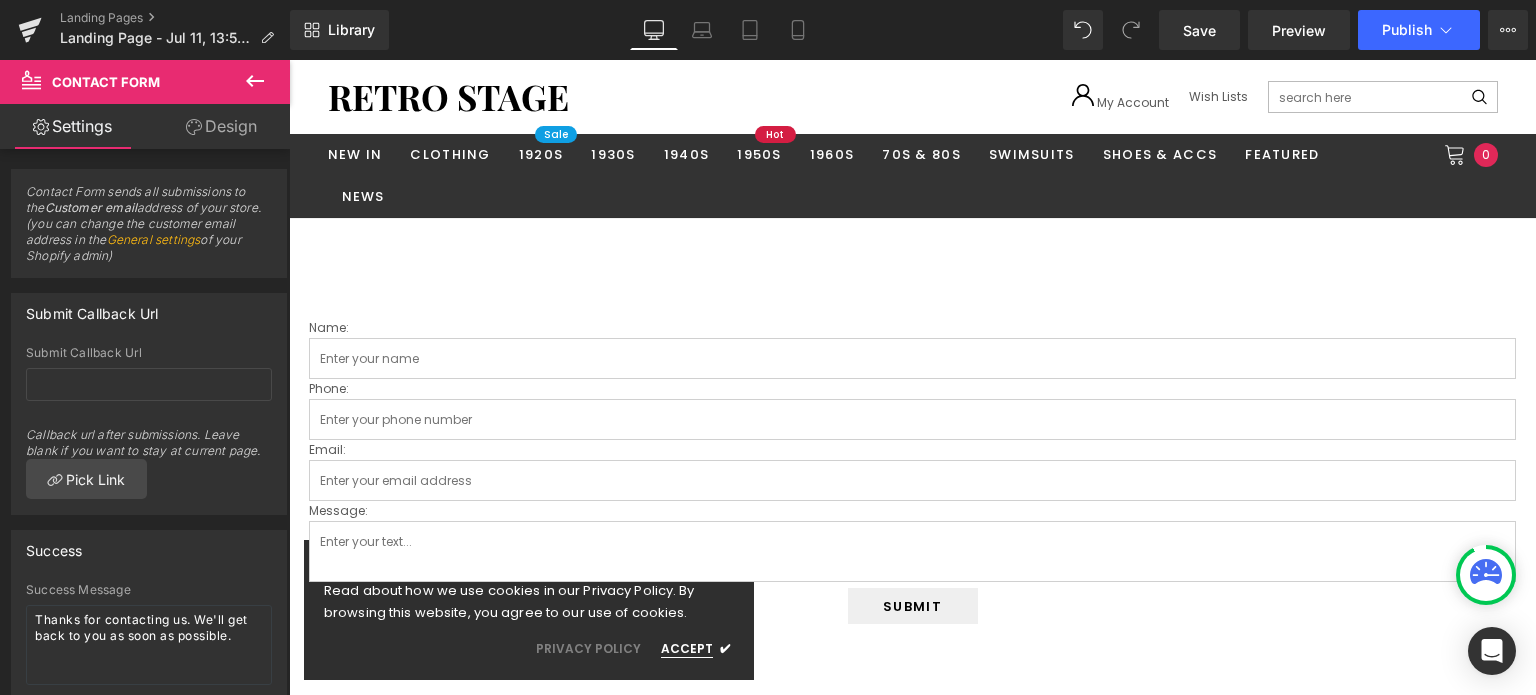 click 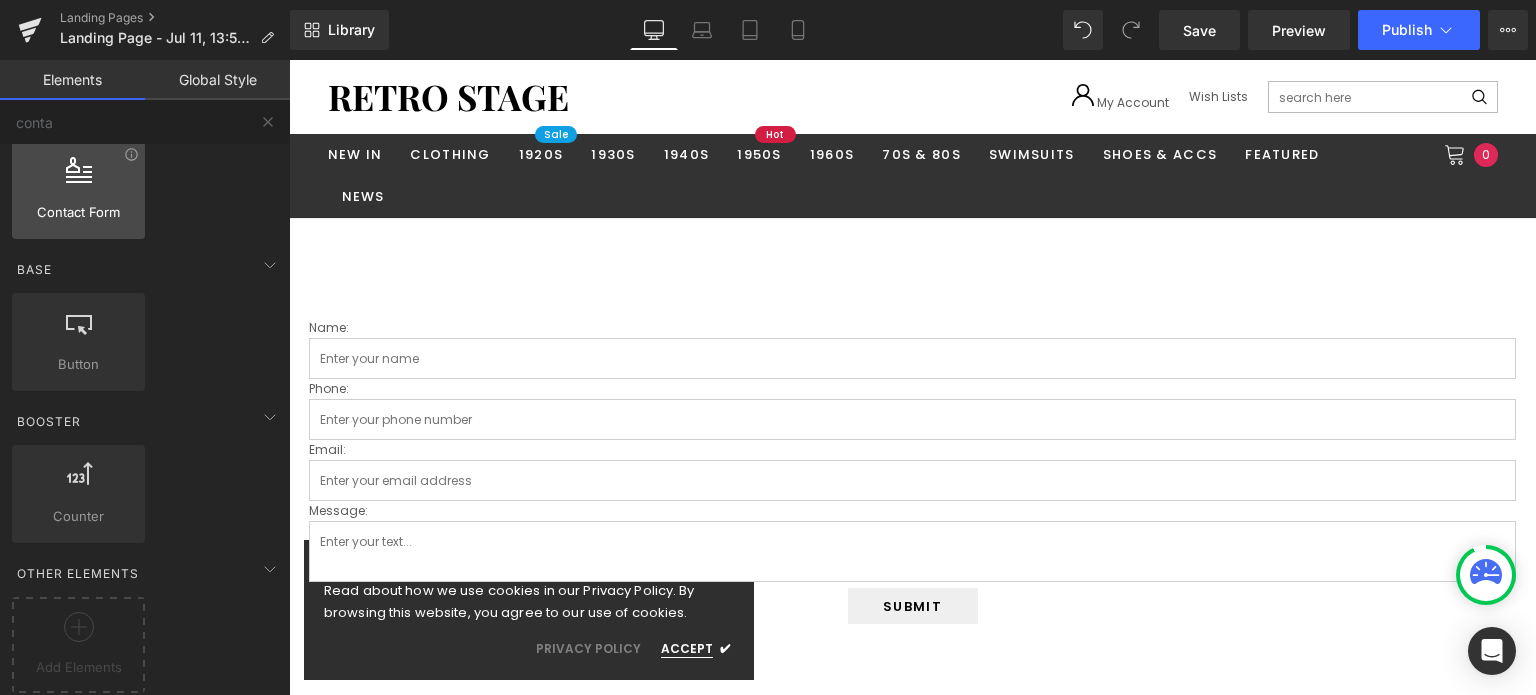scroll, scrollTop: 0, scrollLeft: 0, axis: both 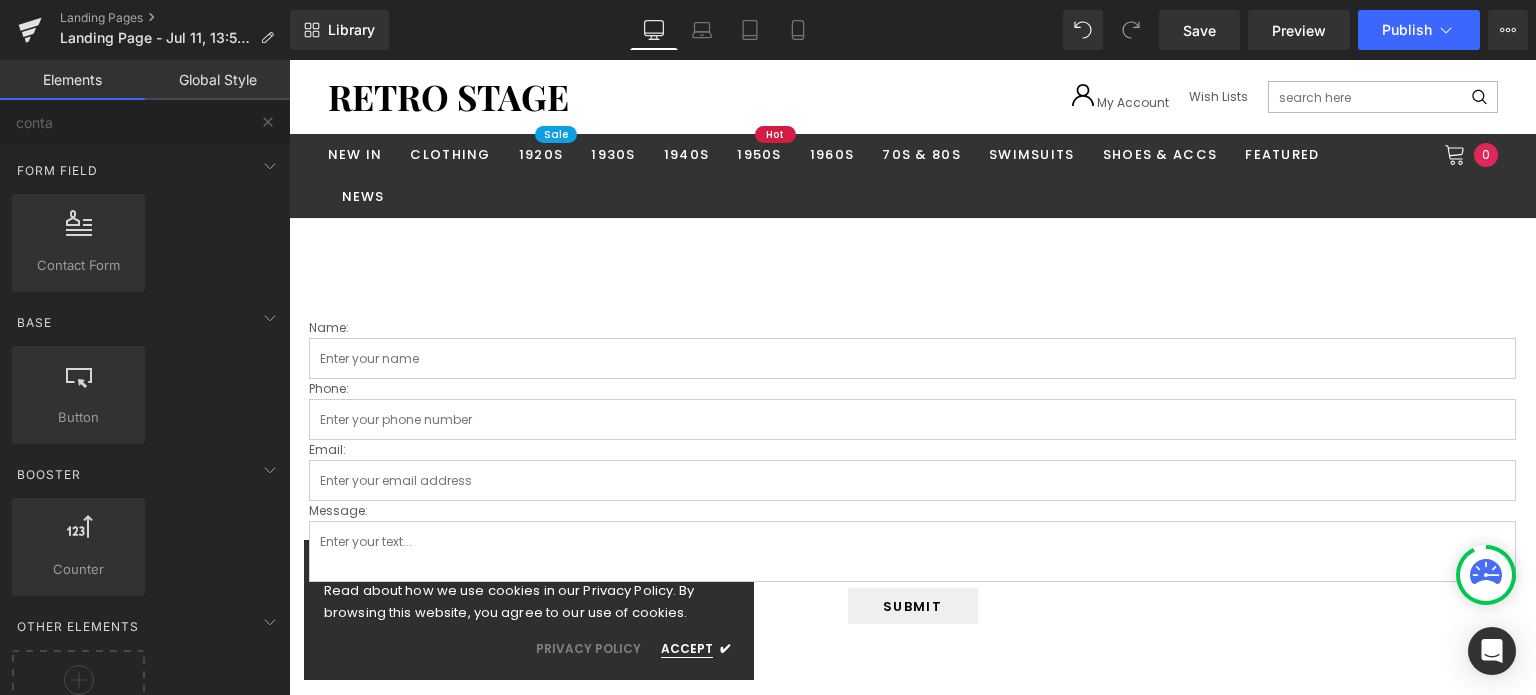 click on "Global Style" at bounding box center (217, 80) 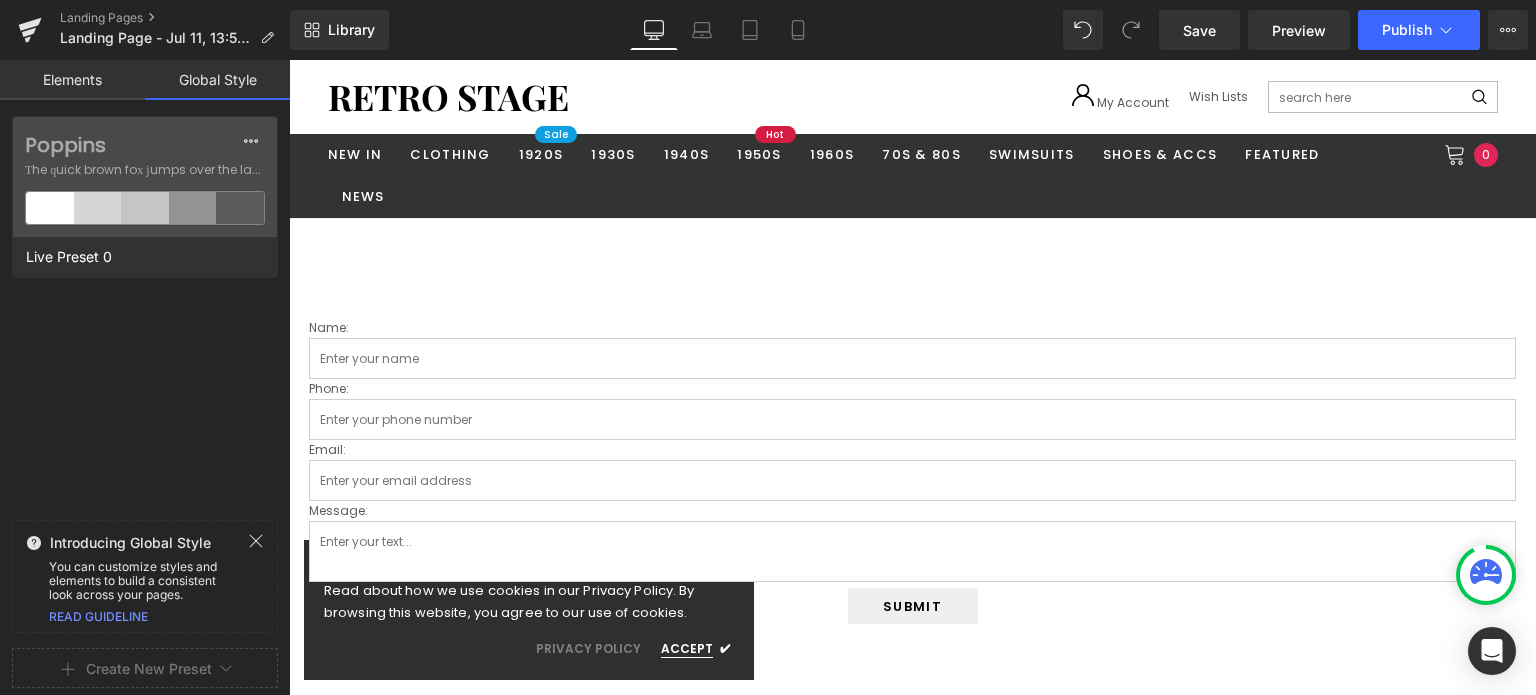 click on "Elements" at bounding box center [72, 80] 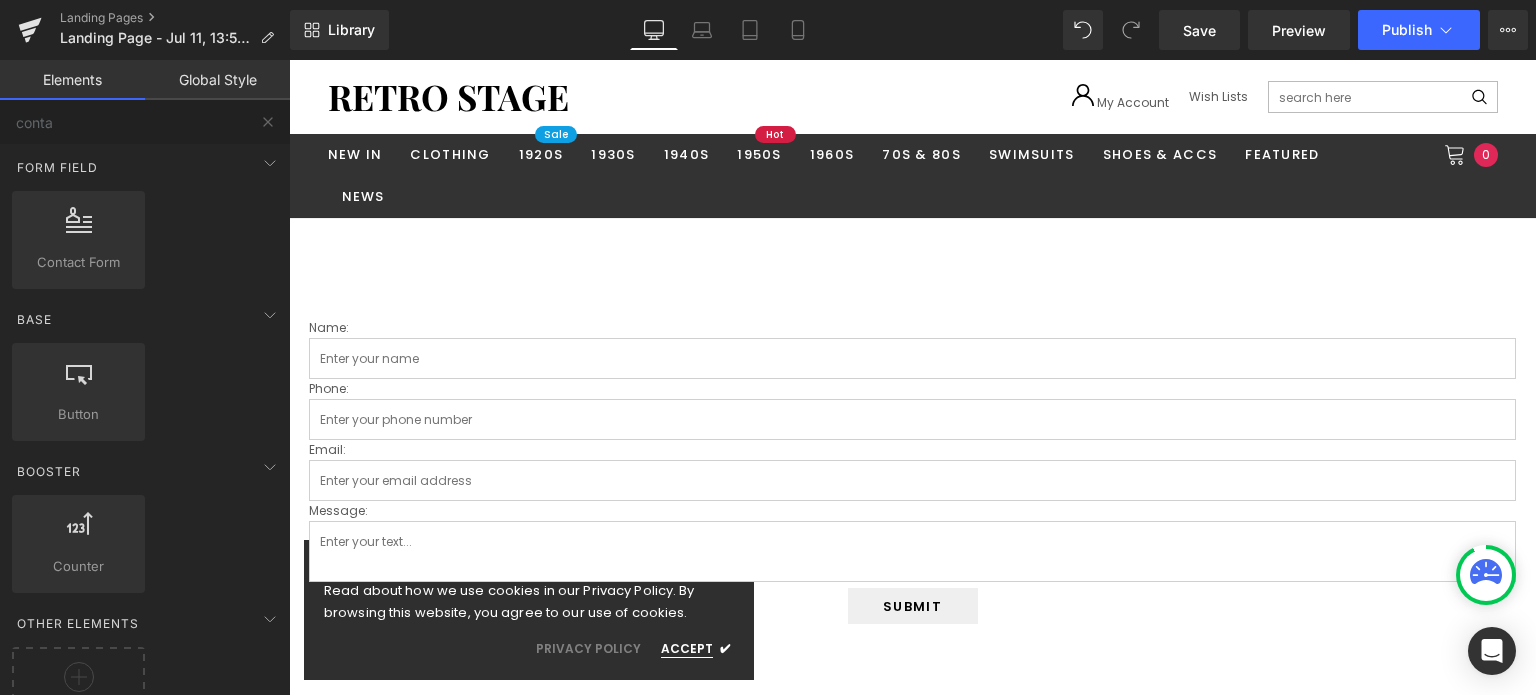 scroll, scrollTop: 0, scrollLeft: 0, axis: both 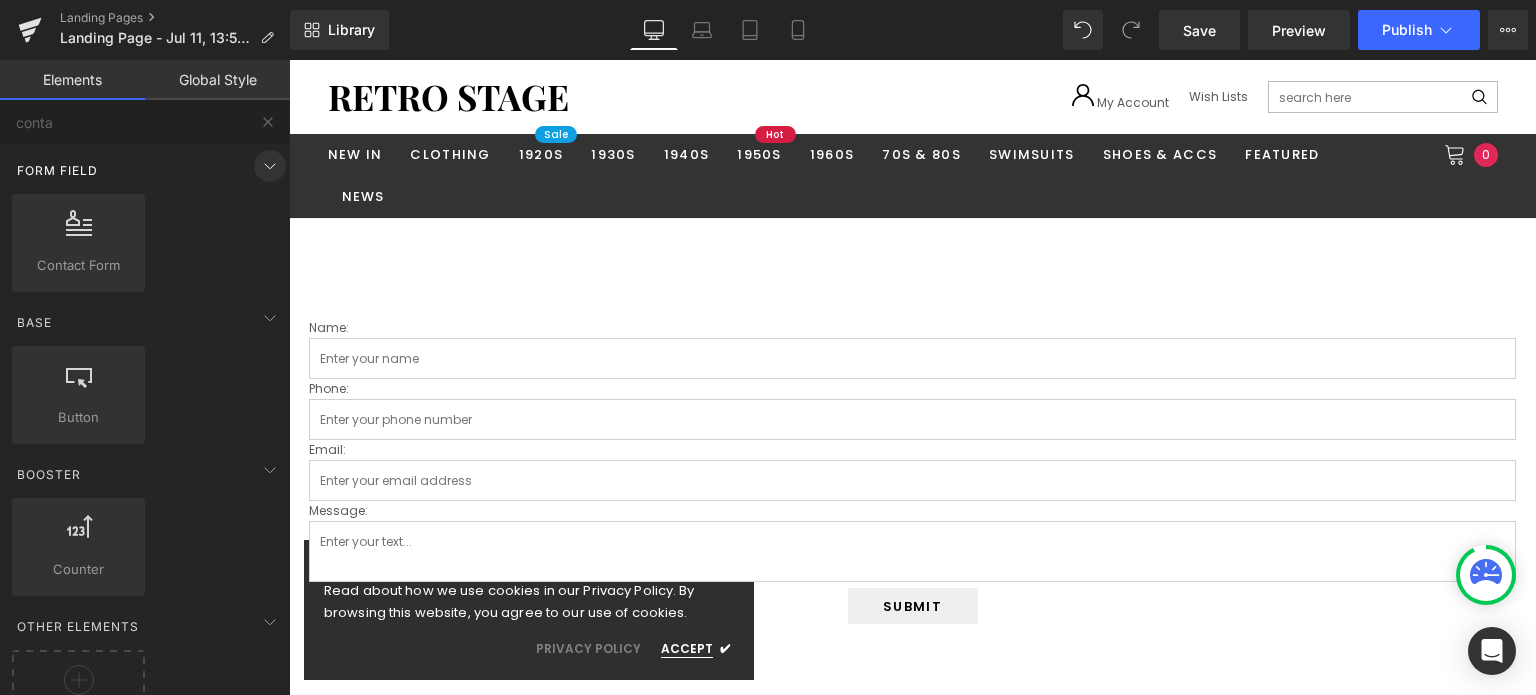 click 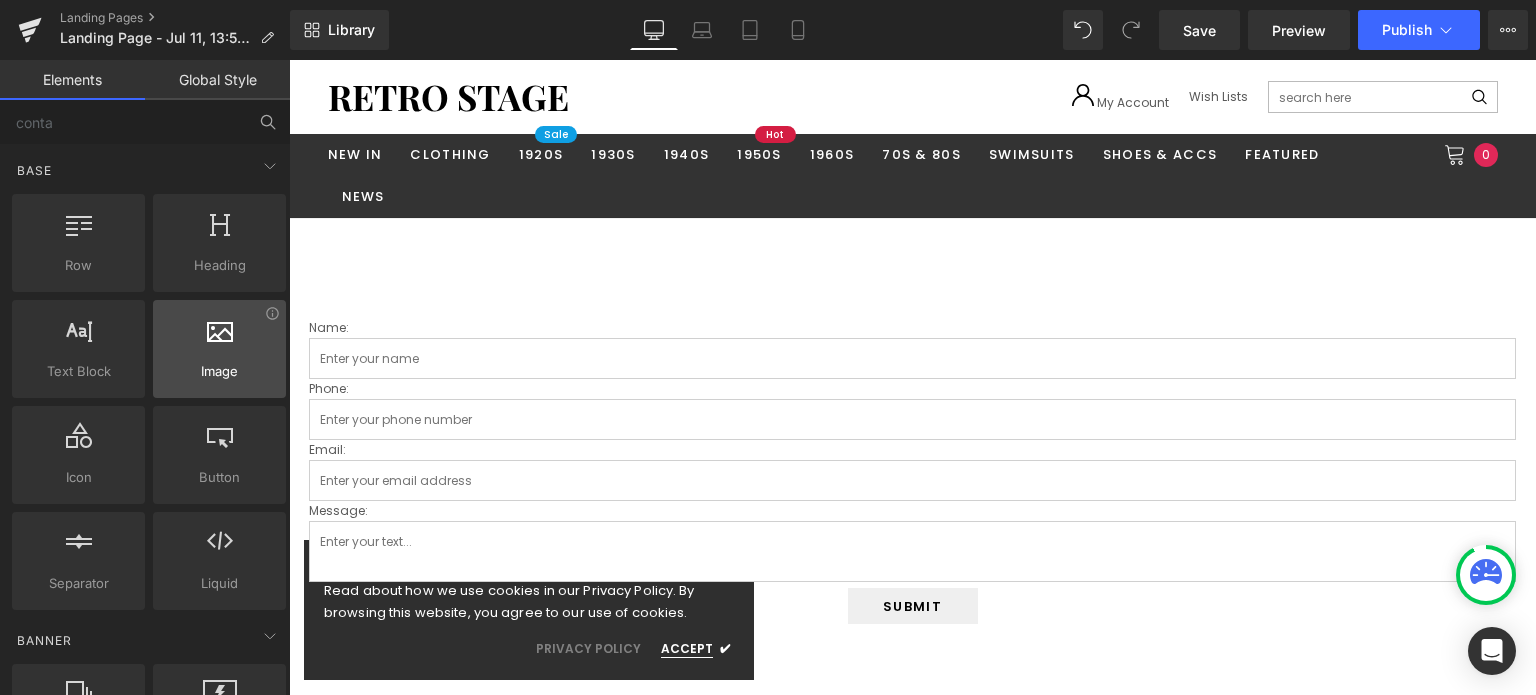 click on "Image" at bounding box center [219, 371] 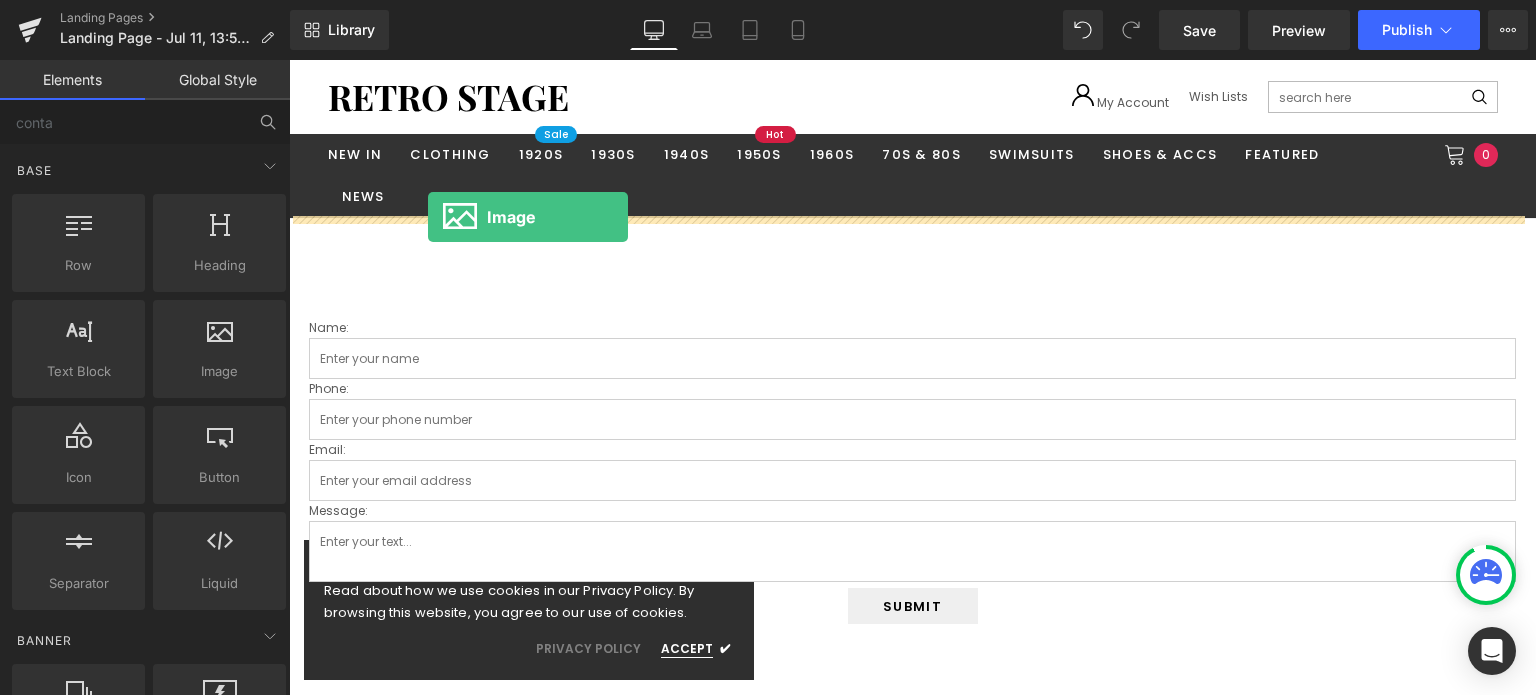 drag, startPoint x: 491, startPoint y: 426, endPoint x: 428, endPoint y: 217, distance: 218.2888 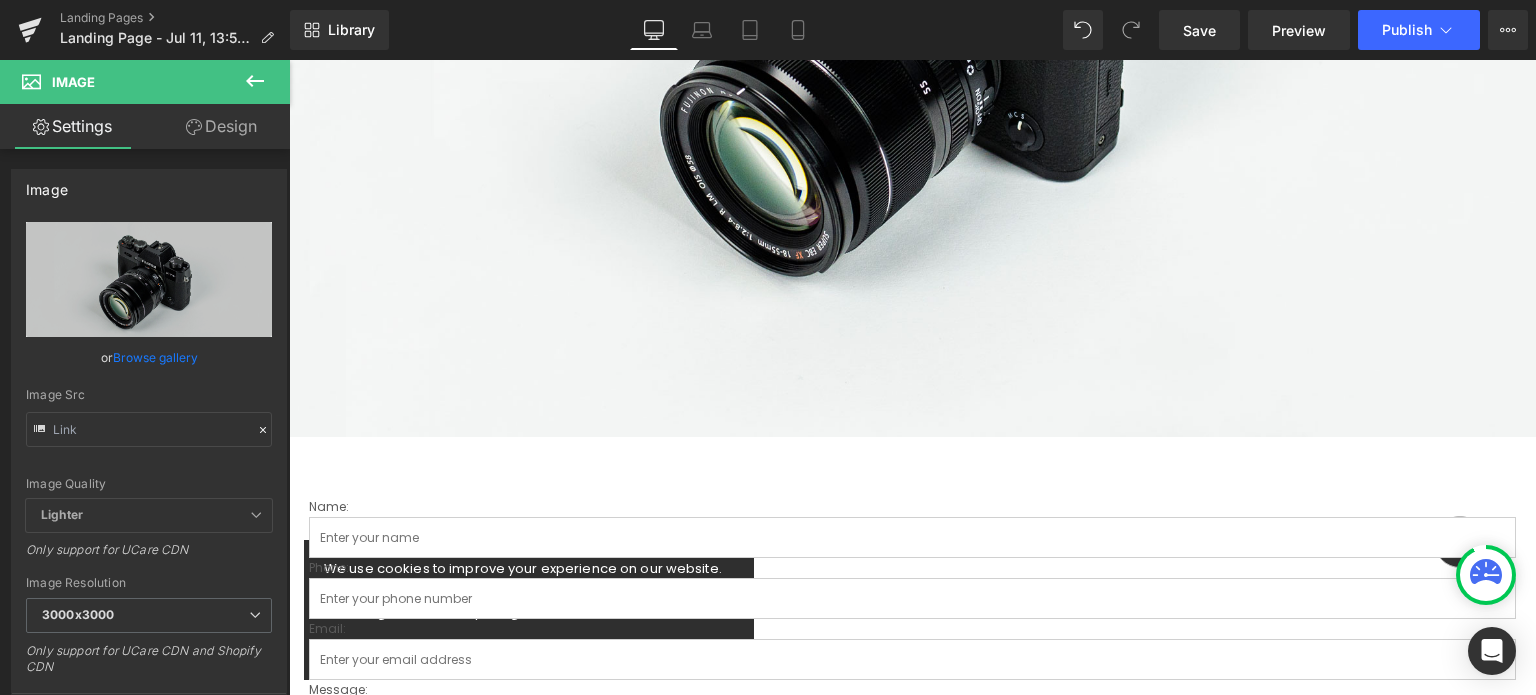 scroll, scrollTop: 800, scrollLeft: 0, axis: vertical 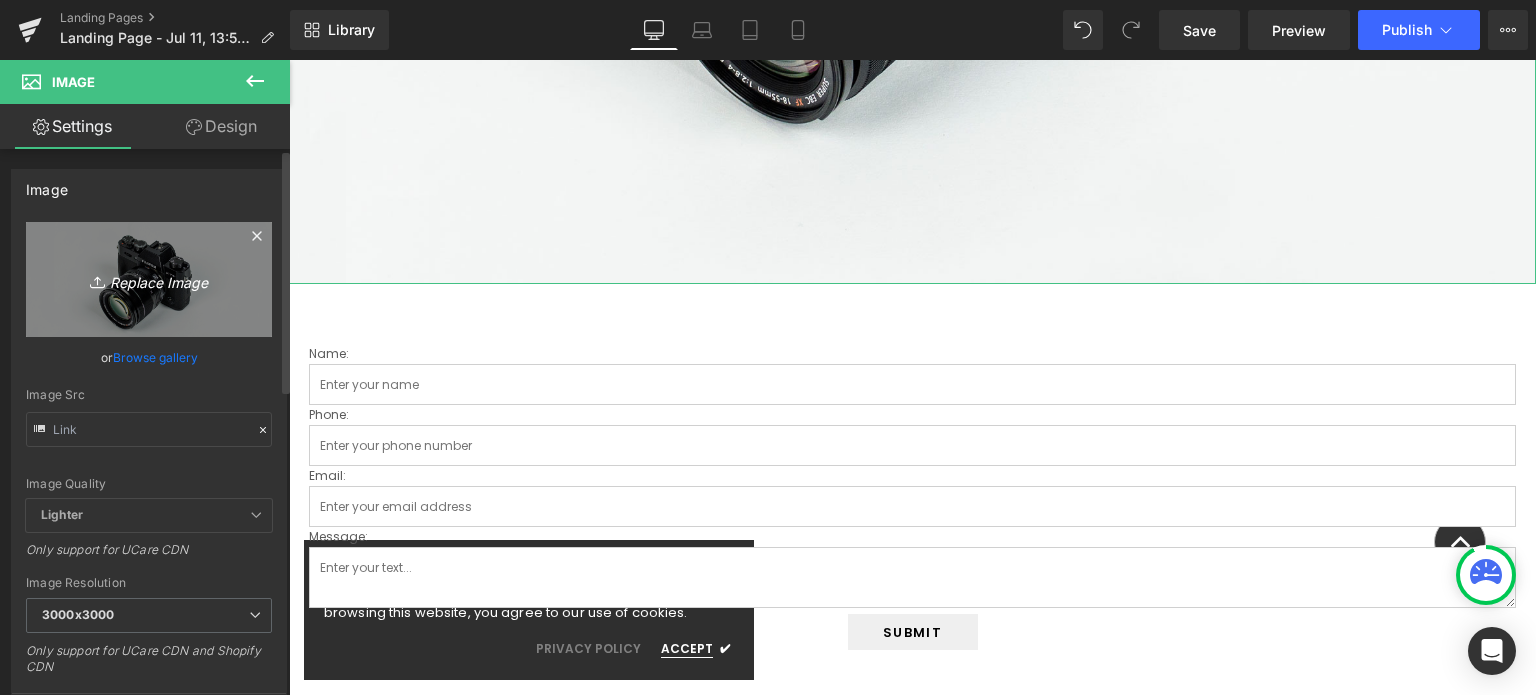 click on "Replace Image" at bounding box center [149, 279] 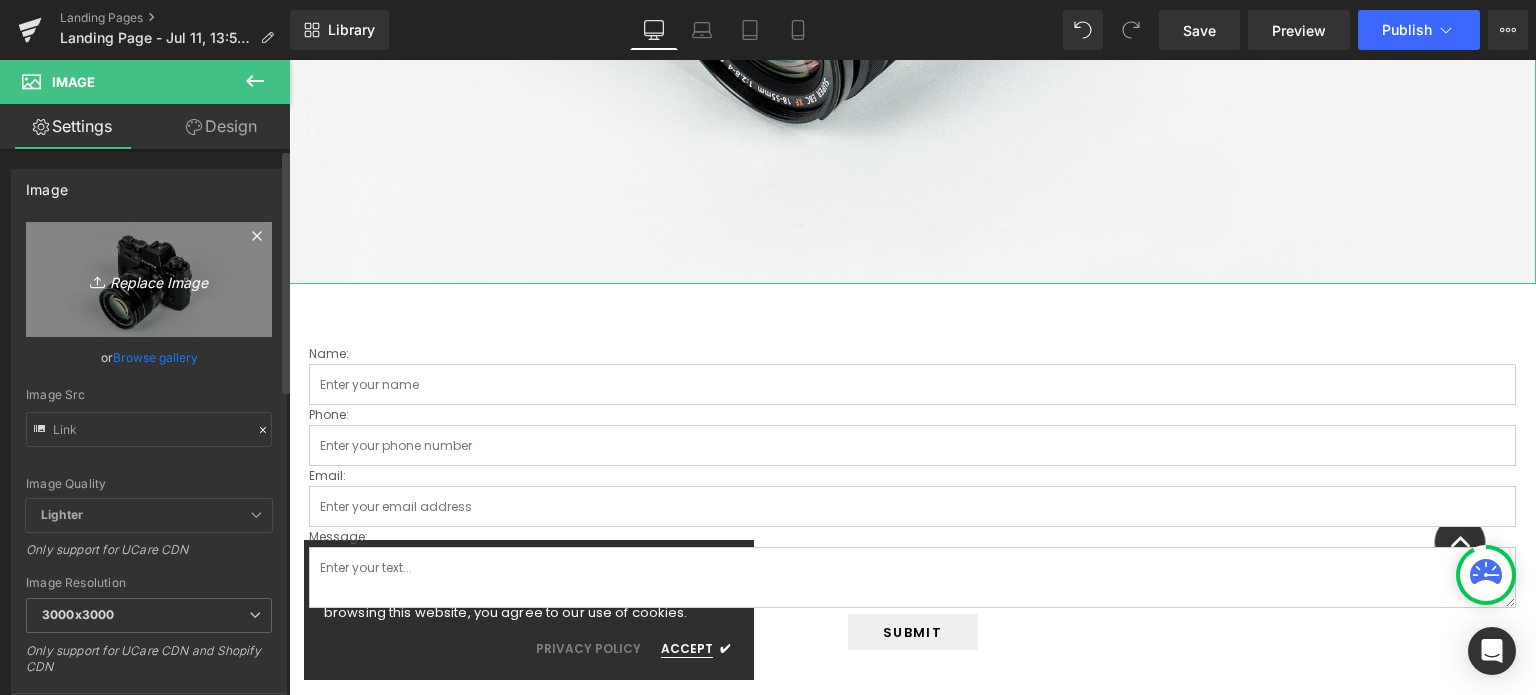 type on "C:\fakepath\PC-英语Office主题banner_2.jpg" 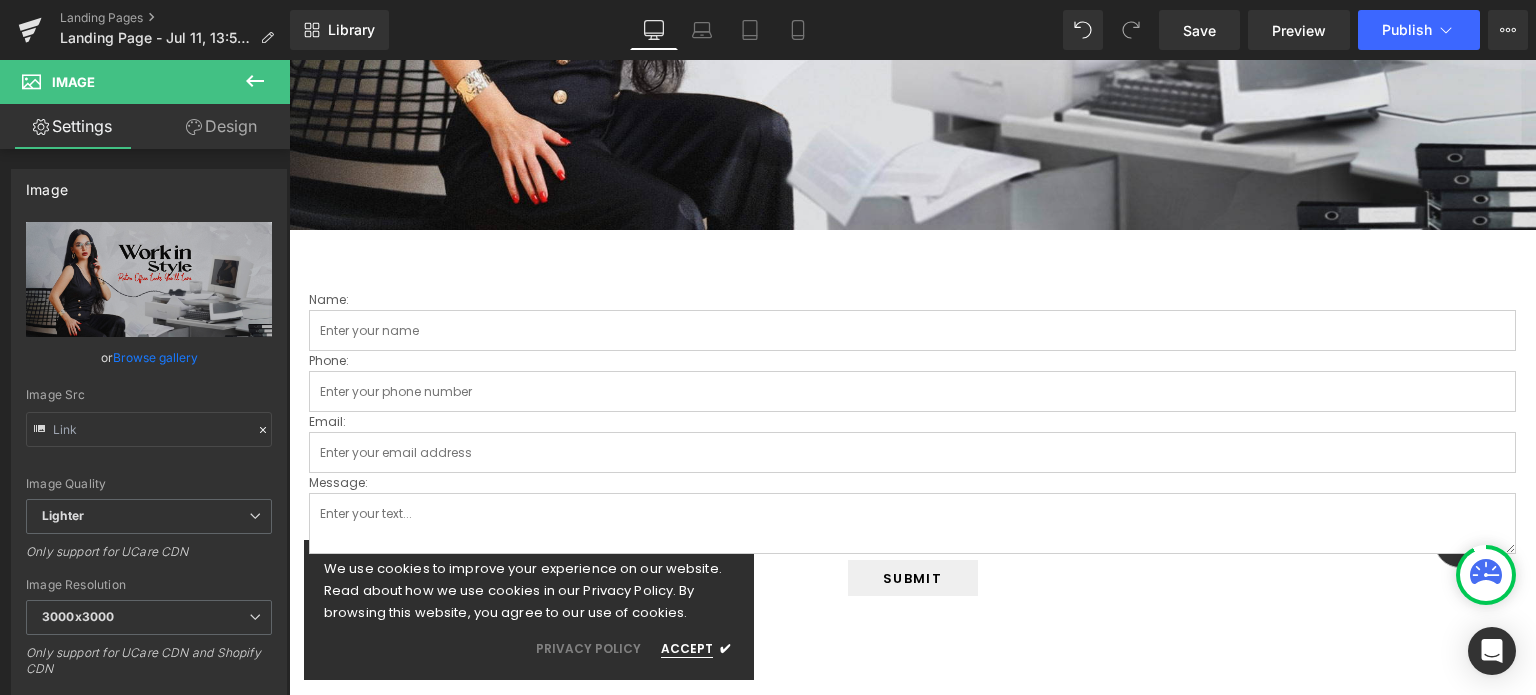 scroll, scrollTop: 600, scrollLeft: 0, axis: vertical 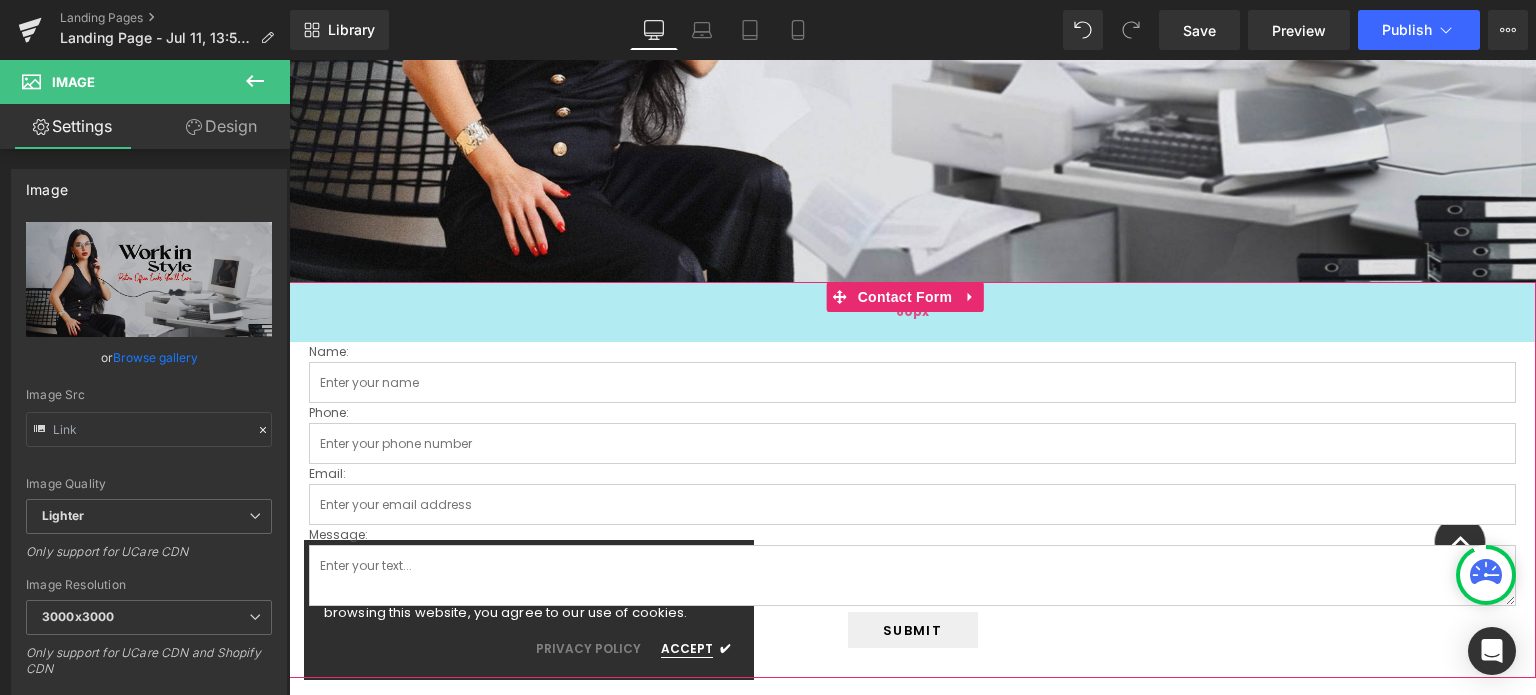 click on "60px" at bounding box center [912, 312] 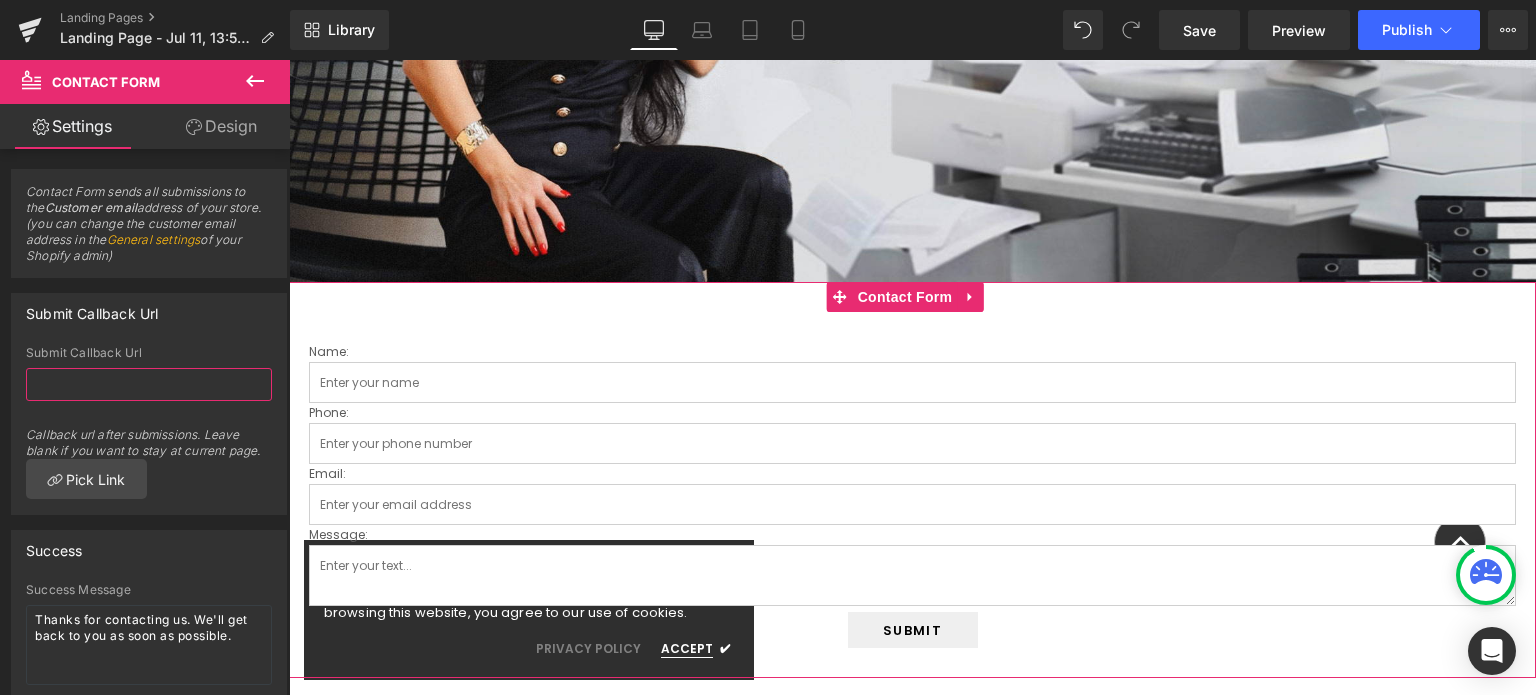 click at bounding box center [149, 384] 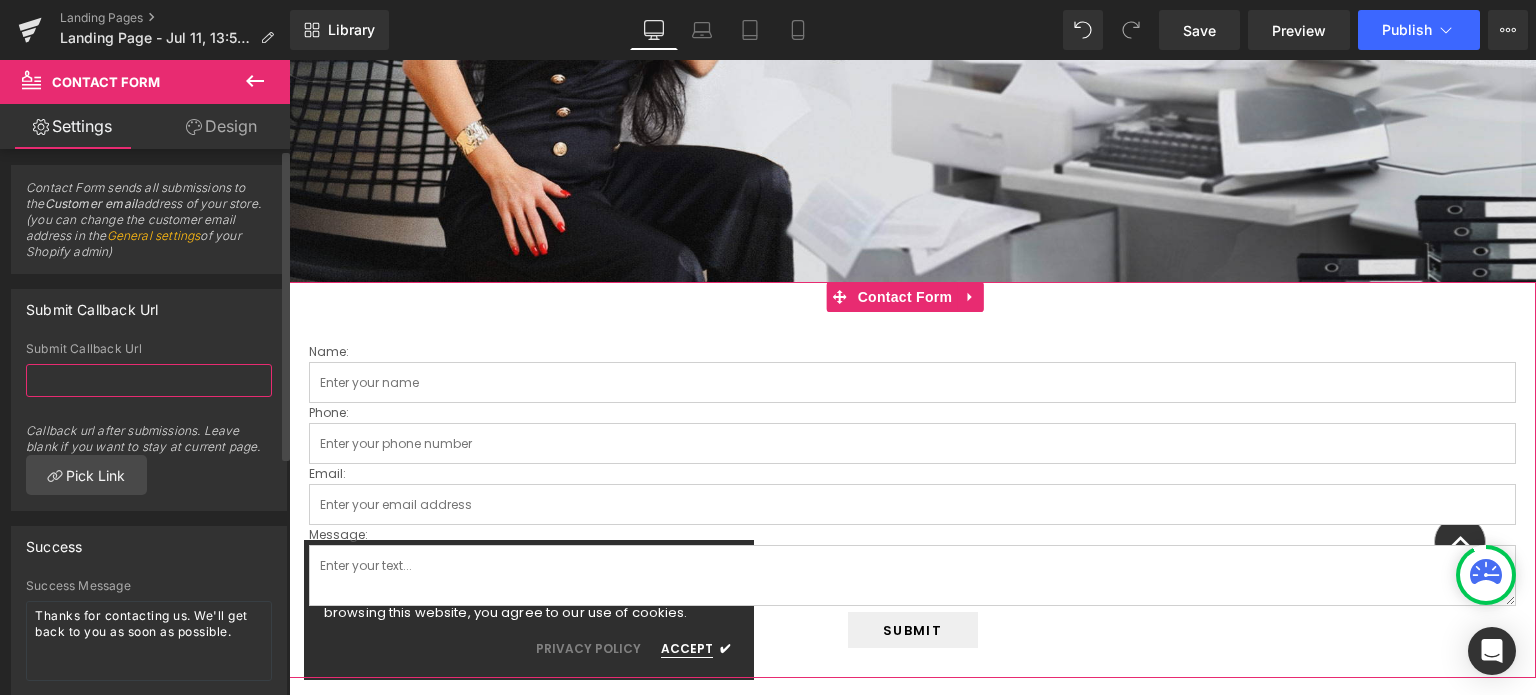 scroll, scrollTop: 0, scrollLeft: 0, axis: both 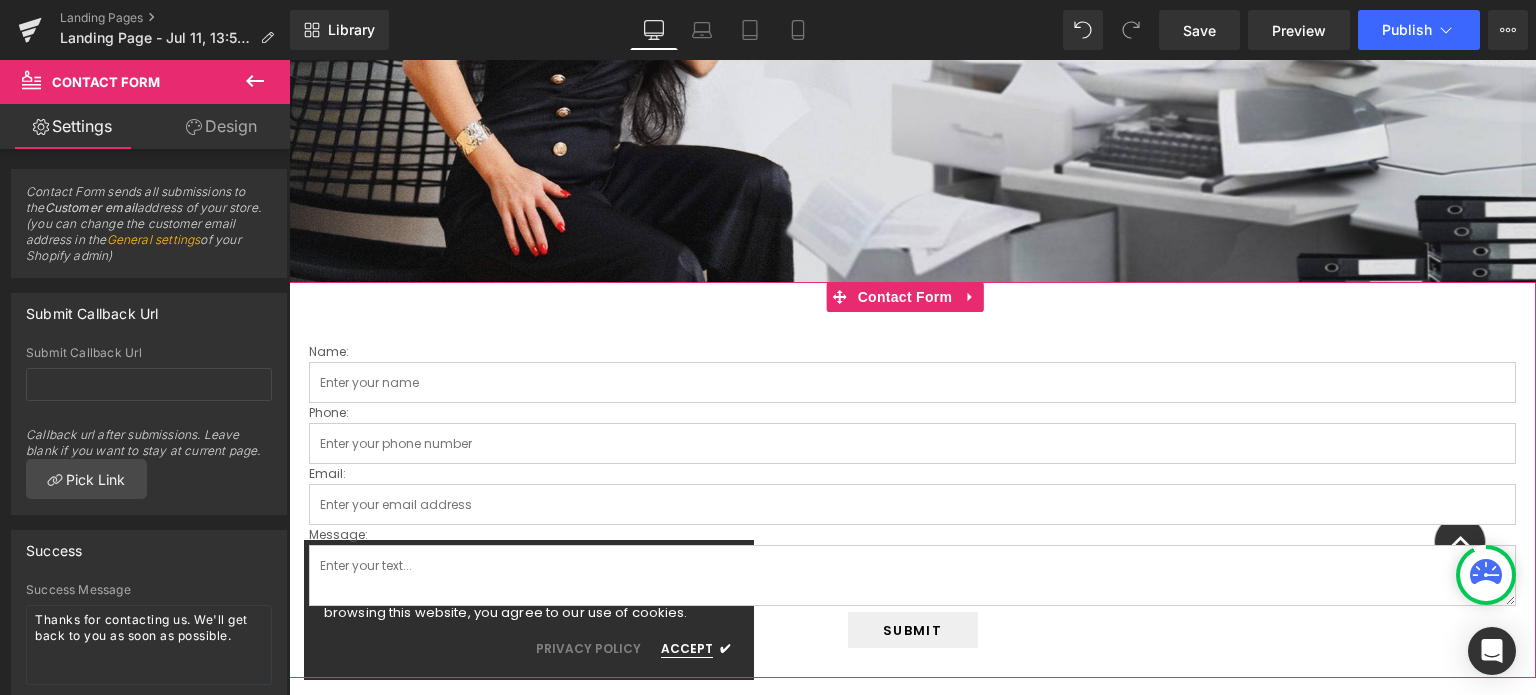 drag, startPoint x: 213, startPoint y: 125, endPoint x: 151, endPoint y: 127, distance: 62.03225 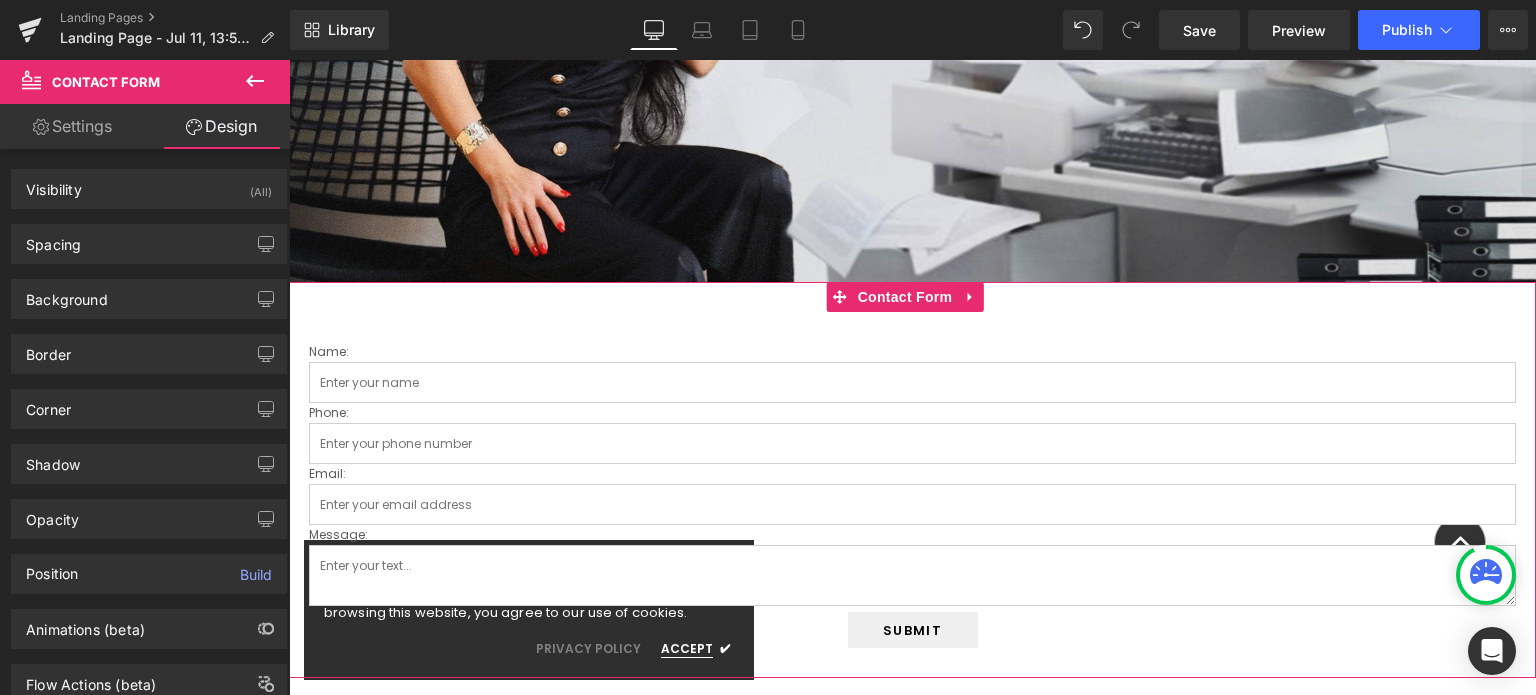 click on "Settings" at bounding box center [72, 126] 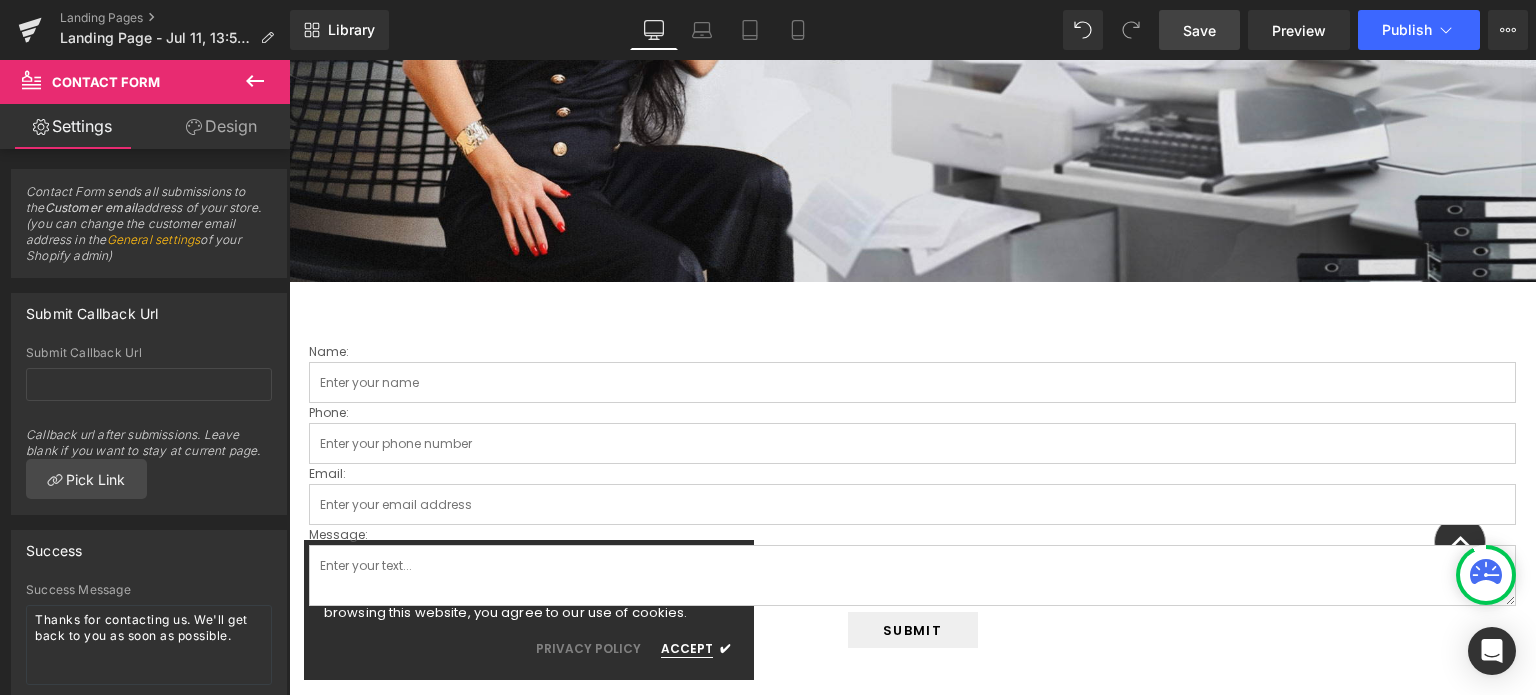 click on "Save" at bounding box center [1199, 30] 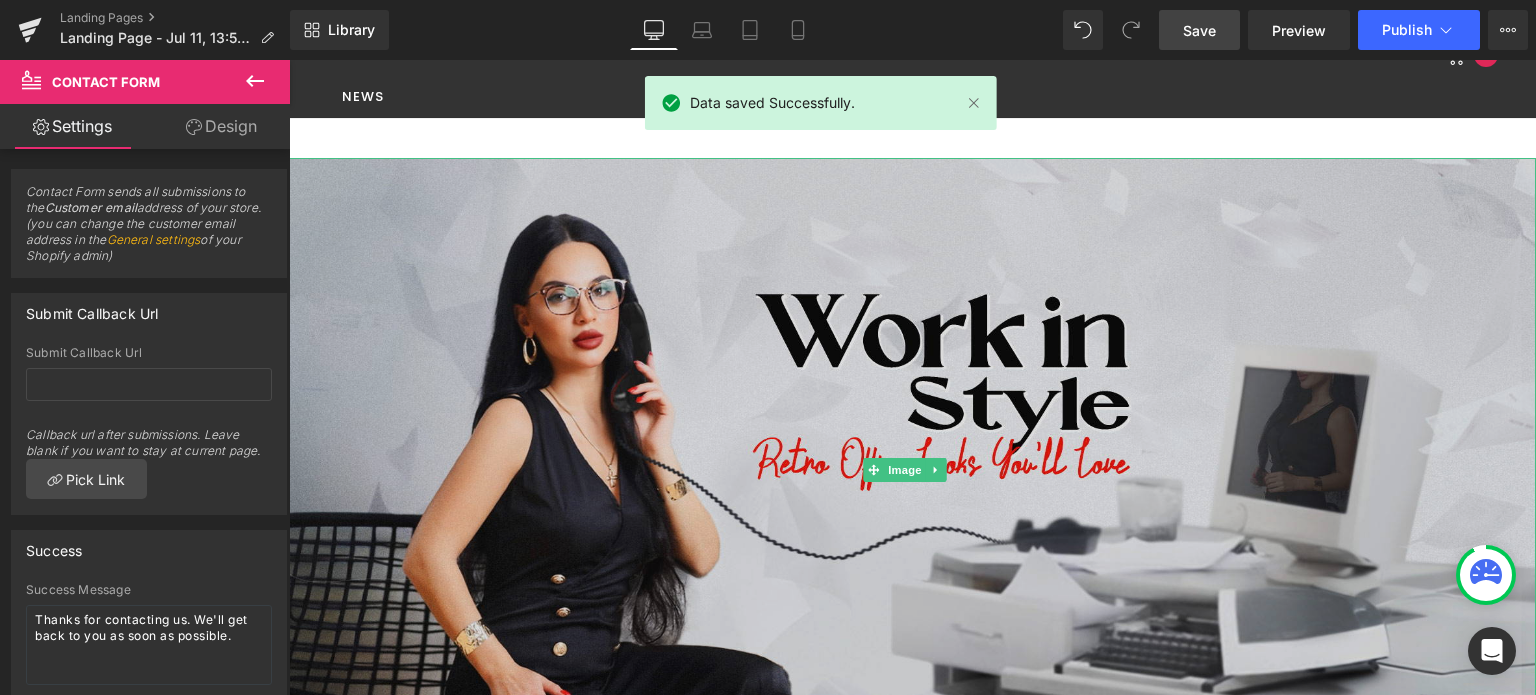 scroll, scrollTop: 500, scrollLeft: 0, axis: vertical 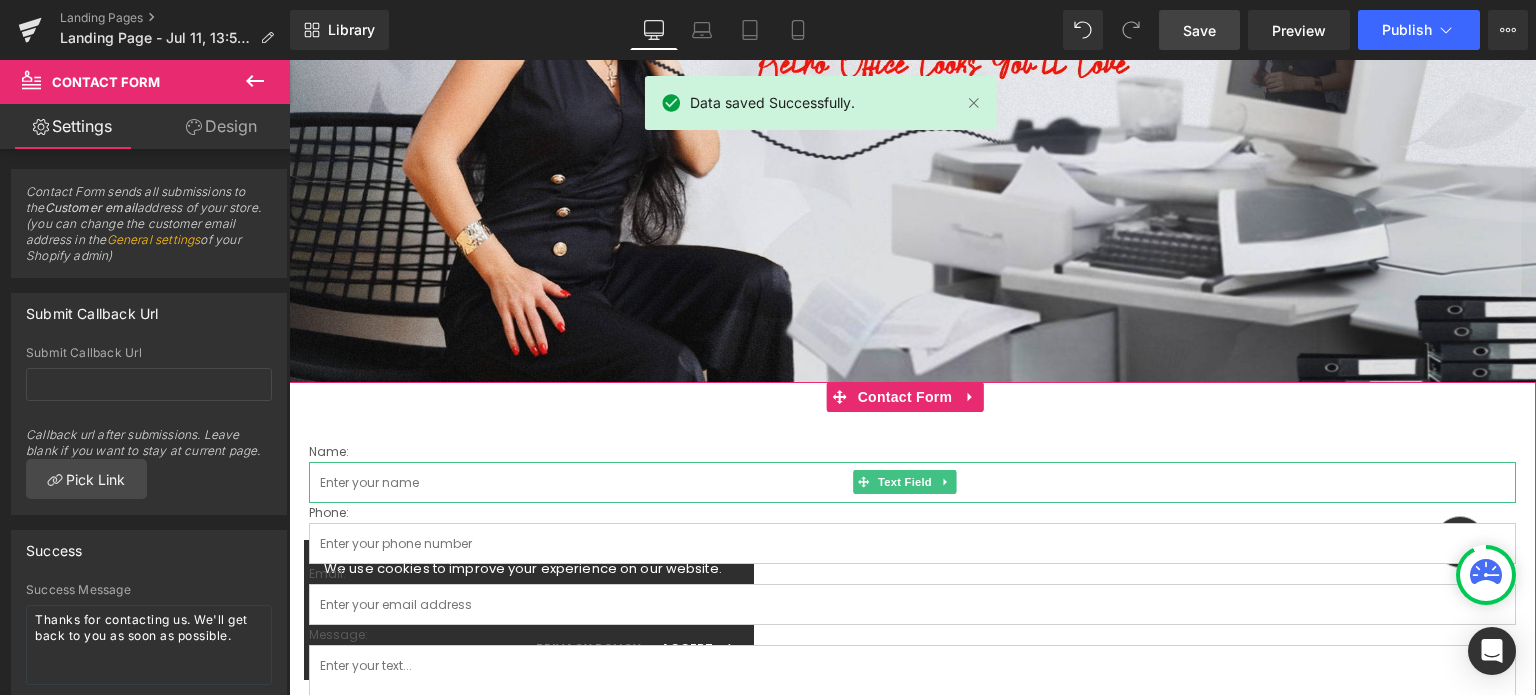 click at bounding box center (912, 482) 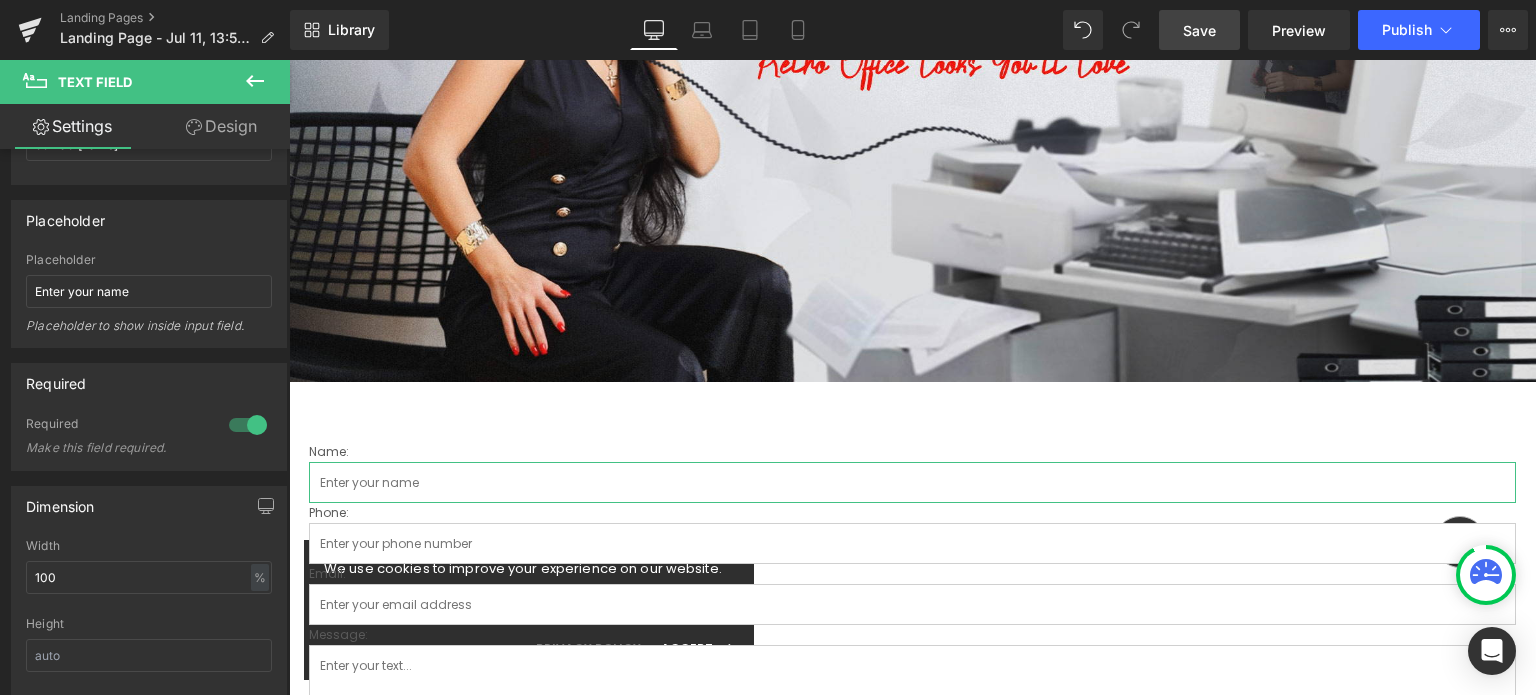 scroll, scrollTop: 200, scrollLeft: 0, axis: vertical 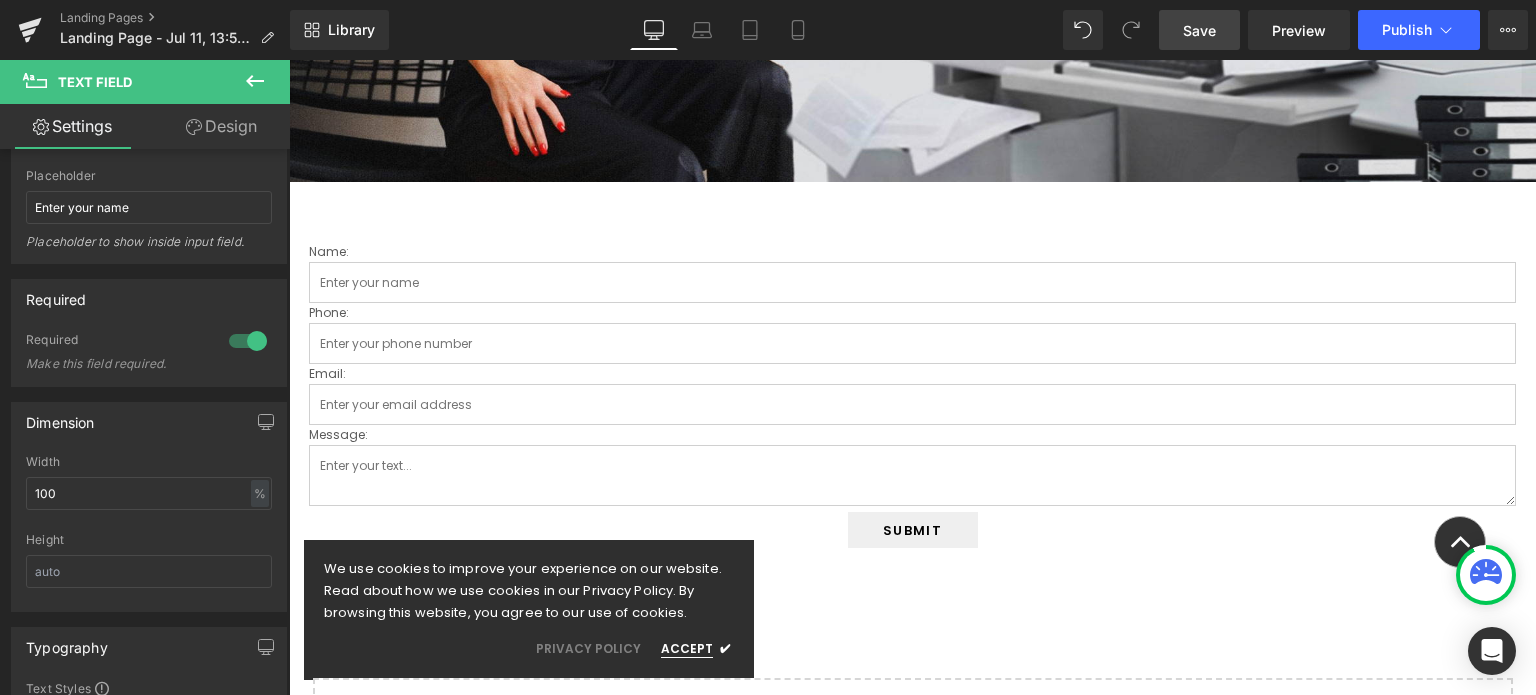 click 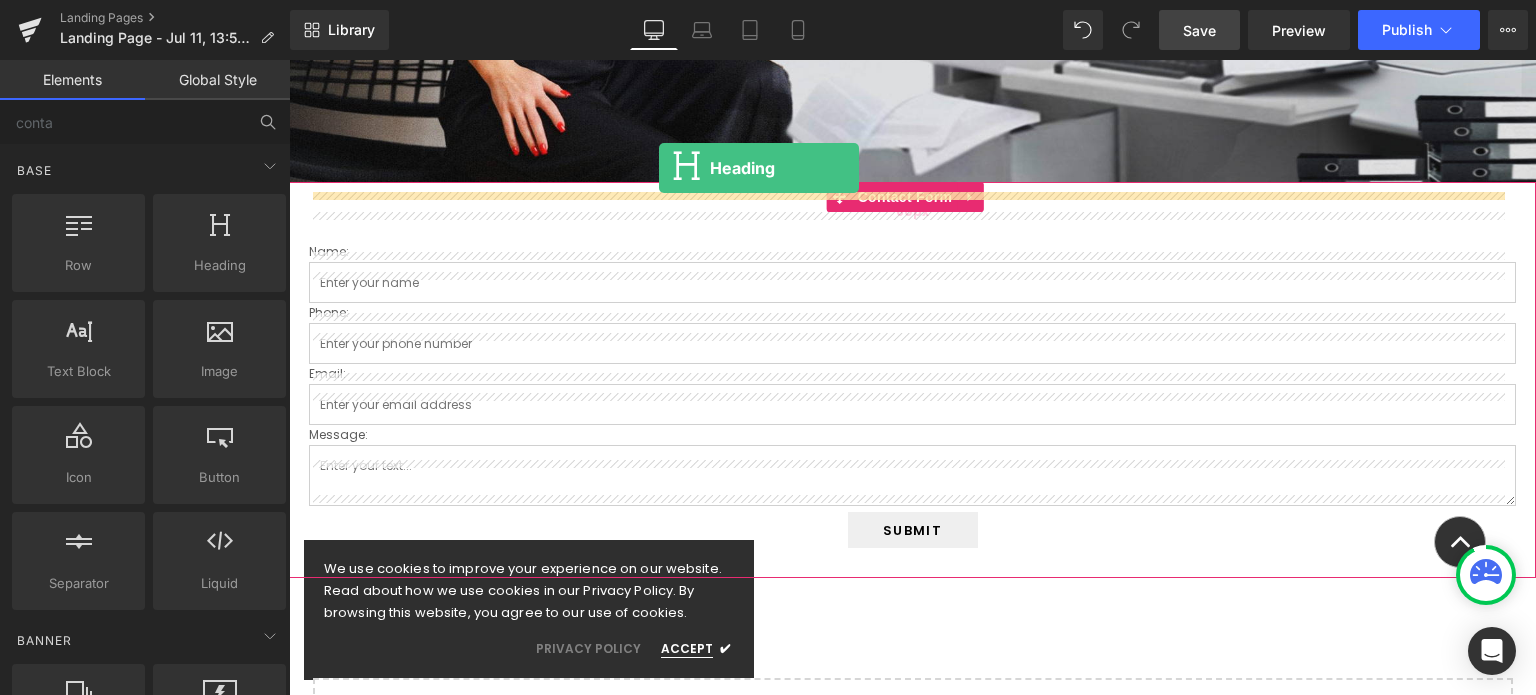 drag, startPoint x: 502, startPoint y: 290, endPoint x: 659, endPoint y: 168, distance: 198.82907 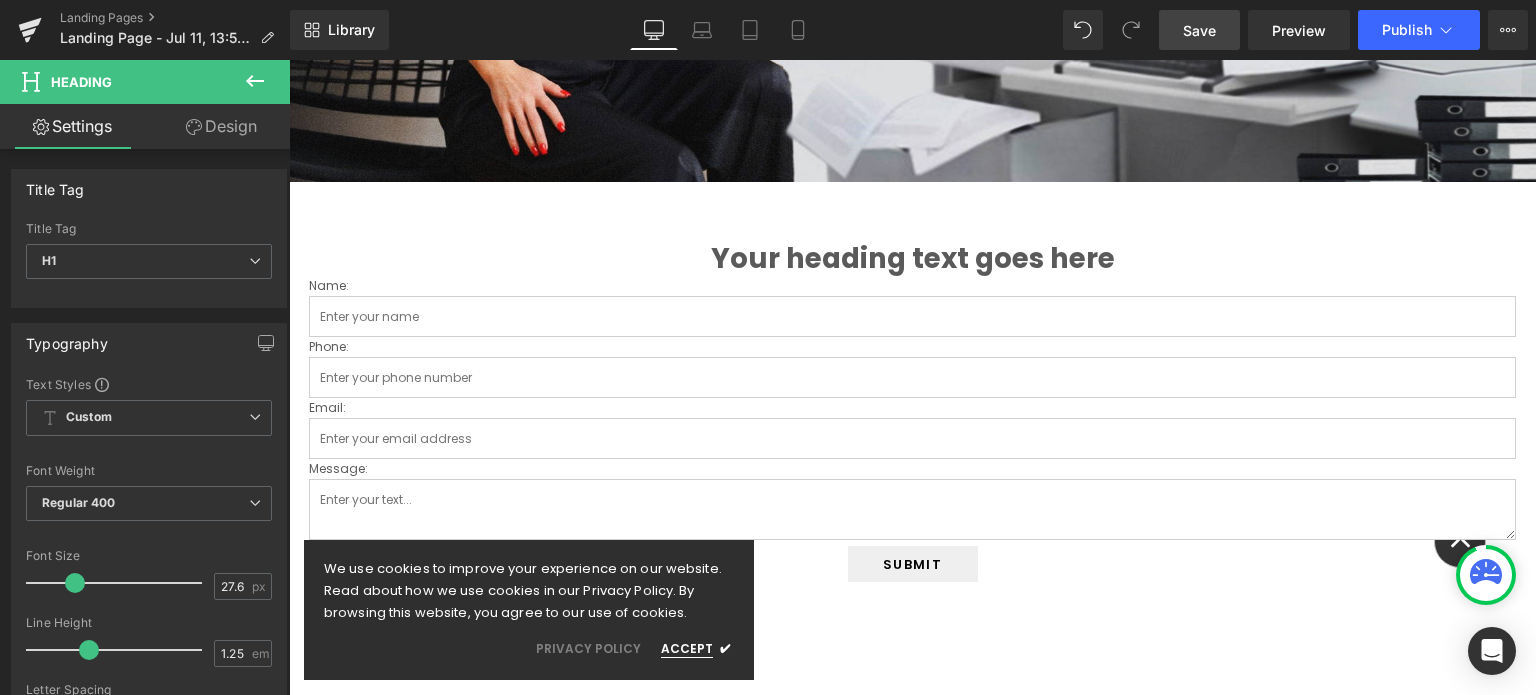 click 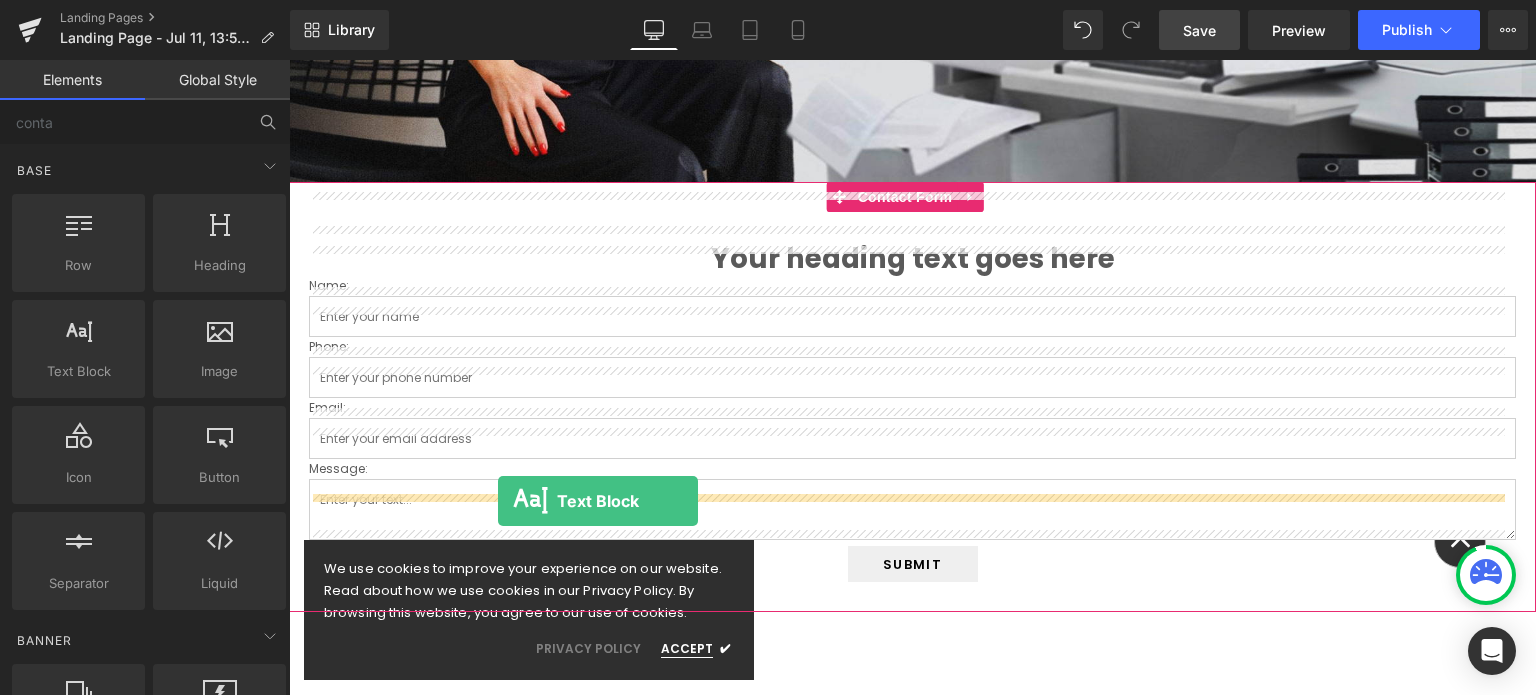 drag, startPoint x: 373, startPoint y: 416, endPoint x: 498, endPoint y: 501, distance: 151.16217 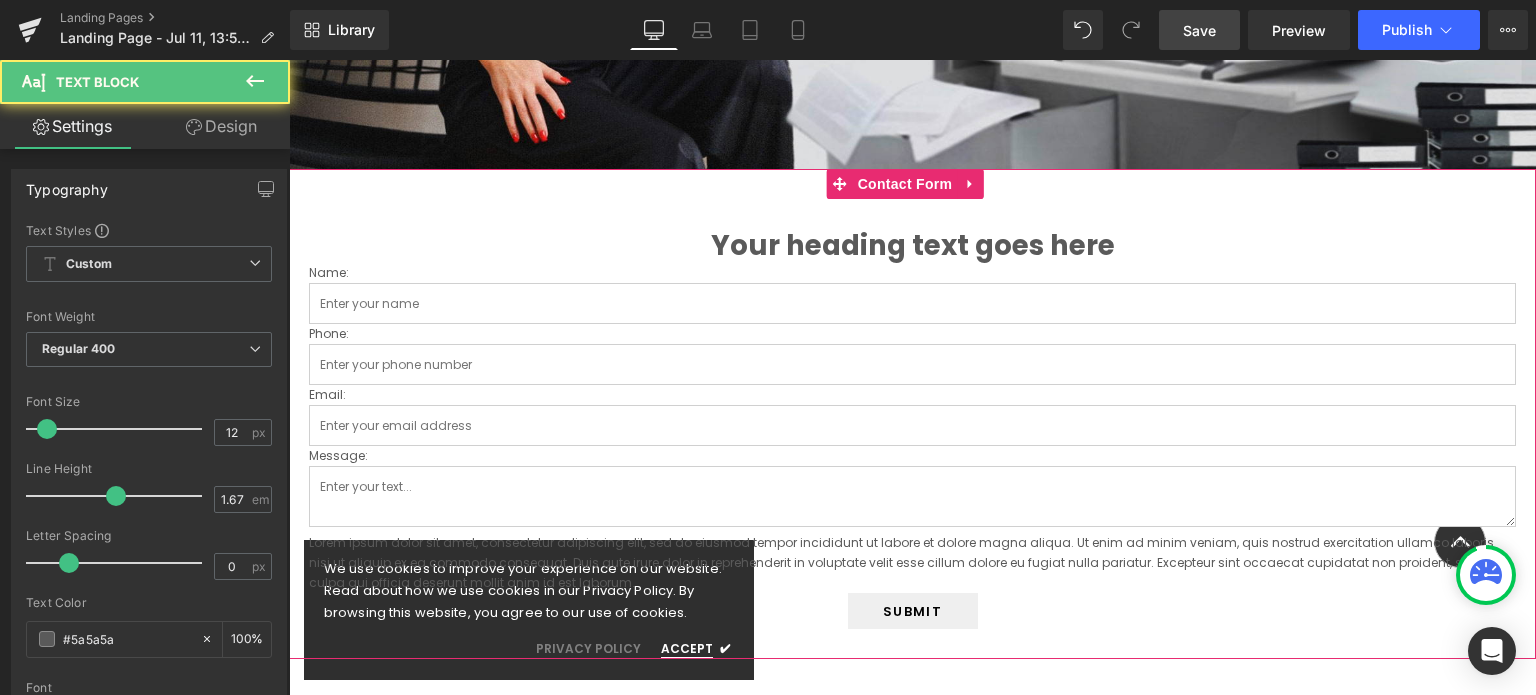 scroll, scrollTop: 900, scrollLeft: 0, axis: vertical 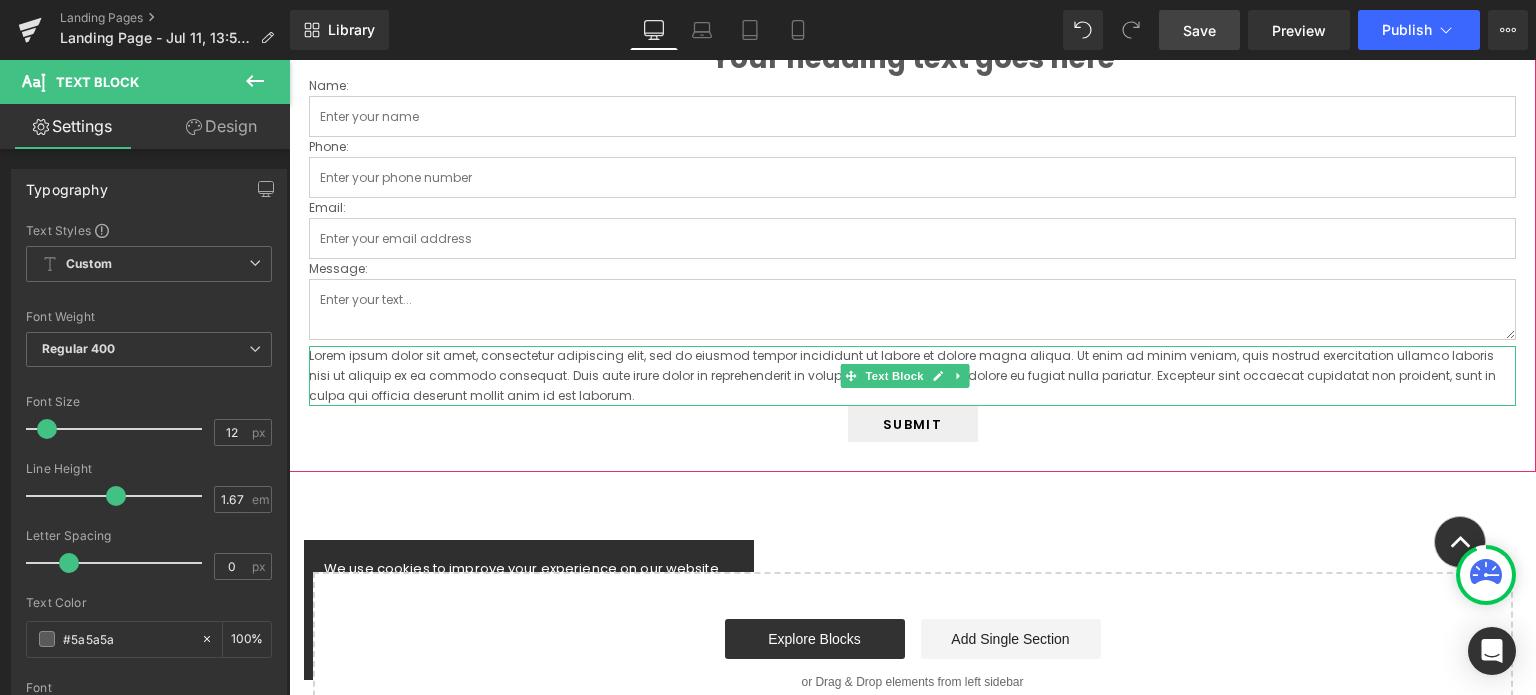 click on "Lorem ipsum dolor sit amet, consectetur adipiscing elit, sed do eiusmod tempor incididunt ut labore et dolore magna aliqua. Ut enim ad minim veniam, quis nostrud exercitation ullamco laboris nisi ut aliquip ex ea commodo consequat. Duis aute irure dolor in reprehenderit in voluptate velit esse cillum dolore eu fugiat nulla pariatur. Excepteur sint occaecat cupidatat non proident, sunt in culpa qui officia deserunt mollit anim id est laborum." at bounding box center [912, 376] 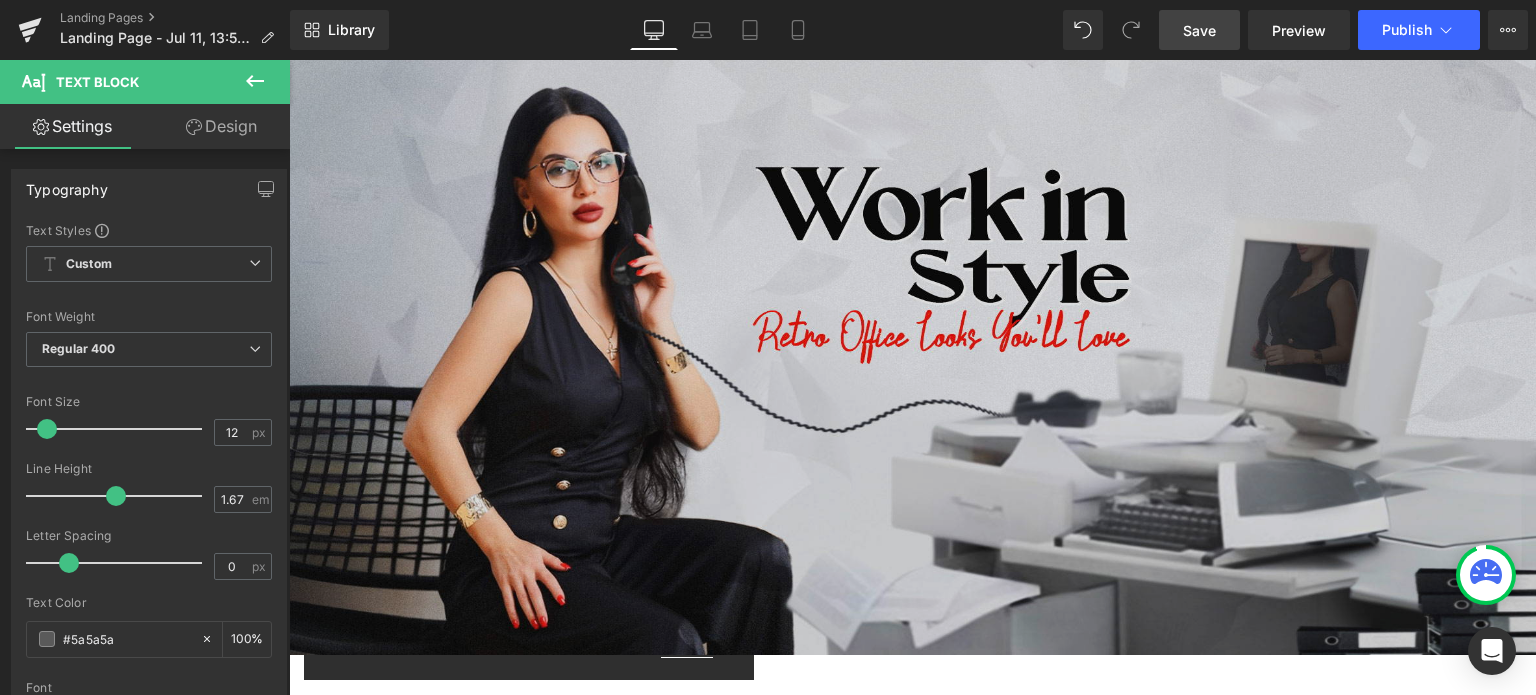 scroll, scrollTop: 400, scrollLeft: 0, axis: vertical 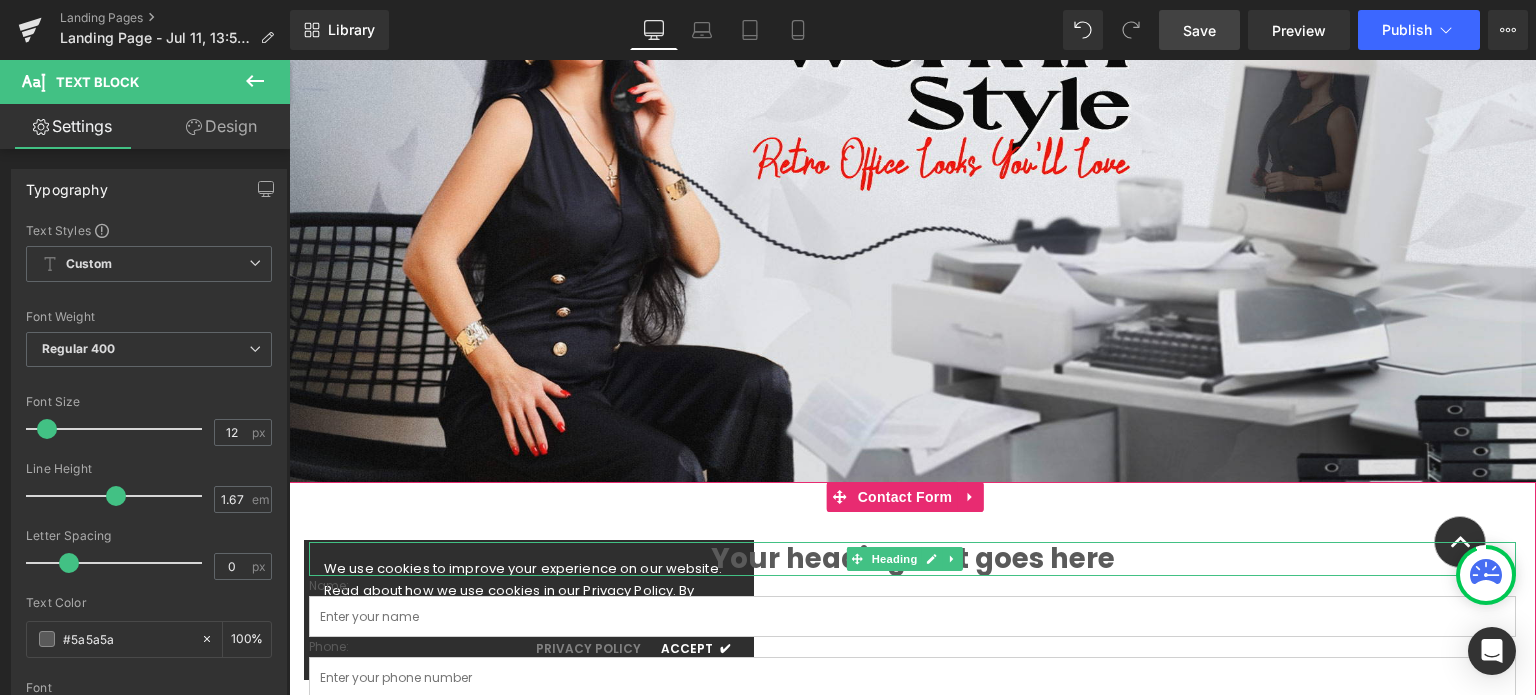 click on "Heading" at bounding box center [895, 559] 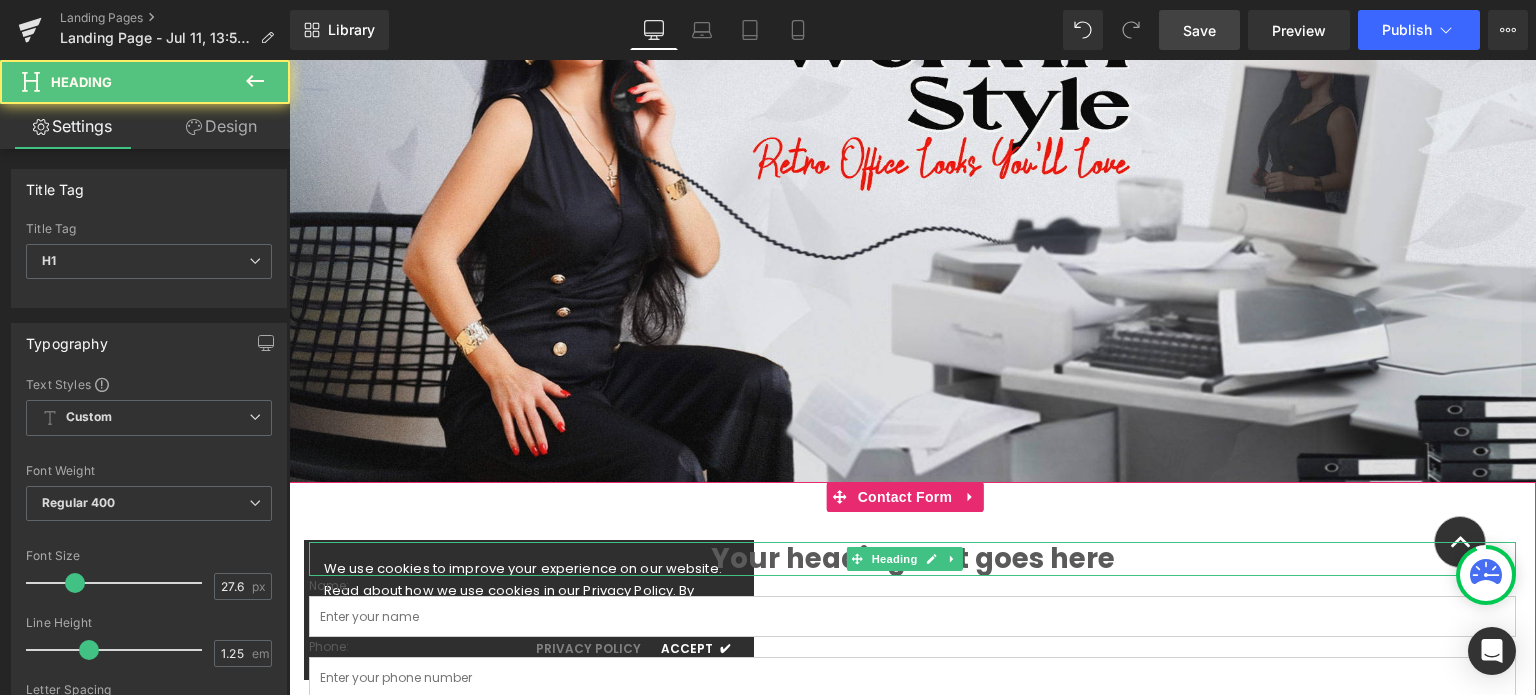 click on "Your heading text goes here" at bounding box center (912, 559) 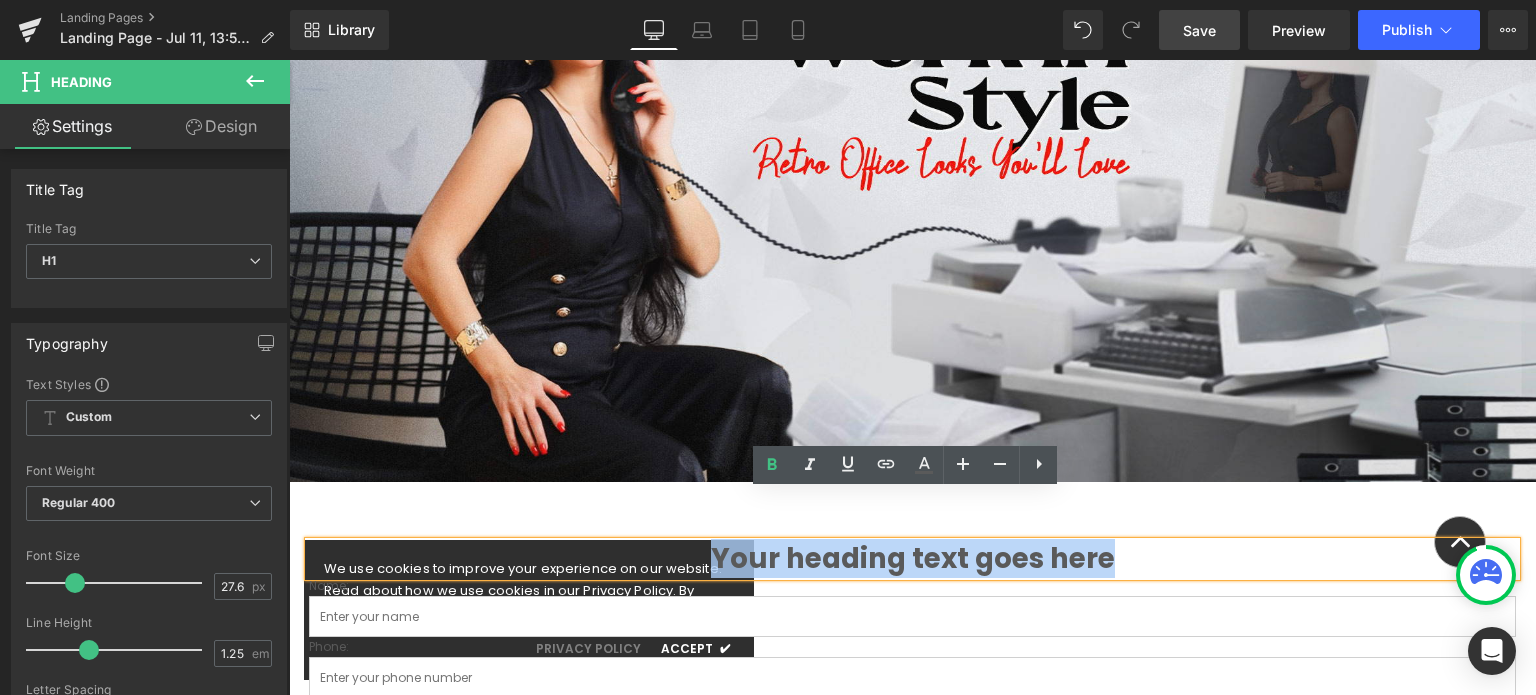 drag, startPoint x: 723, startPoint y: 506, endPoint x: 1103, endPoint y: 495, distance: 380.15918 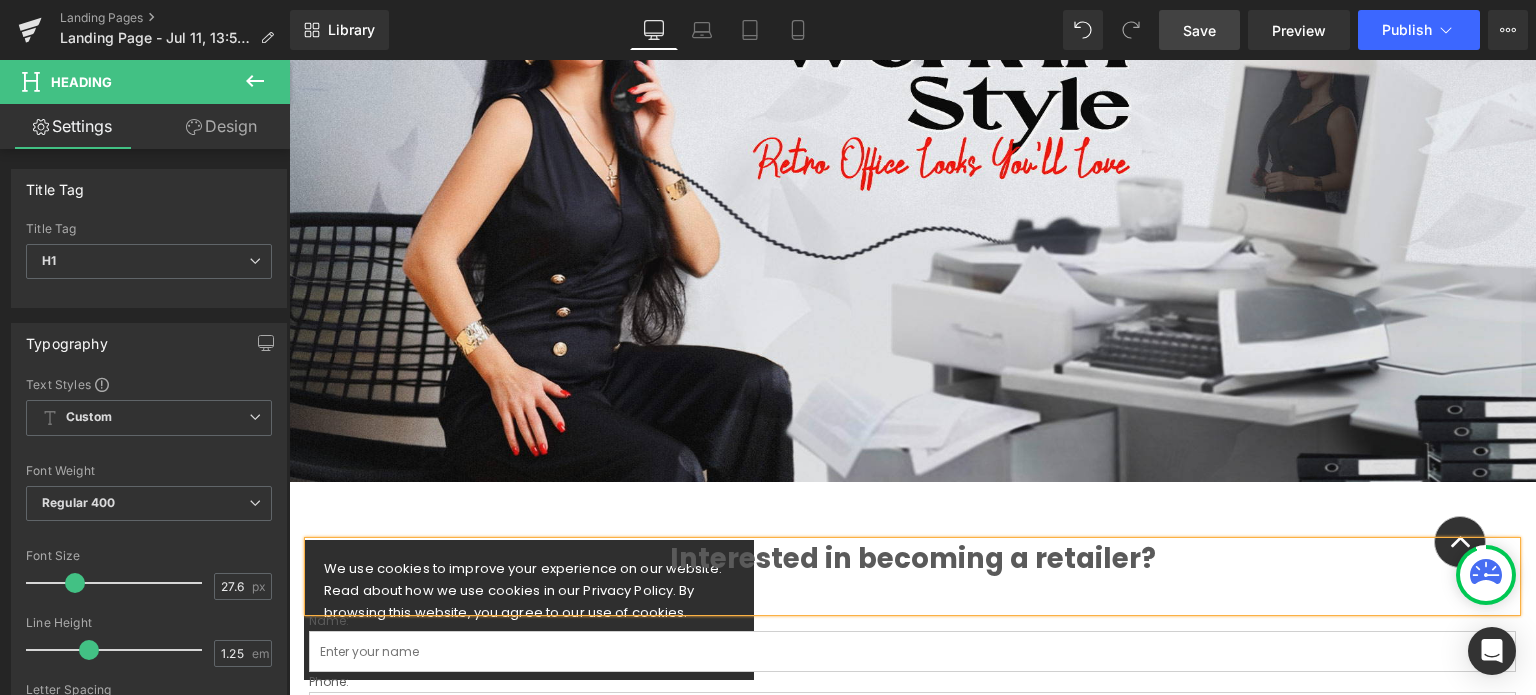 click on "Interested in becoming a retailer?" at bounding box center [912, 576] 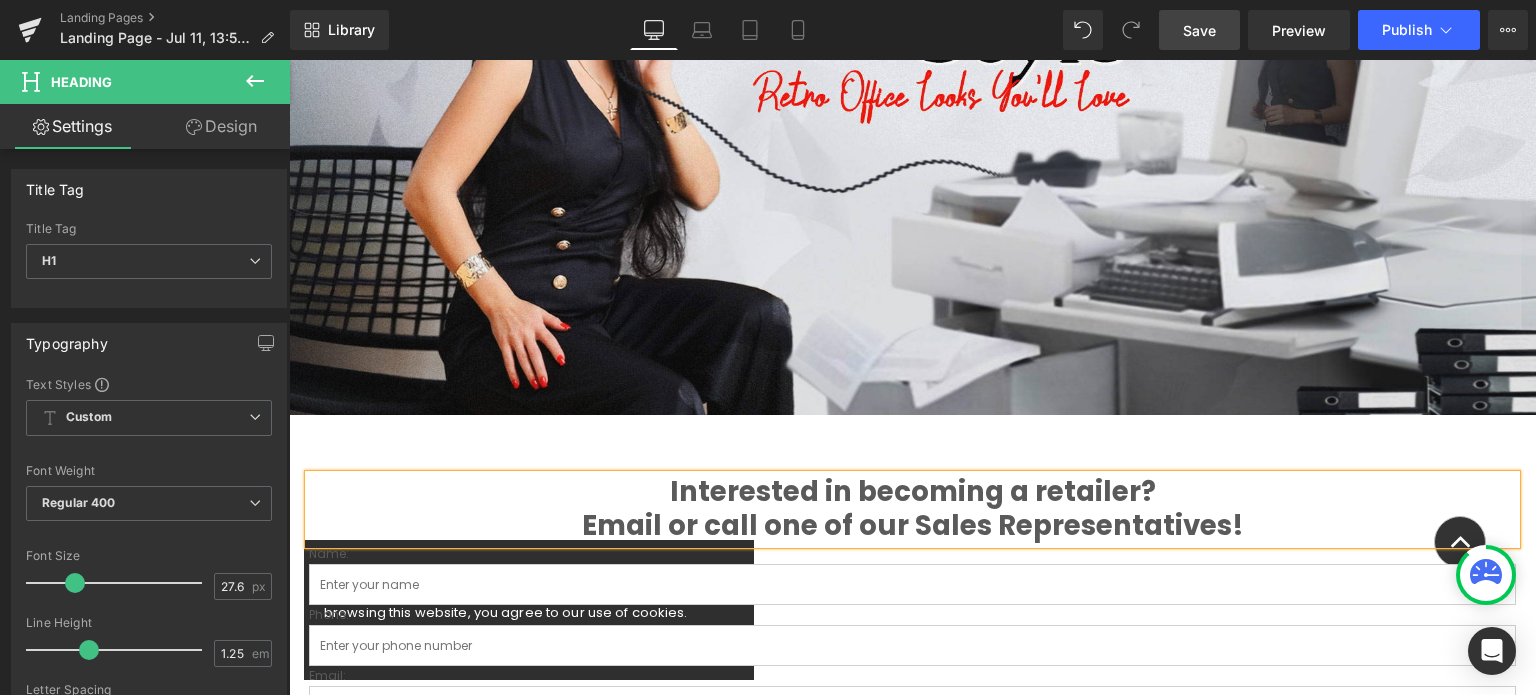scroll, scrollTop: 500, scrollLeft: 0, axis: vertical 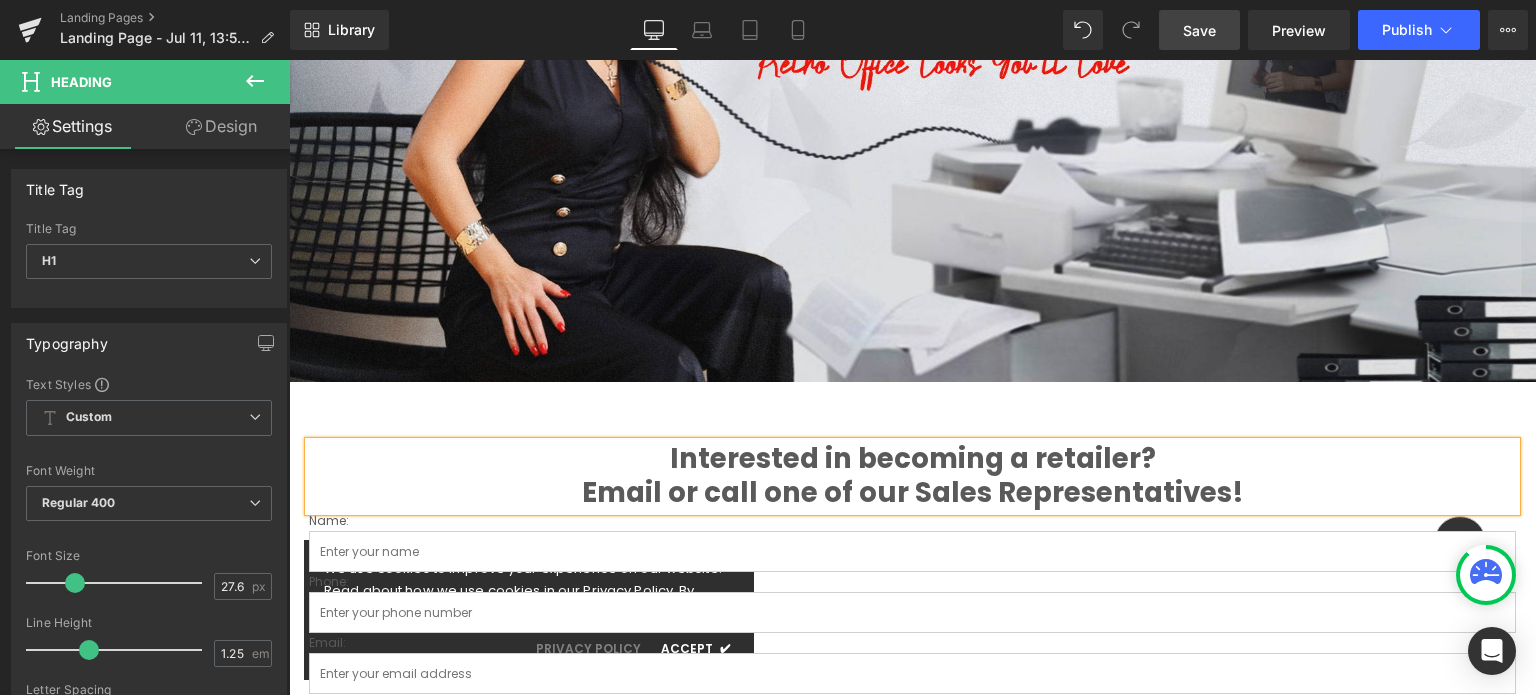 click on "Interested in becoming a retailer? Email or call one of our Sales Representatives!" at bounding box center (912, 476) 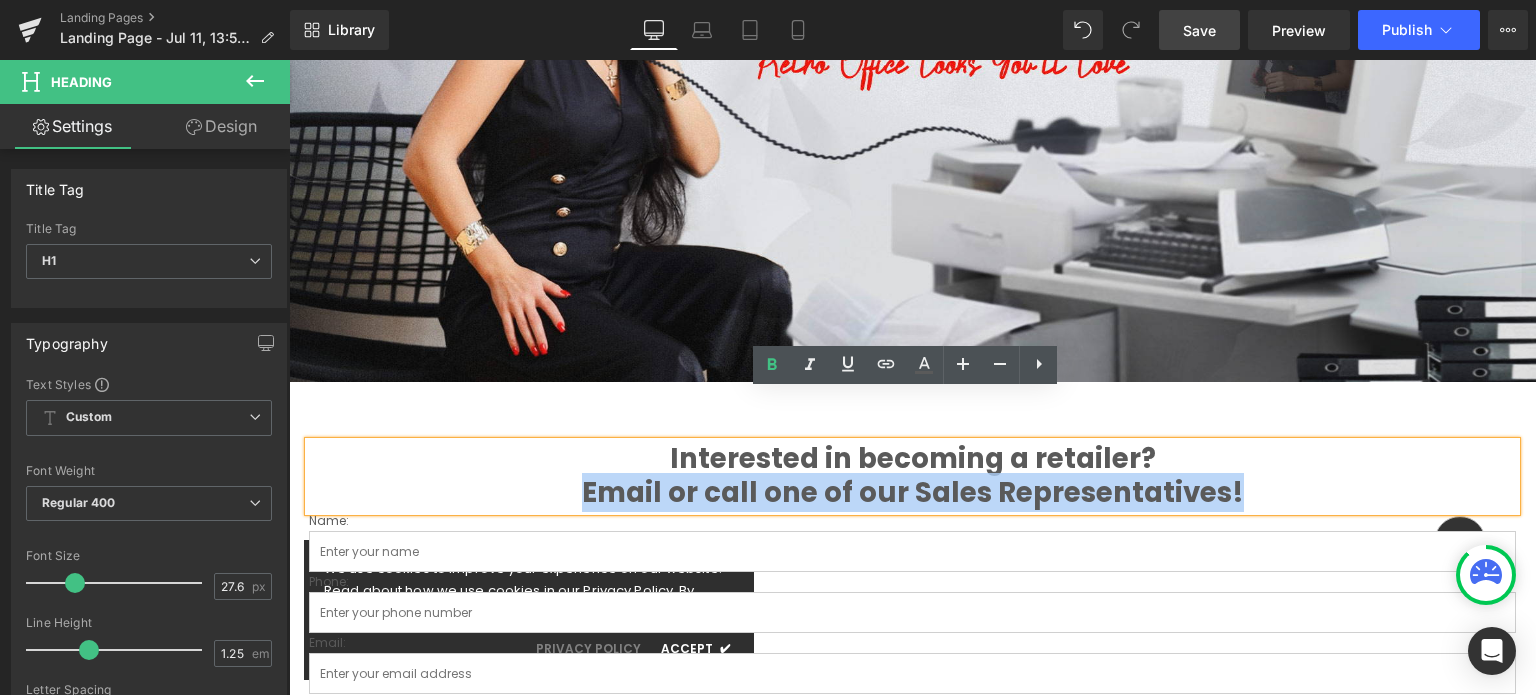 drag, startPoint x: 1239, startPoint y: 447, endPoint x: 575, endPoint y: 441, distance: 664.0271 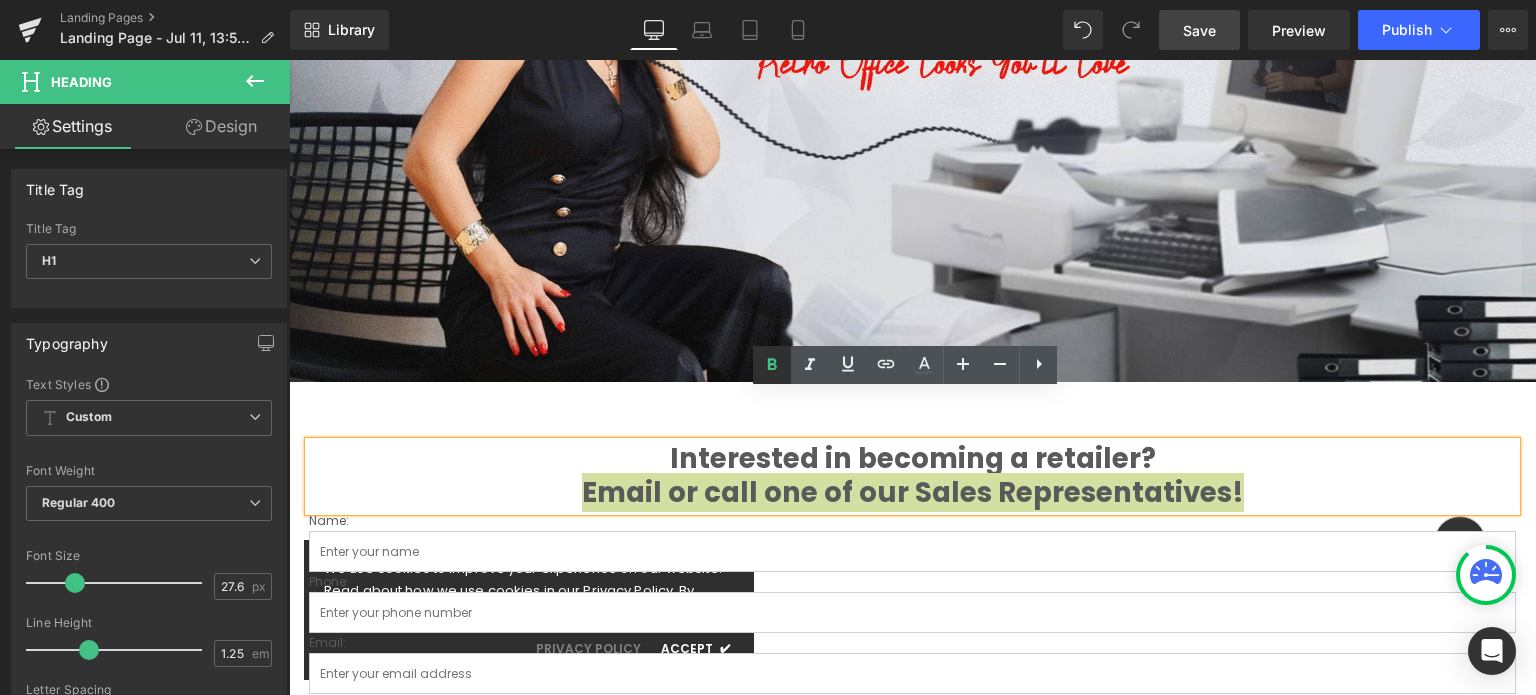 click 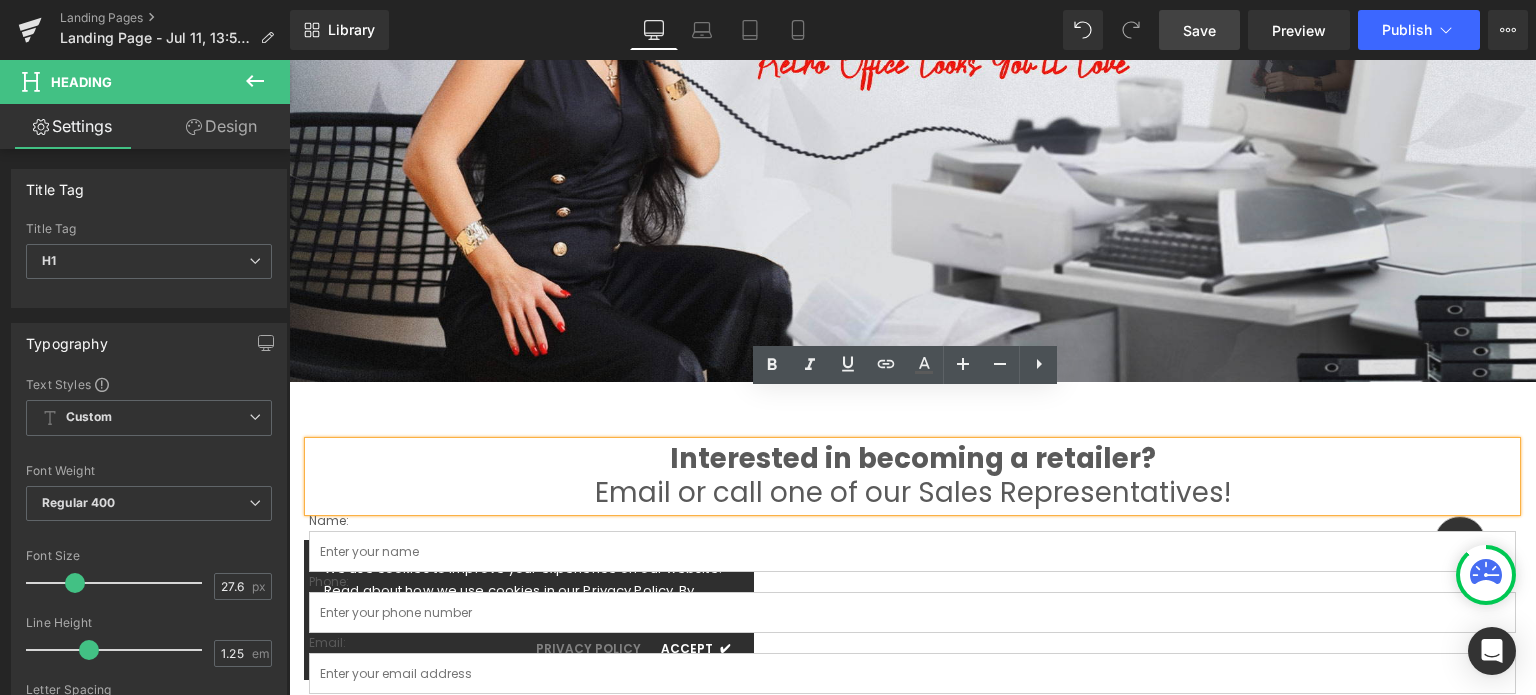 click on "Interested in becoming a retailer? Email or call one of our Sales Representatives!" at bounding box center [912, 476] 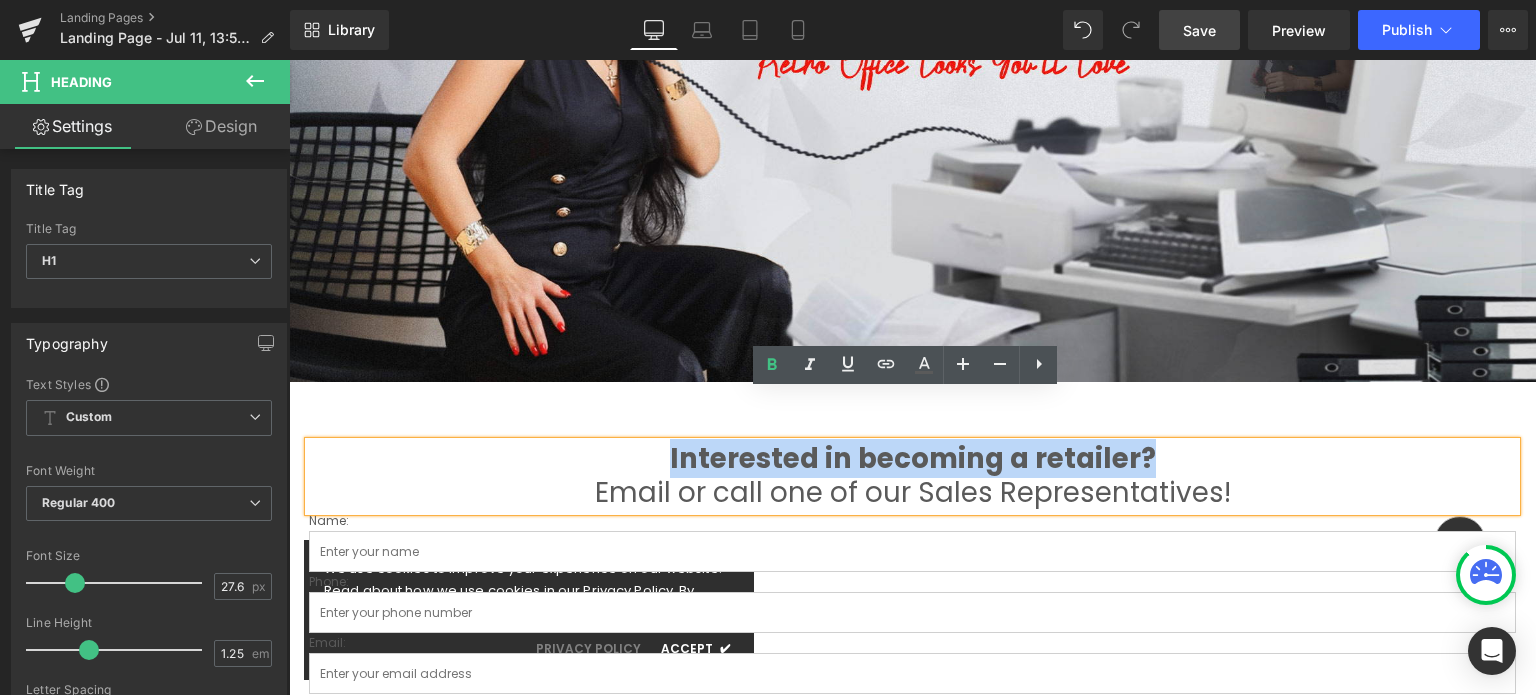 drag, startPoint x: 926, startPoint y: 409, endPoint x: 645, endPoint y: 410, distance: 281.00177 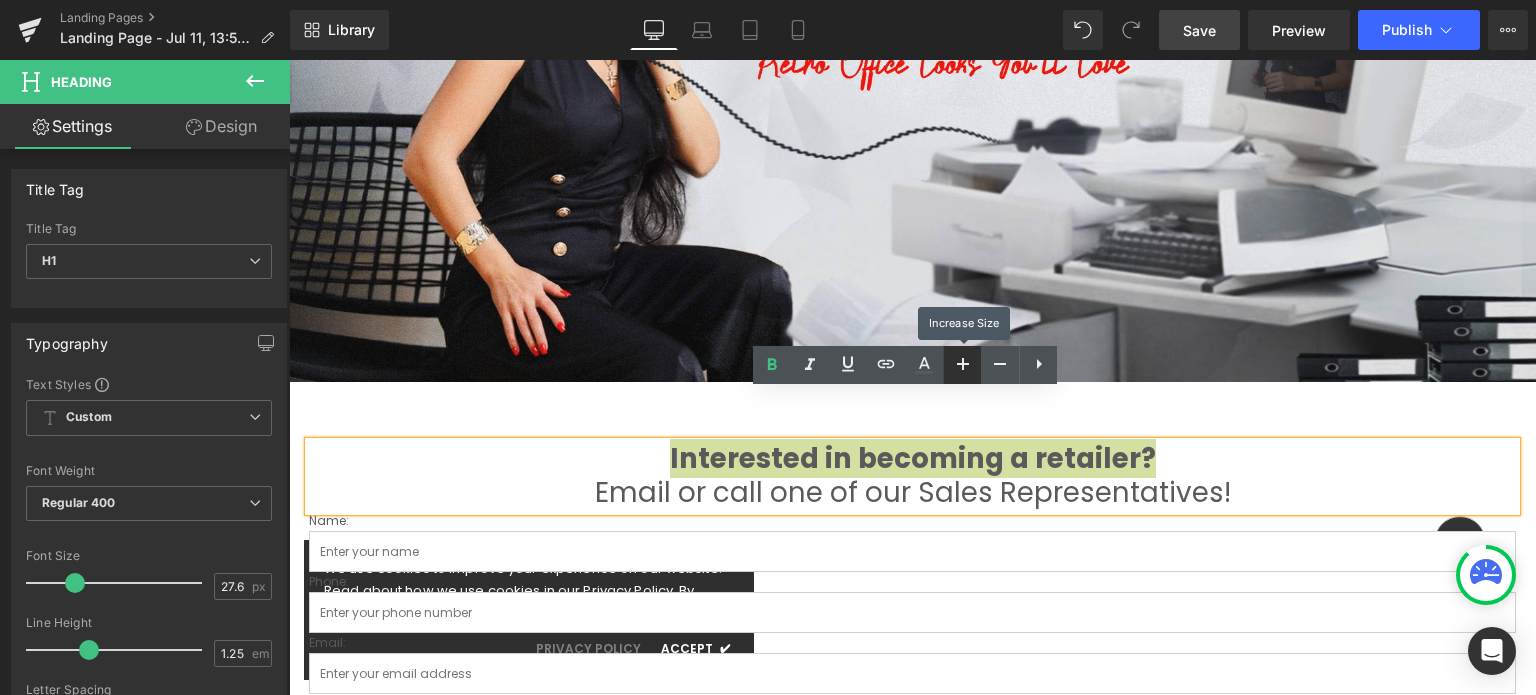 click 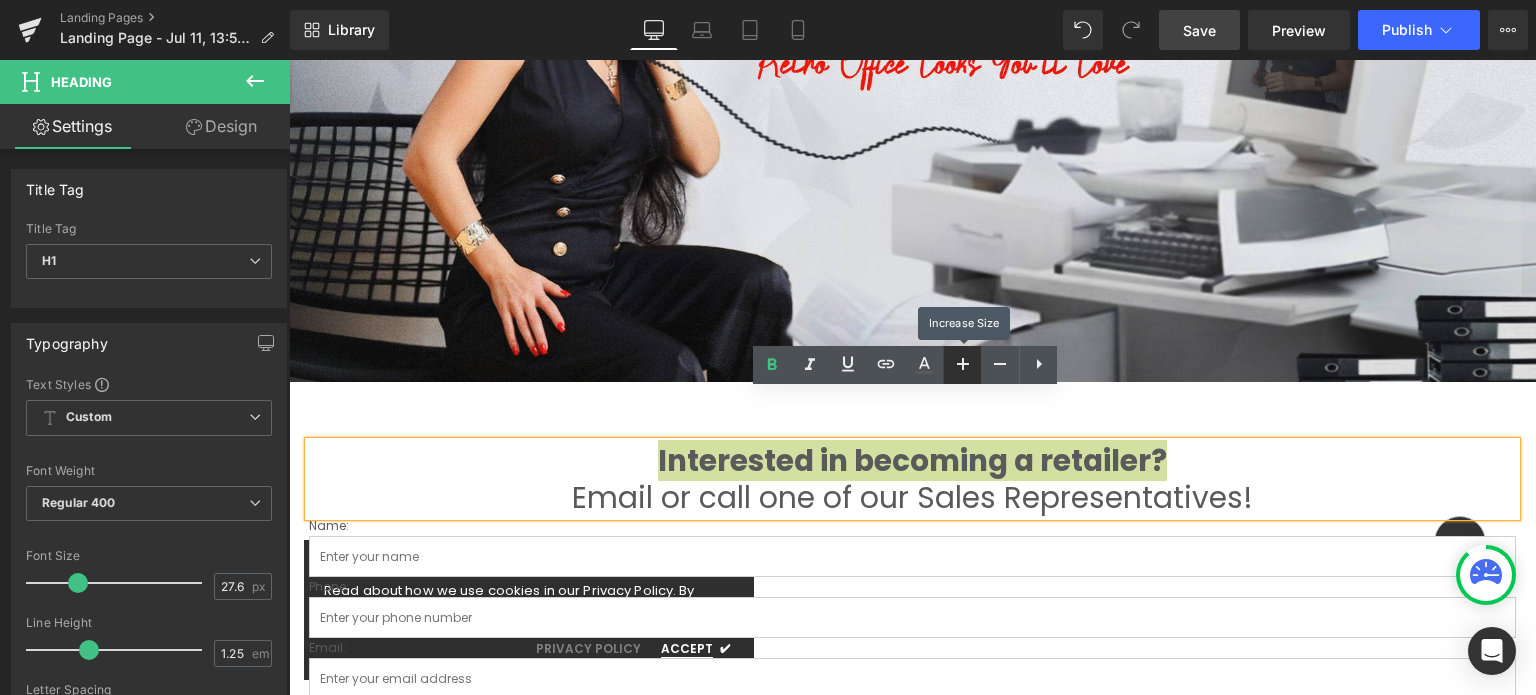 click 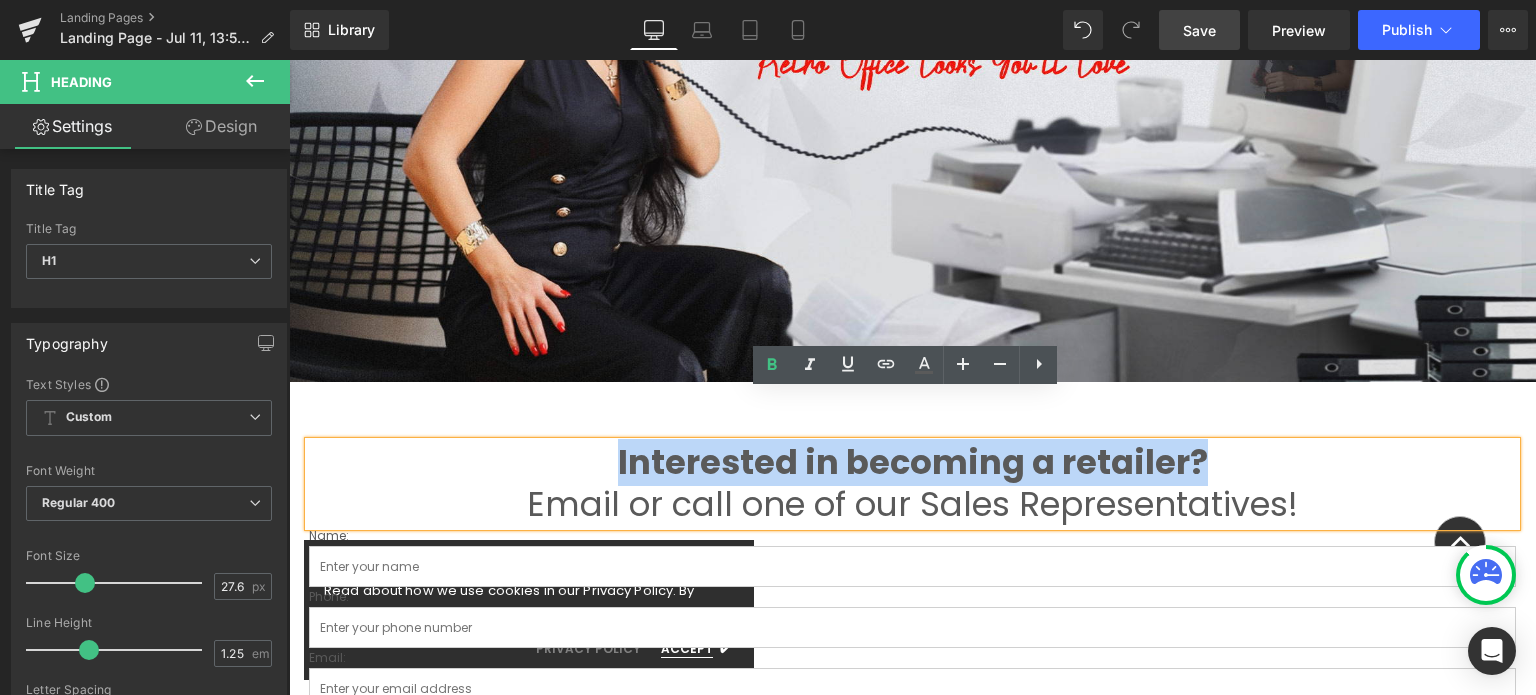 click on "Interested in becoming a retailer? Email or call one of our Sales Representatives!" at bounding box center [912, 484] 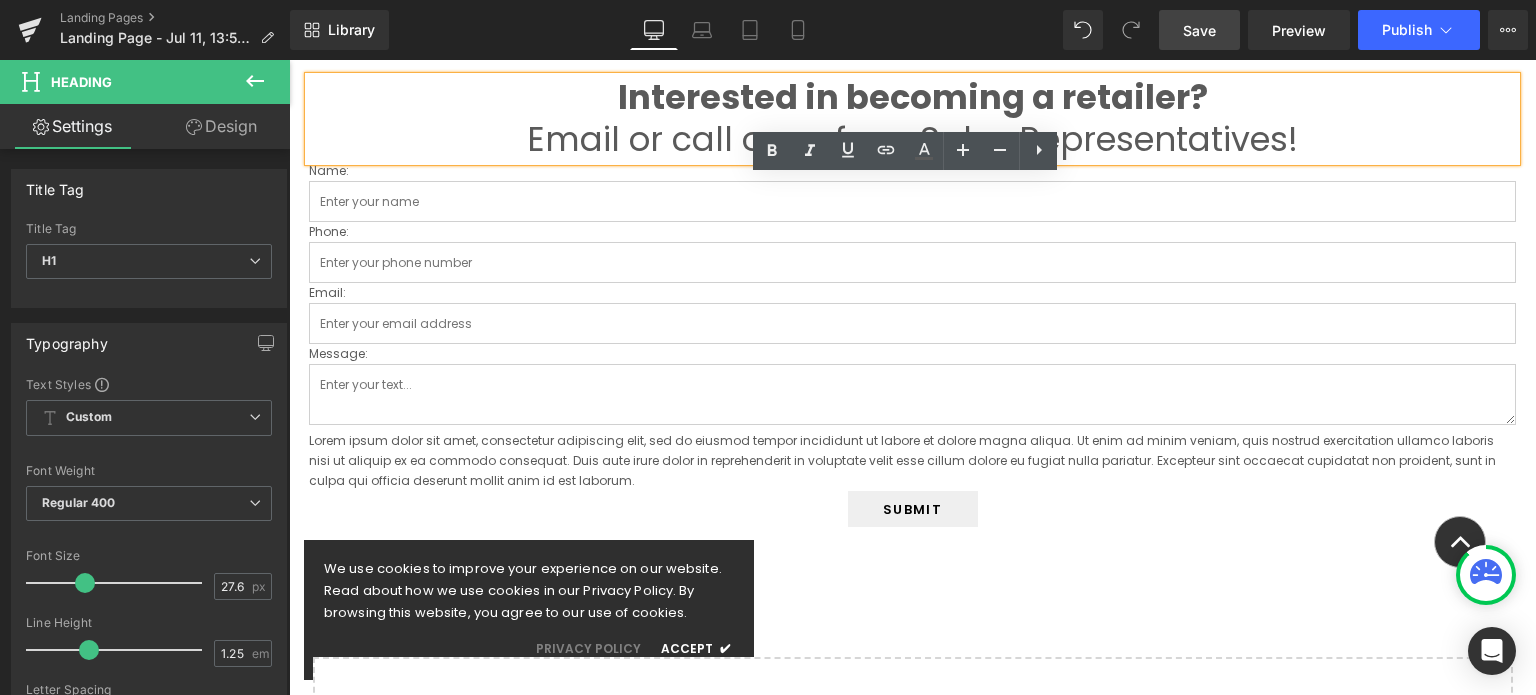 scroll, scrollTop: 900, scrollLeft: 0, axis: vertical 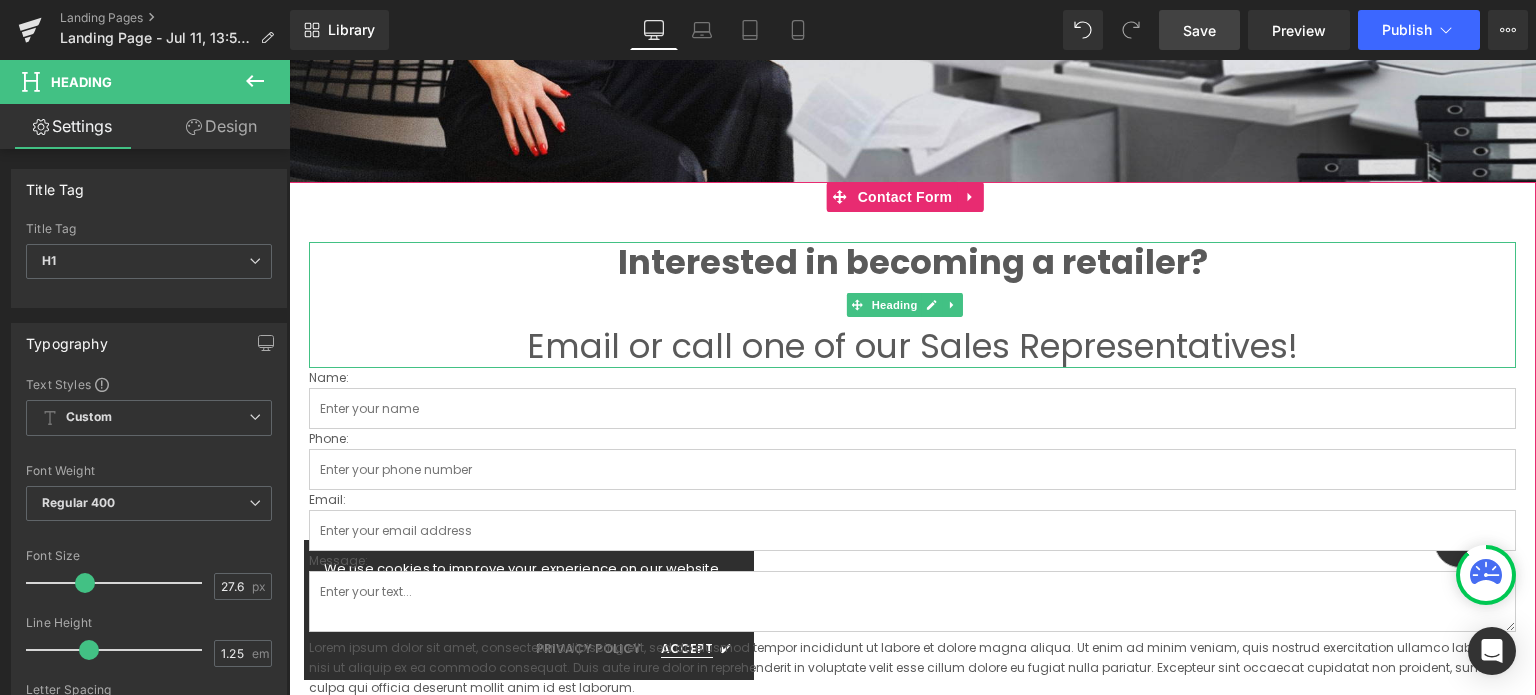 click on "Email or call one of our Sales Representatives!" at bounding box center (912, 346) 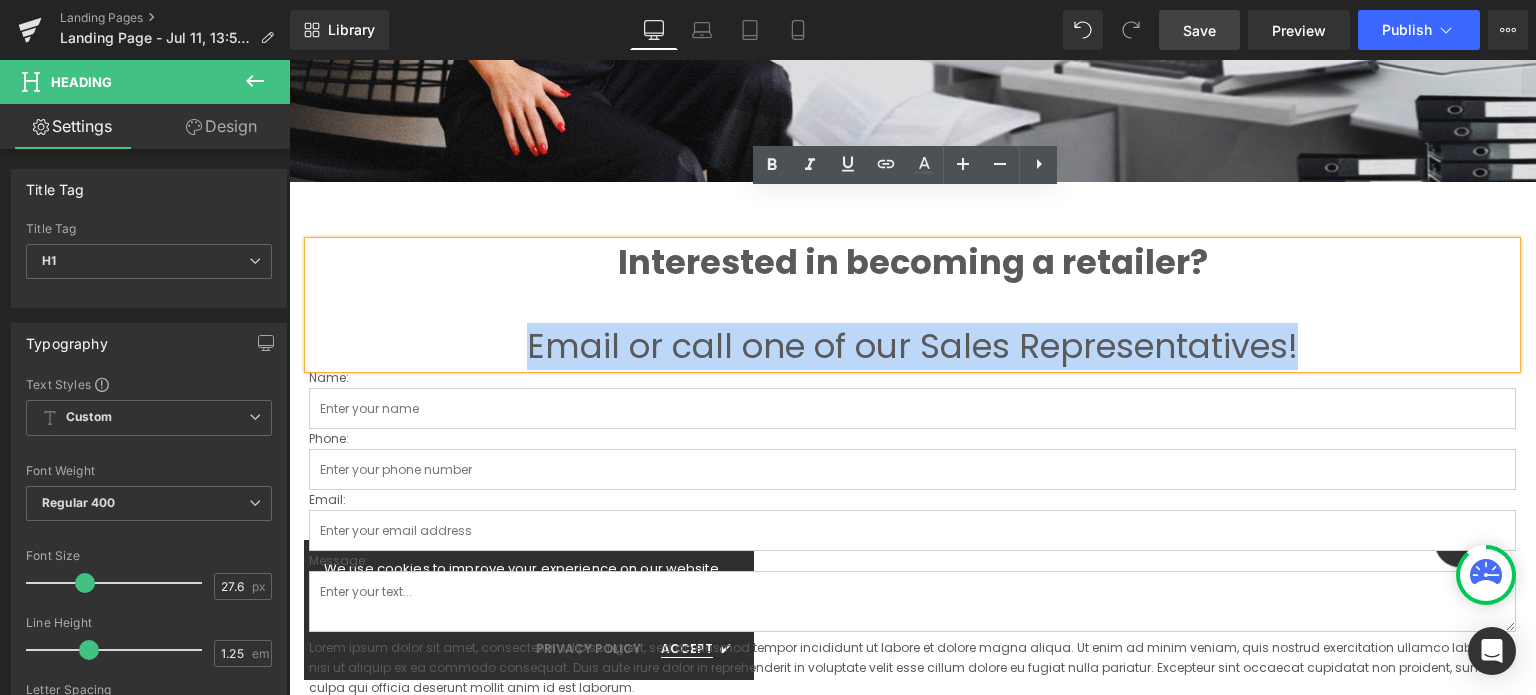 drag, startPoint x: 1161, startPoint y: 289, endPoint x: 502, endPoint y: 291, distance: 659.00305 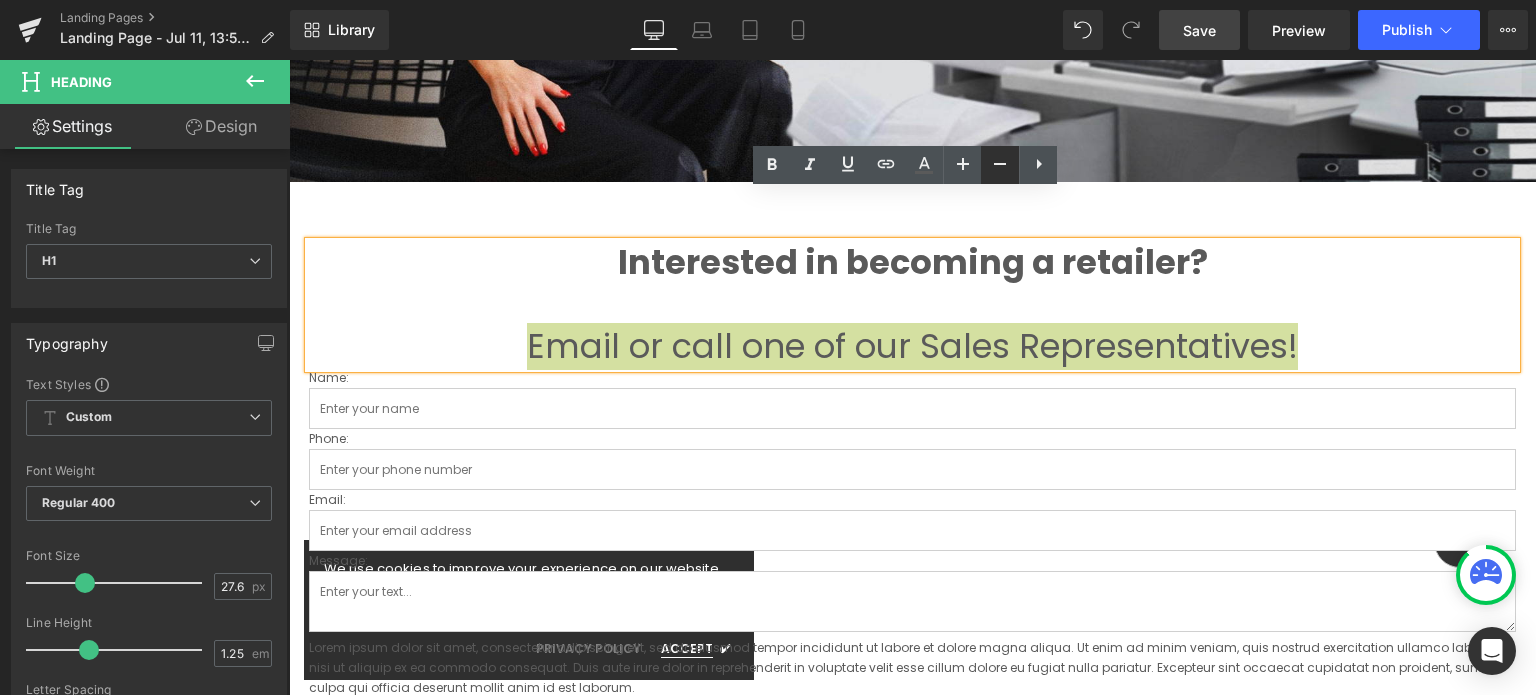 click 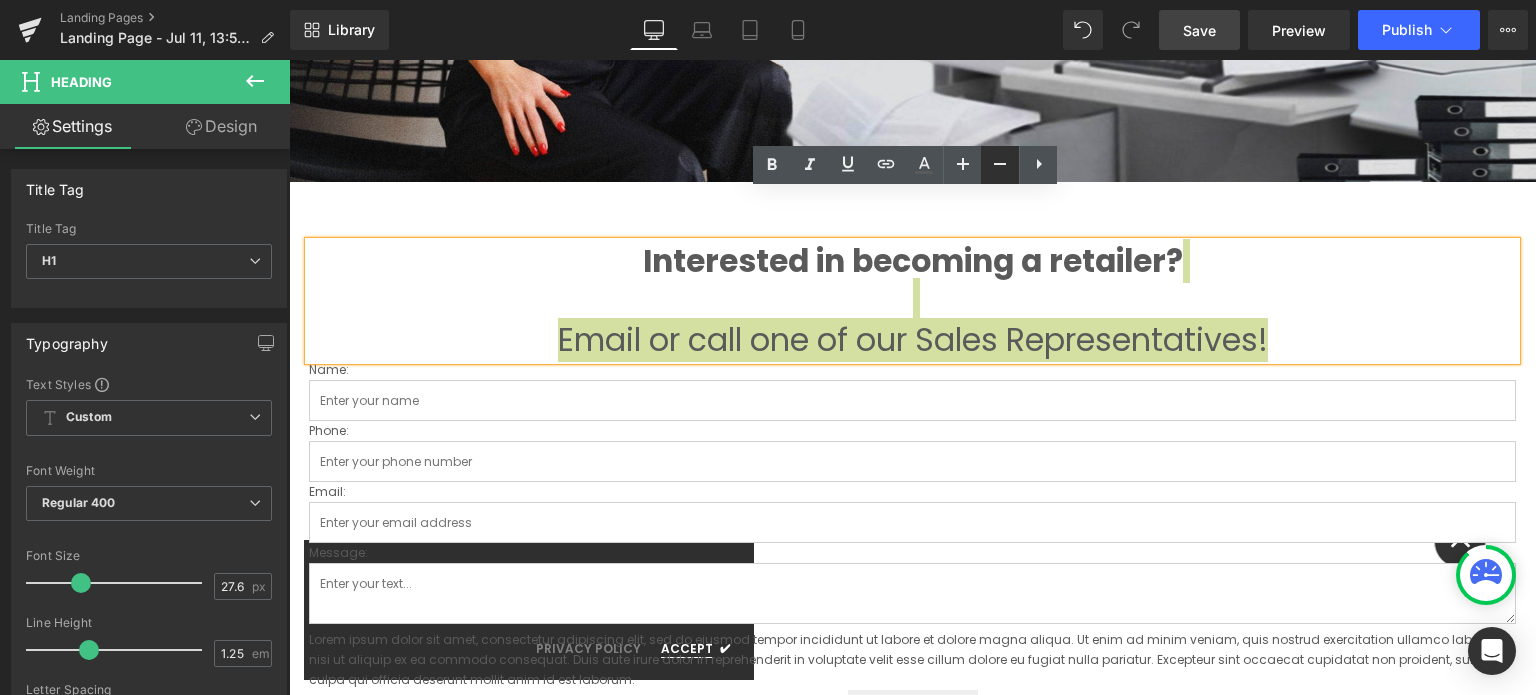 click 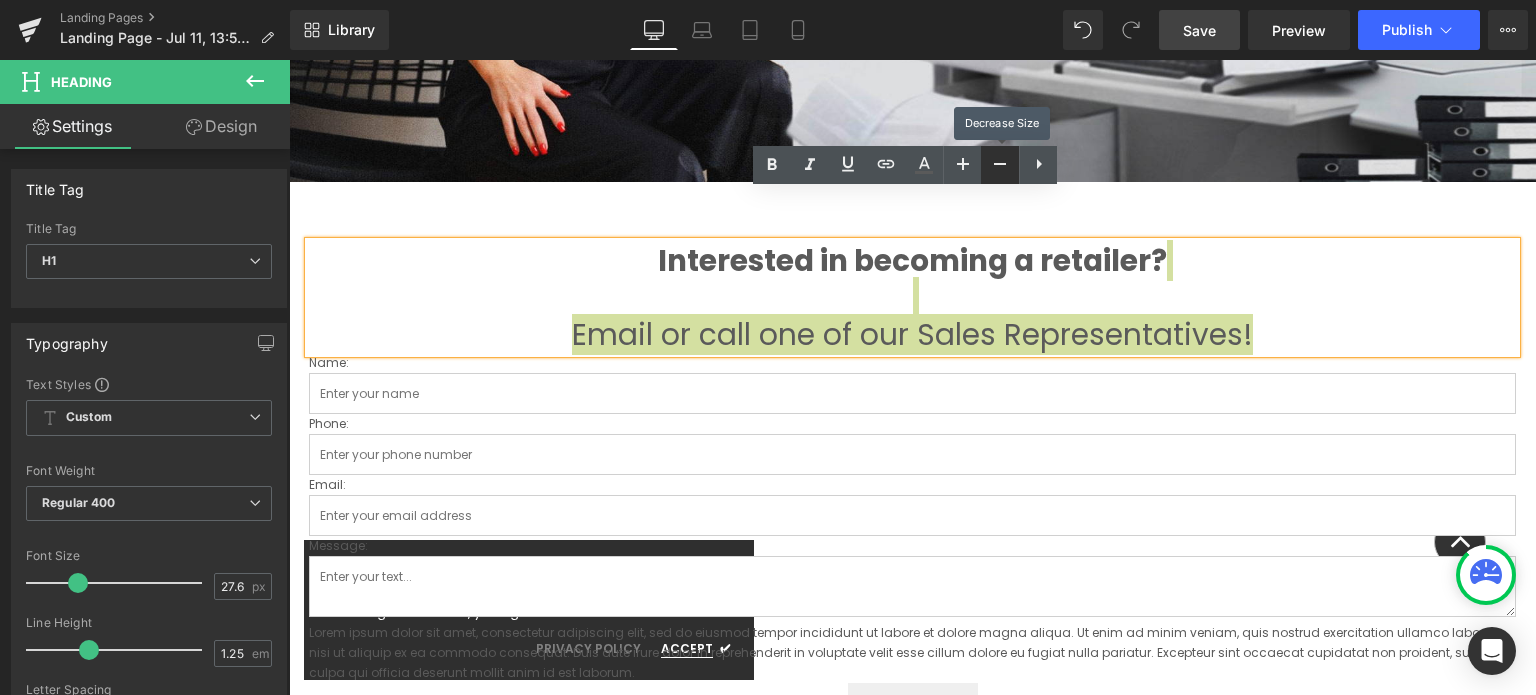 click 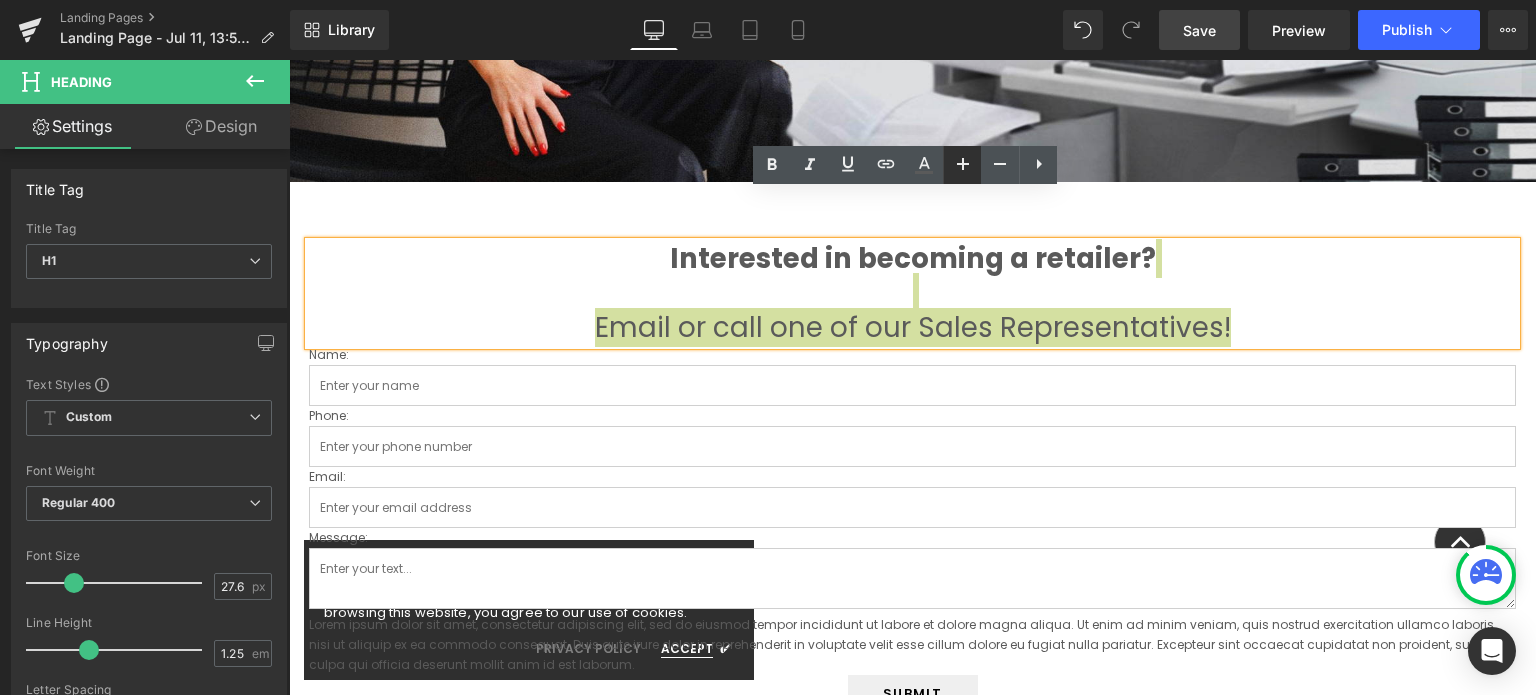 click 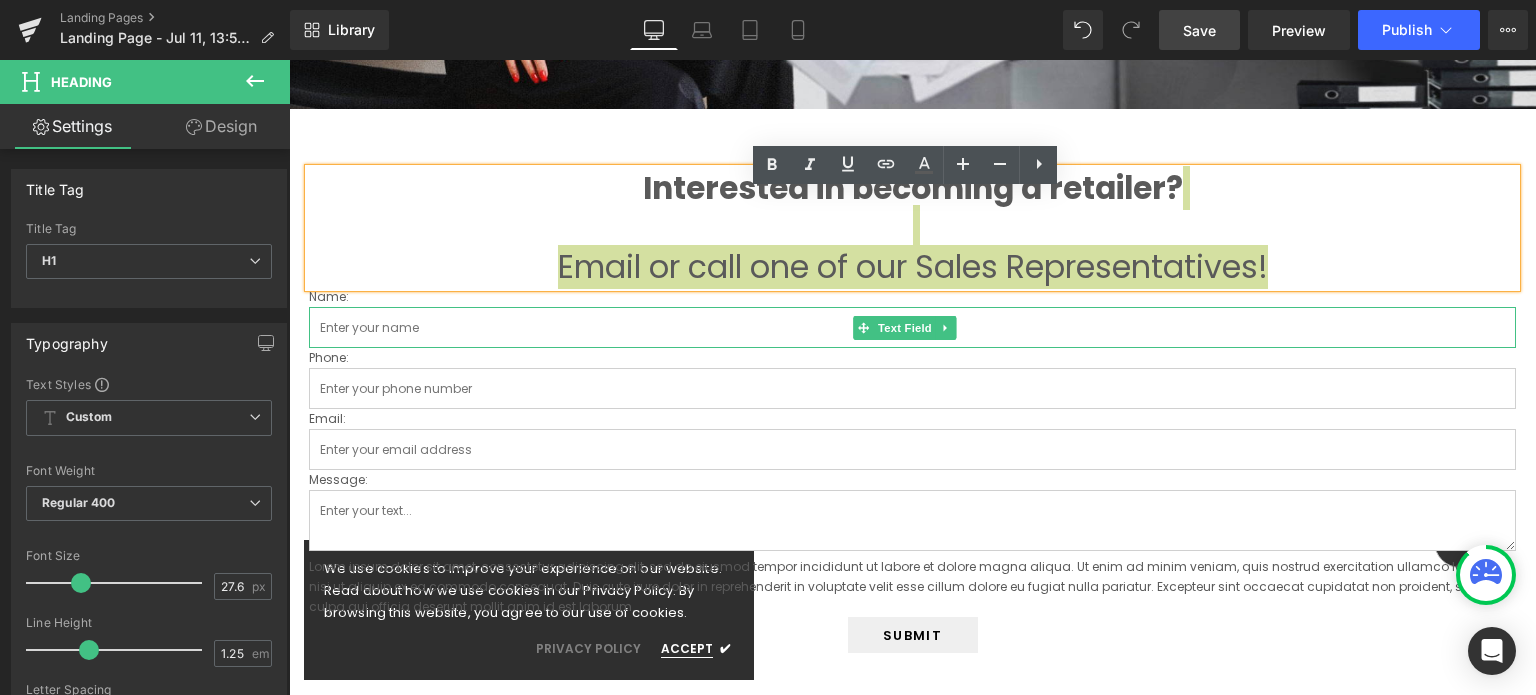 scroll, scrollTop: 900, scrollLeft: 0, axis: vertical 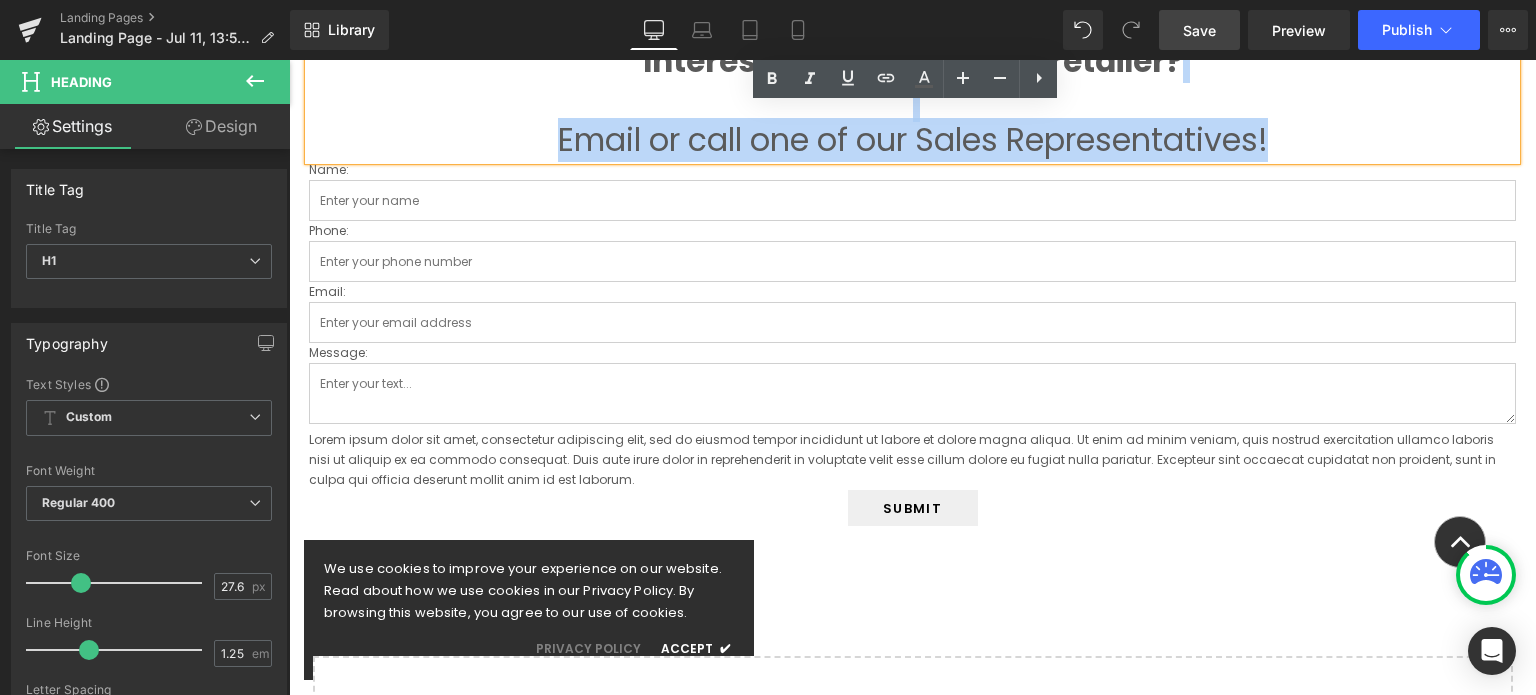 click on "Lorem ipsum dolor sit amet, consectetur adipiscing elit, sed do eiusmod tempor incididunt ut labore et dolore magna aliqua. Ut enim ad minim veniam, quis nostrud exercitation ullamco laboris nisi ut aliquip ex ea commodo consequat. Duis aute irure dolor in reprehenderit in voluptate velit esse cillum dolore eu fugiat nulla pariatur. Excepteur sint occaecat cupidatat non proident, sunt in culpa qui officia deserunt mollit anim id est laborum." at bounding box center (912, 460) 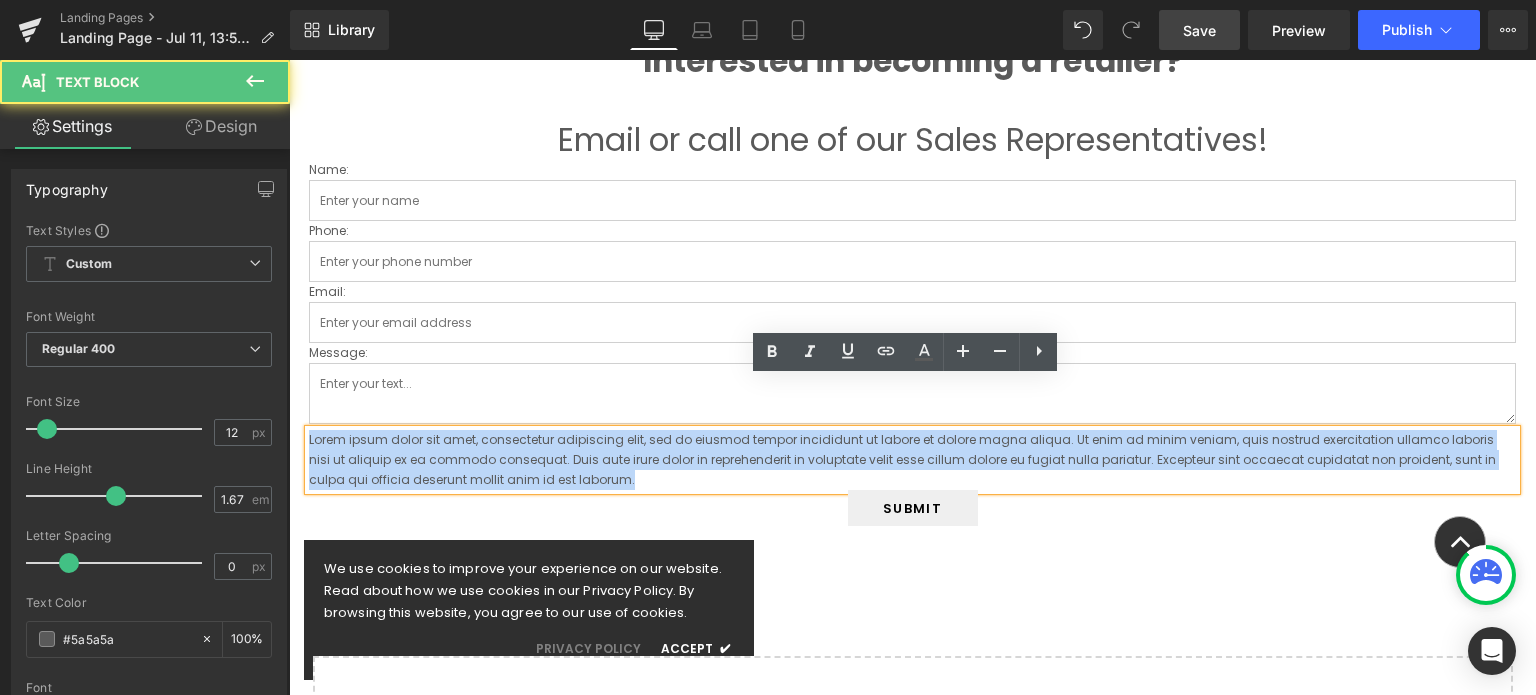 drag, startPoint x: 608, startPoint y: 430, endPoint x: 298, endPoint y: 372, distance: 315.37915 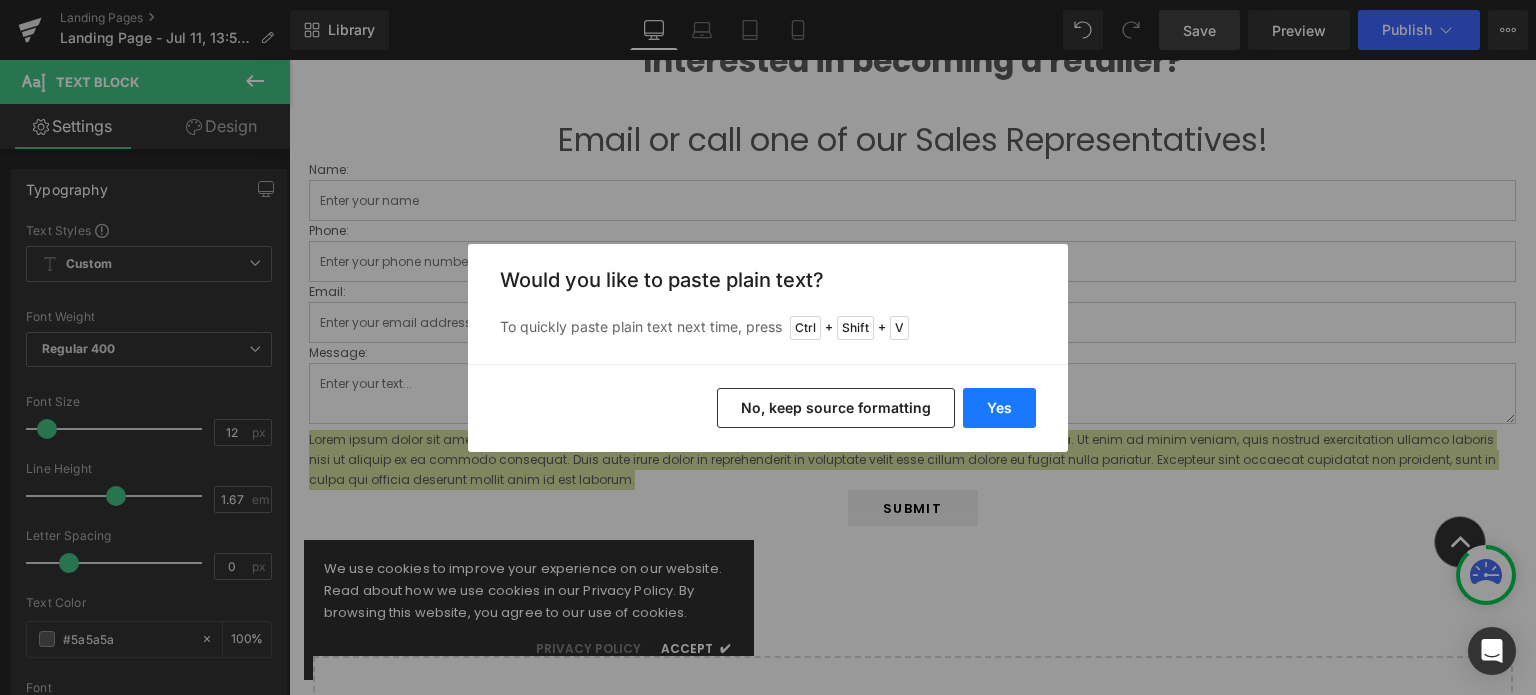 click on "Yes" at bounding box center (999, 408) 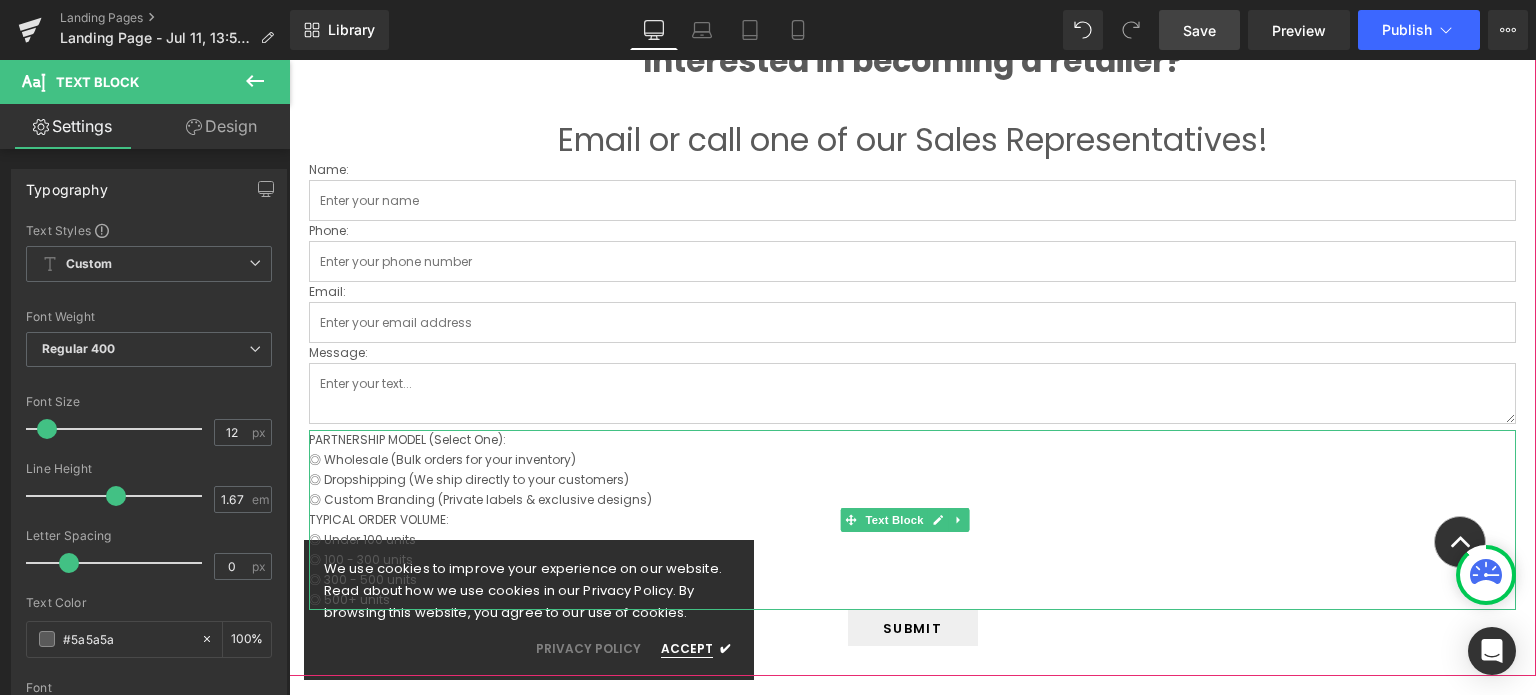 click on "◎ Custom Branding (Private labels & exclusive designs)" at bounding box center (912, 500) 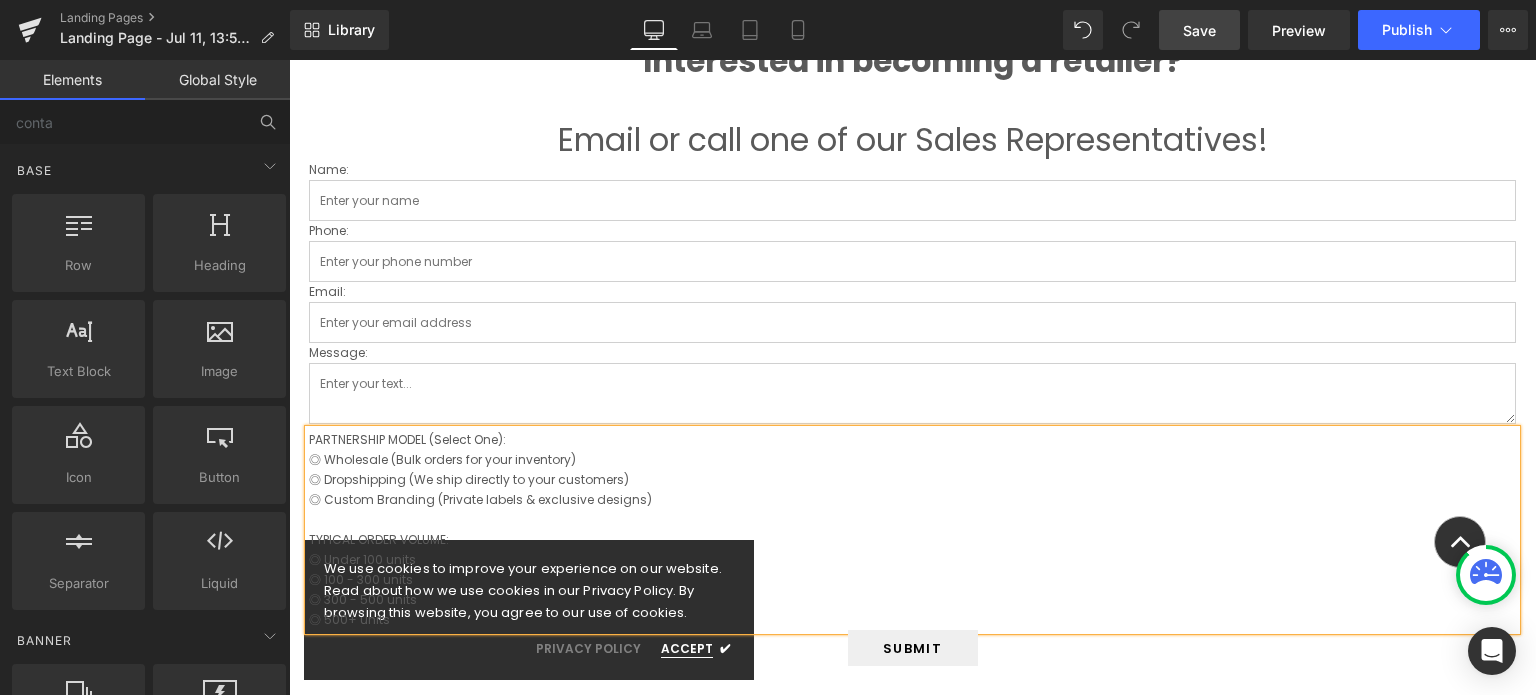 click on "Image
Interested in becoming a retailer? Email or call one of our Sales Representatives!
Heading         Name: Text Block         Text Field         Phone: Text Block         Text Field         Email: Text Block         Email Field         Message: Text Block           Text Area
PARTNERSHIP MODEL (Select One):		  ◎ Wholesale (Bulk orders for your inventory)		  ◎ Dropshipping (We ship directly to your customers)		  ◎ Custom Branding (Private labels & exclusive designs)		  TYPICAL ORDER VOLUME:		  ◎ Under 100 units		  ◎ 100 - 300 units		  ◎ 300 - 500 units		  ◎ 500+ units
Text Block           Submit   Submit Button
Contact Form   60px
Select your layout" at bounding box center [912, 159] 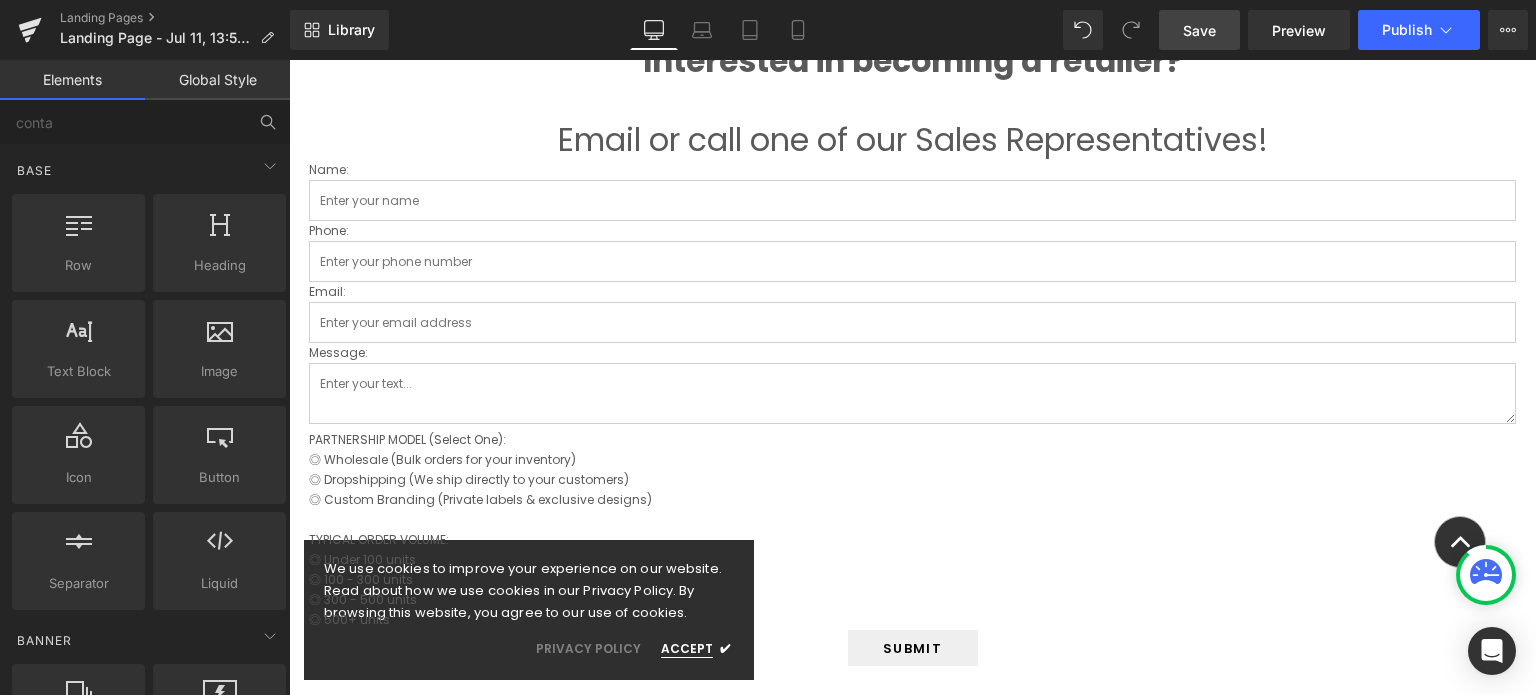 click on "Image
Interested in becoming a retailer? Email or call one of our Sales Representatives!
Heading         Name: Text Block         Text Field         Phone: Text Block         Text Field         Email: Text Block         Email Field         Message: Text Block           Text Area
PARTNERSHIP MODEL (Select One):		  ◎ Wholesale (Bulk orders for your inventory)		  ◎ Dropshipping (We ship directly to your customers)		  ◎ Custom Branding (Private labels & exclusive designs)		  TYPICAL ORDER VOLUME:		  ◎ Under 100 units		  ◎ 100 - 300 units		  ◎ 300 - 500 units		  ◎ 500+ units
Text Block           Submit   Submit Button
Contact Form   60px
Select your layout" at bounding box center [912, 159] 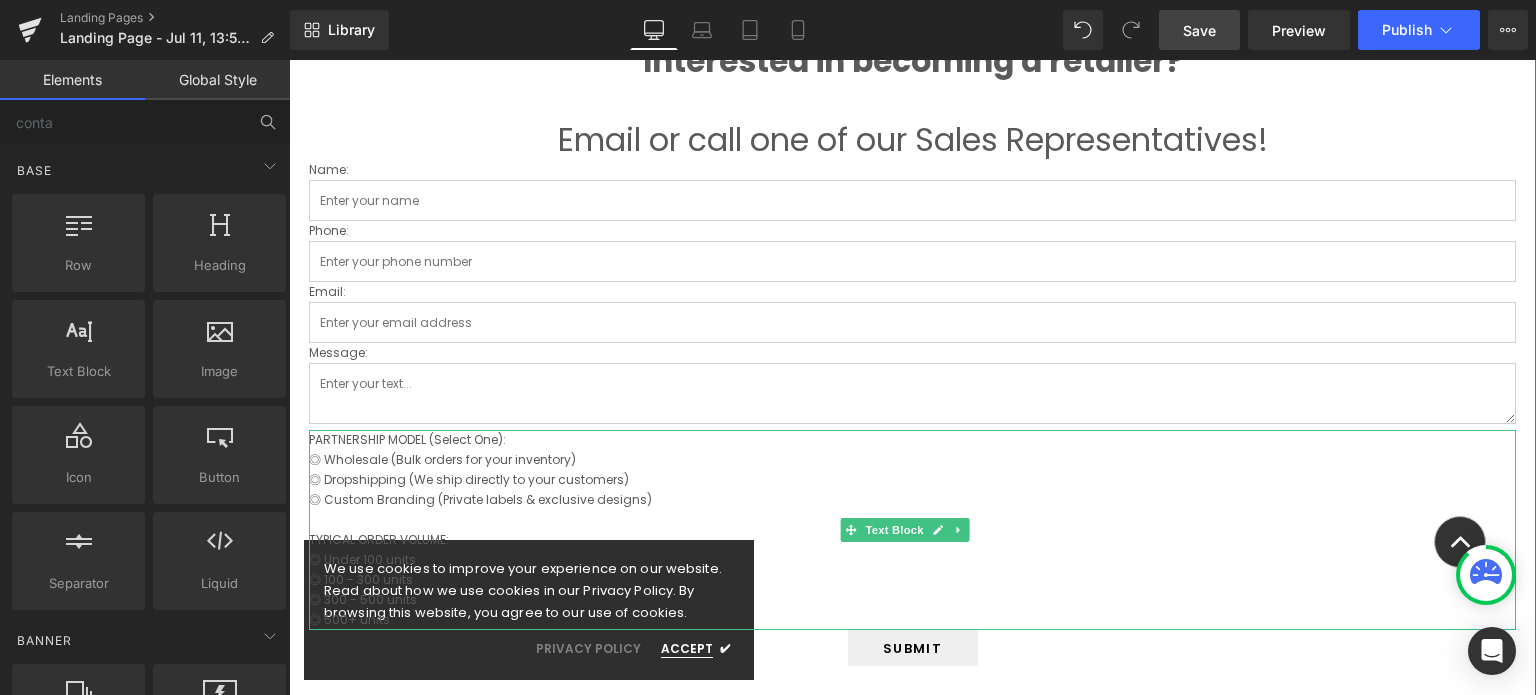 click on "PARTNERSHIP MODEL (Select One):" at bounding box center [912, 440] 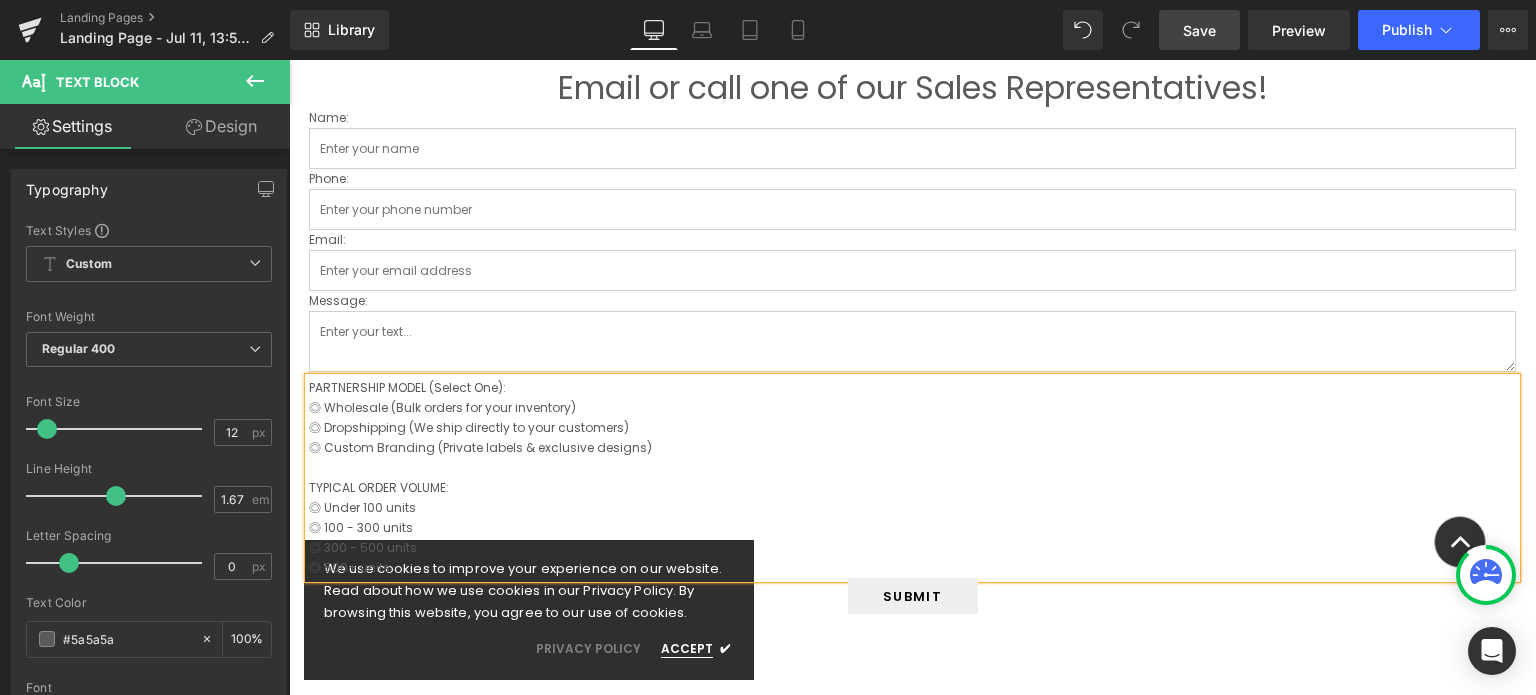 scroll, scrollTop: 1000, scrollLeft: 0, axis: vertical 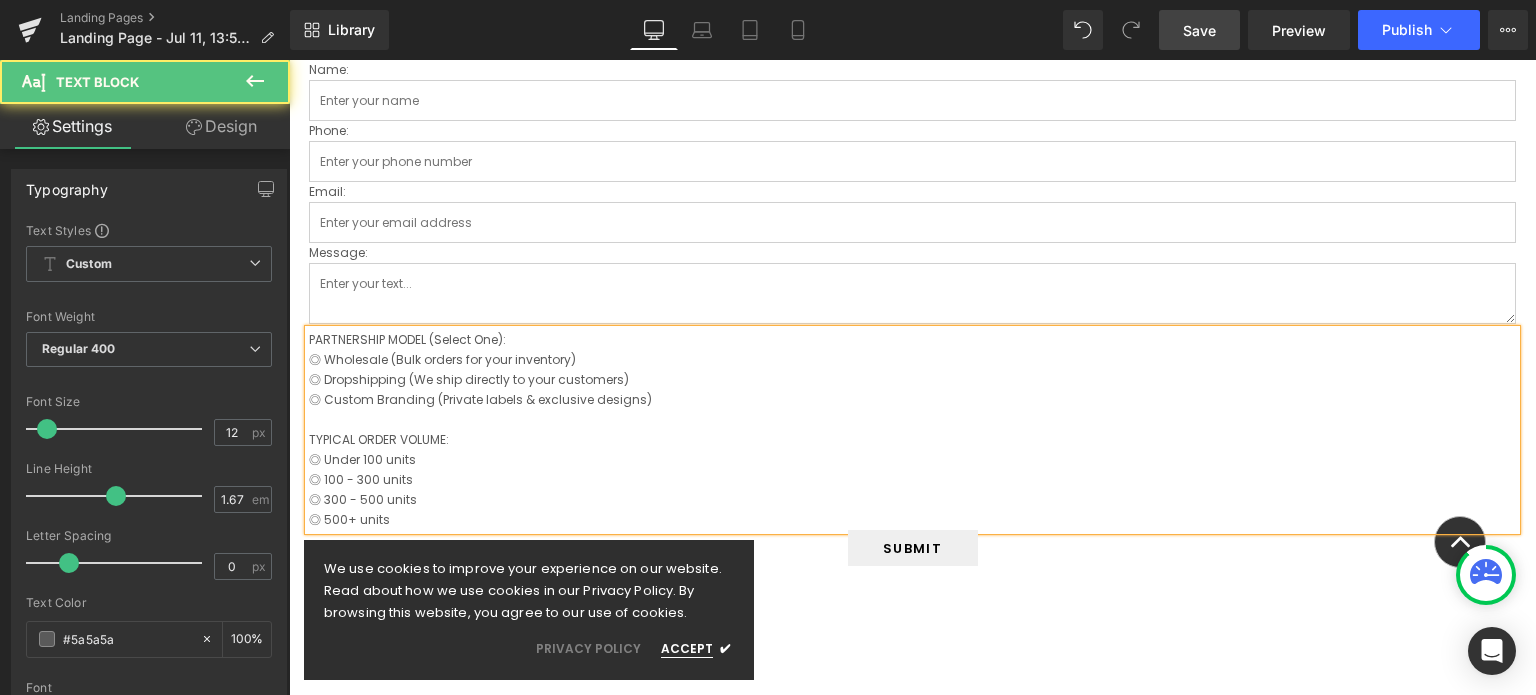 drag, startPoint x: 406, startPoint y: 464, endPoint x: 552, endPoint y: 355, distance: 182.20044 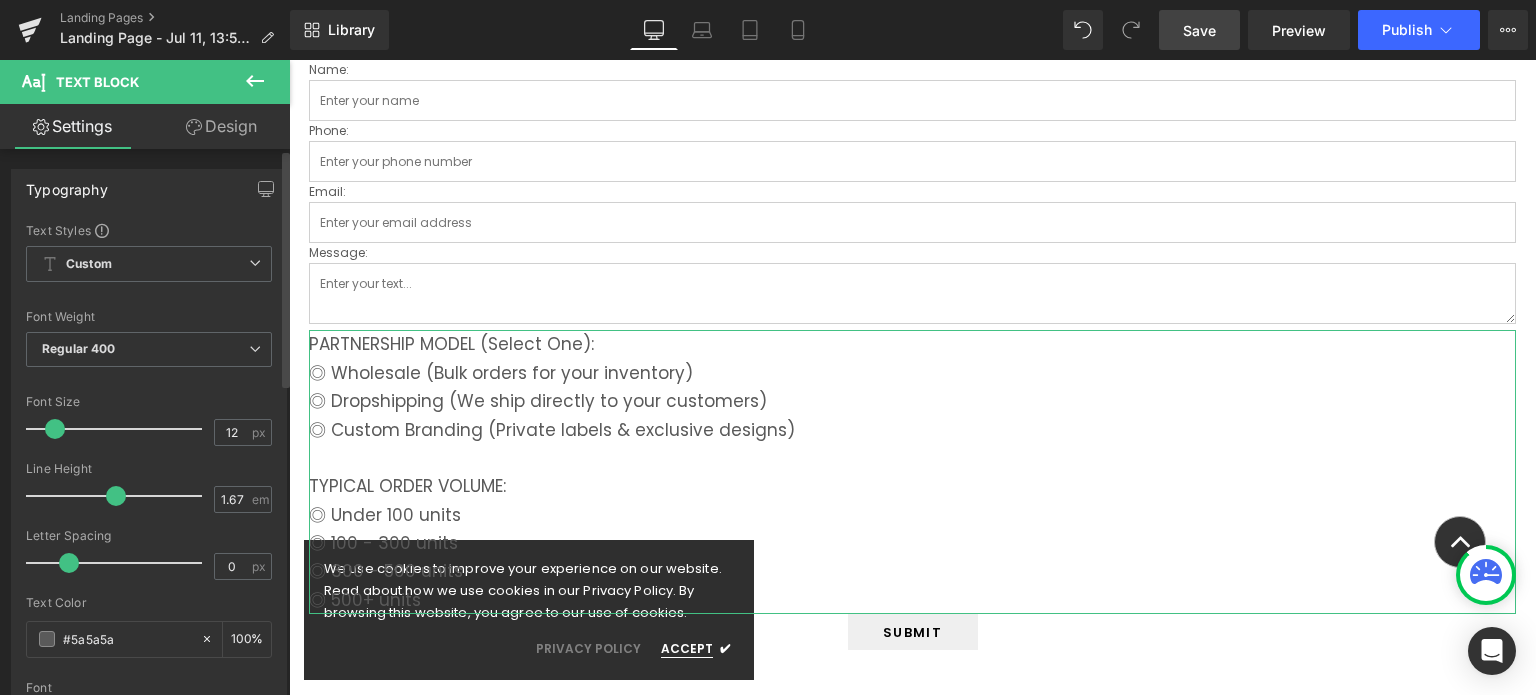 drag, startPoint x: 43, startPoint y: 427, endPoint x: 51, endPoint y: 435, distance: 11.313708 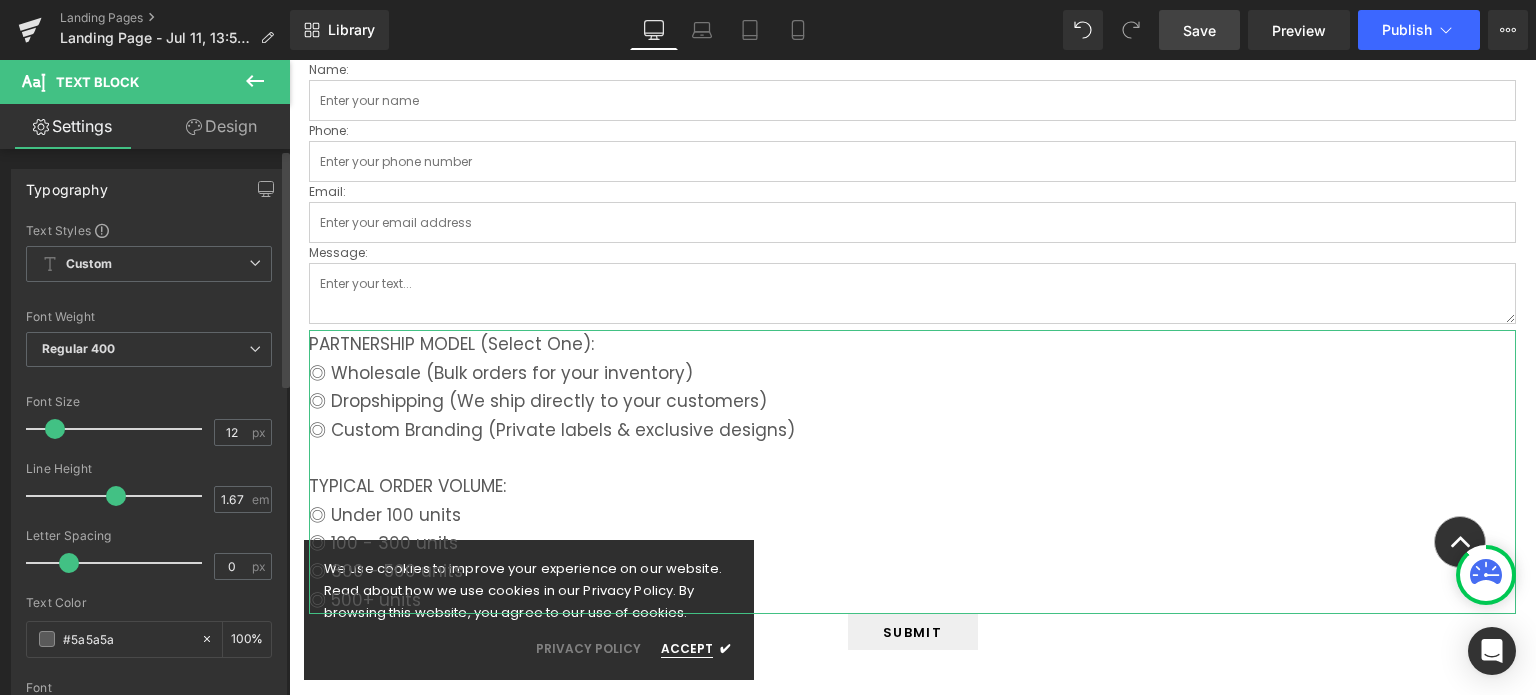 click at bounding box center [55, 429] 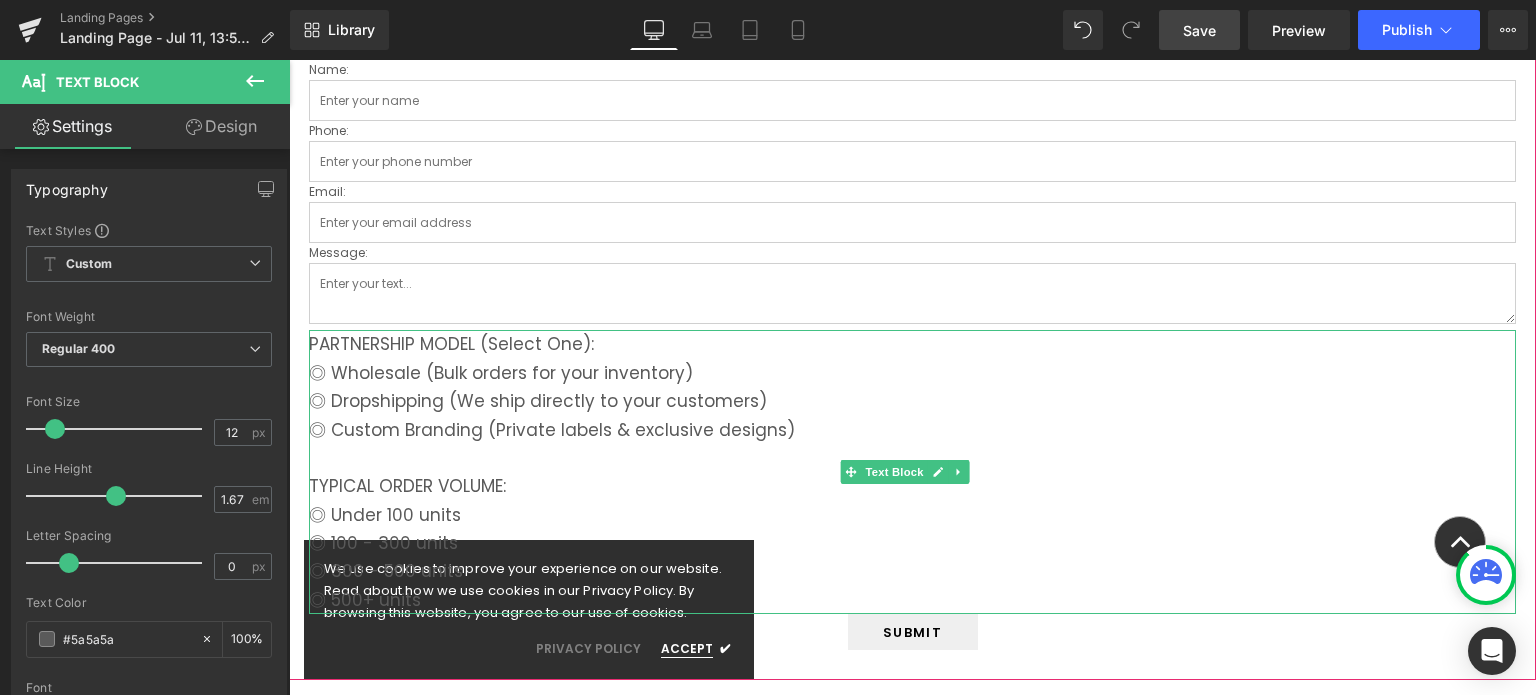 click on "◎ Wholesale (Bulk orders for your inventory)" at bounding box center (912, 373) 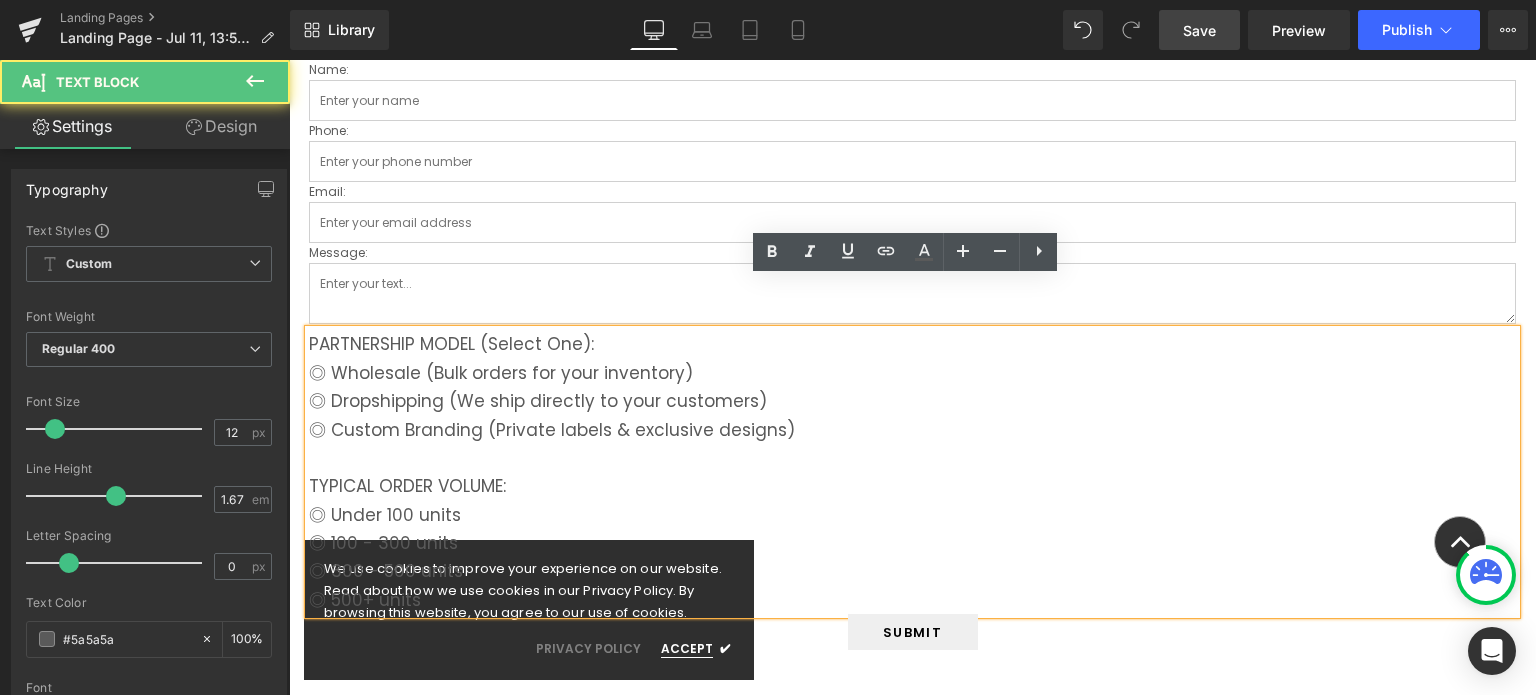 click on "TYPICAL ORDER VOLUME:" at bounding box center [912, 486] 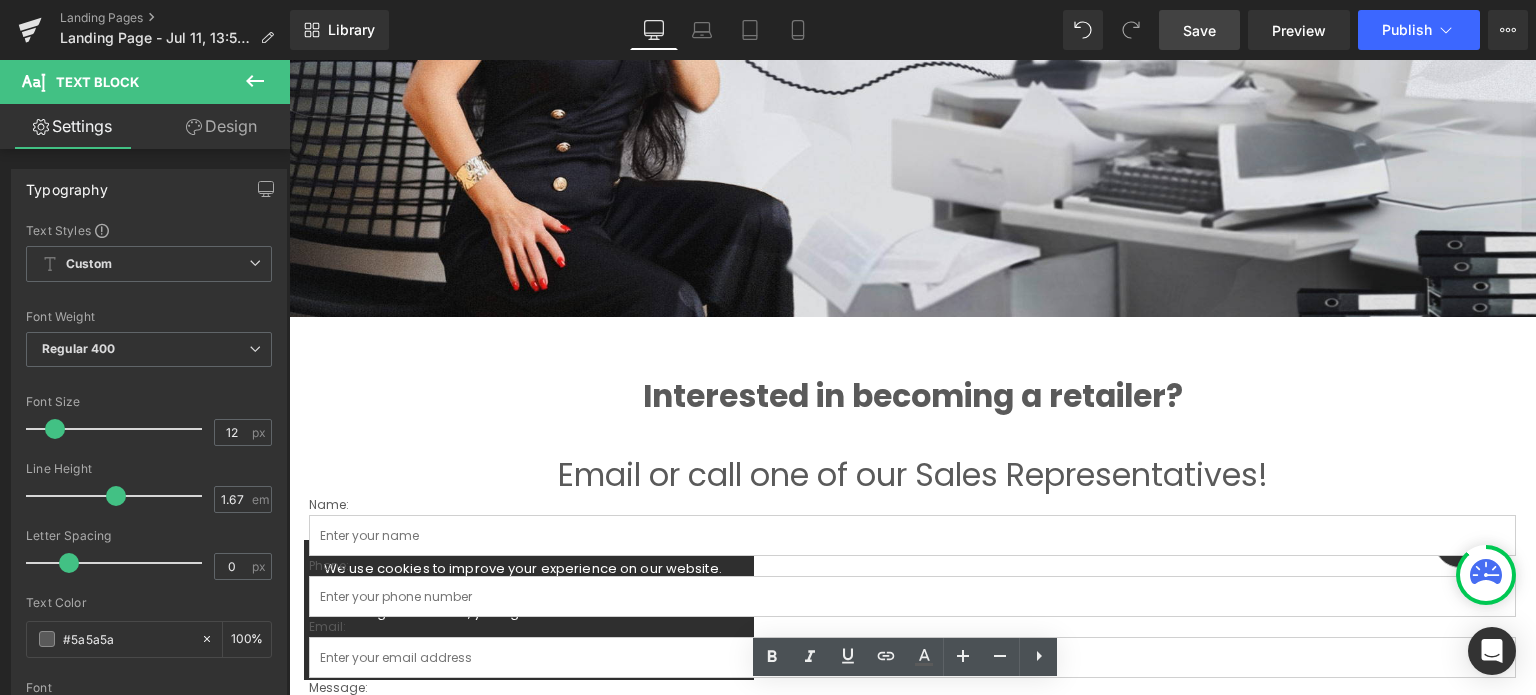 scroll, scrollTop: 600, scrollLeft: 0, axis: vertical 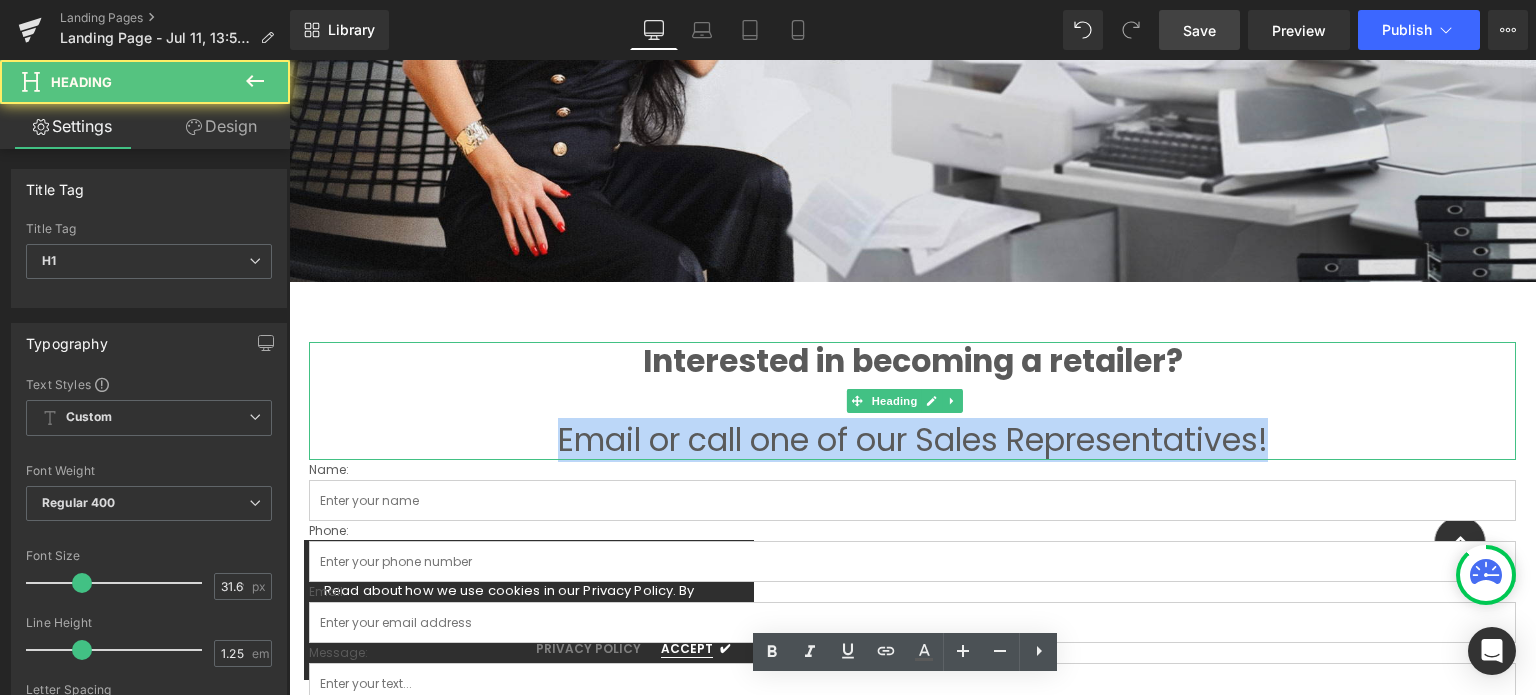 drag, startPoint x: 1276, startPoint y: 391, endPoint x: 548, endPoint y: 375, distance: 728.1758 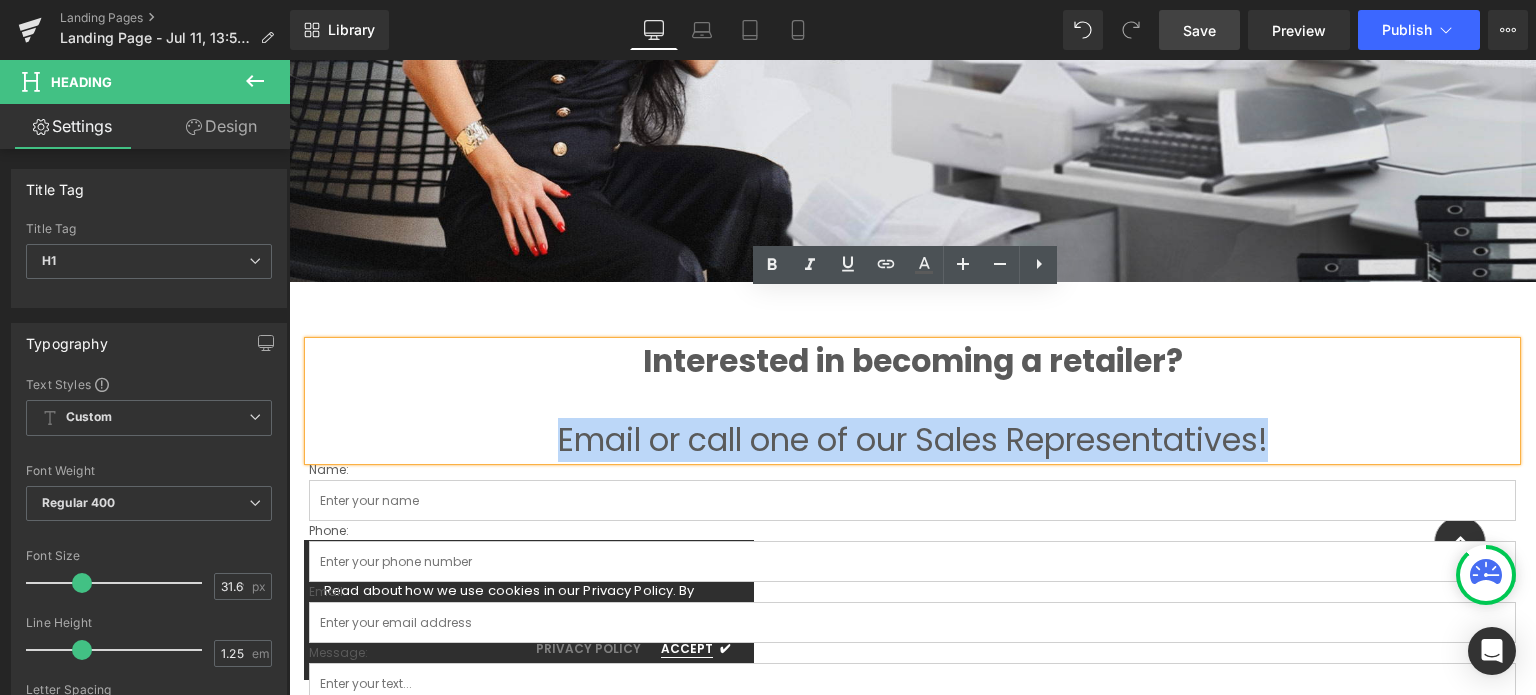 click on "Interested in becoming a retailer? Email or call one of our Sales Representatives!" at bounding box center [912, 401] 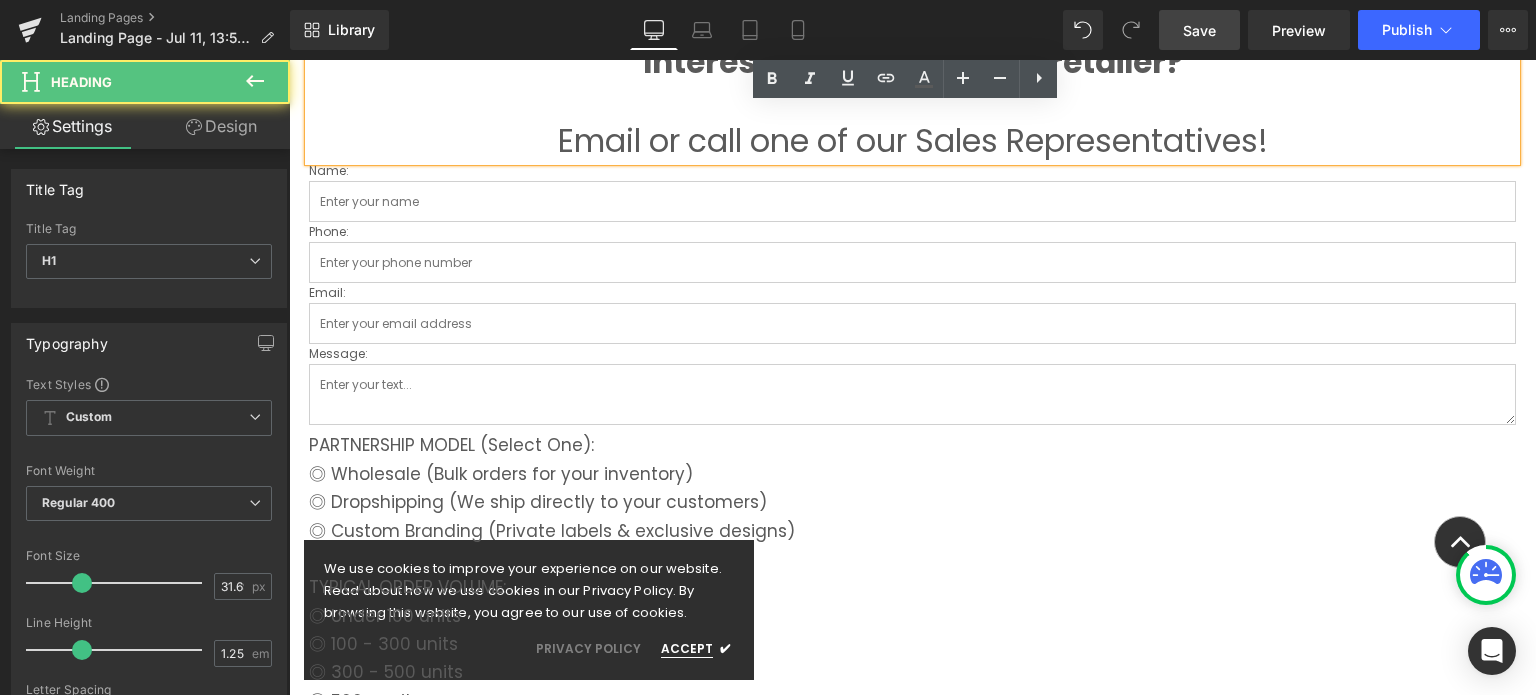 scroll, scrollTop: 900, scrollLeft: 0, axis: vertical 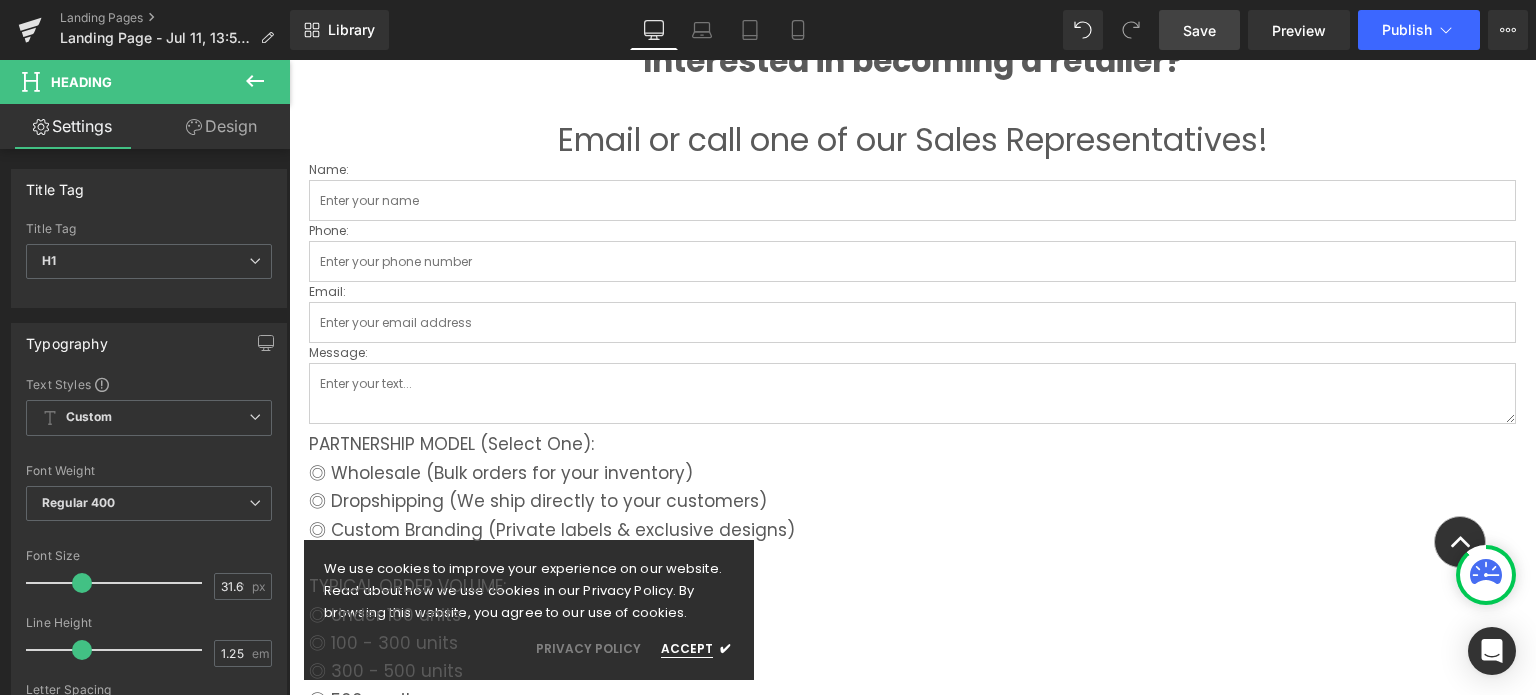 click on "Settings" at bounding box center [72, 126] 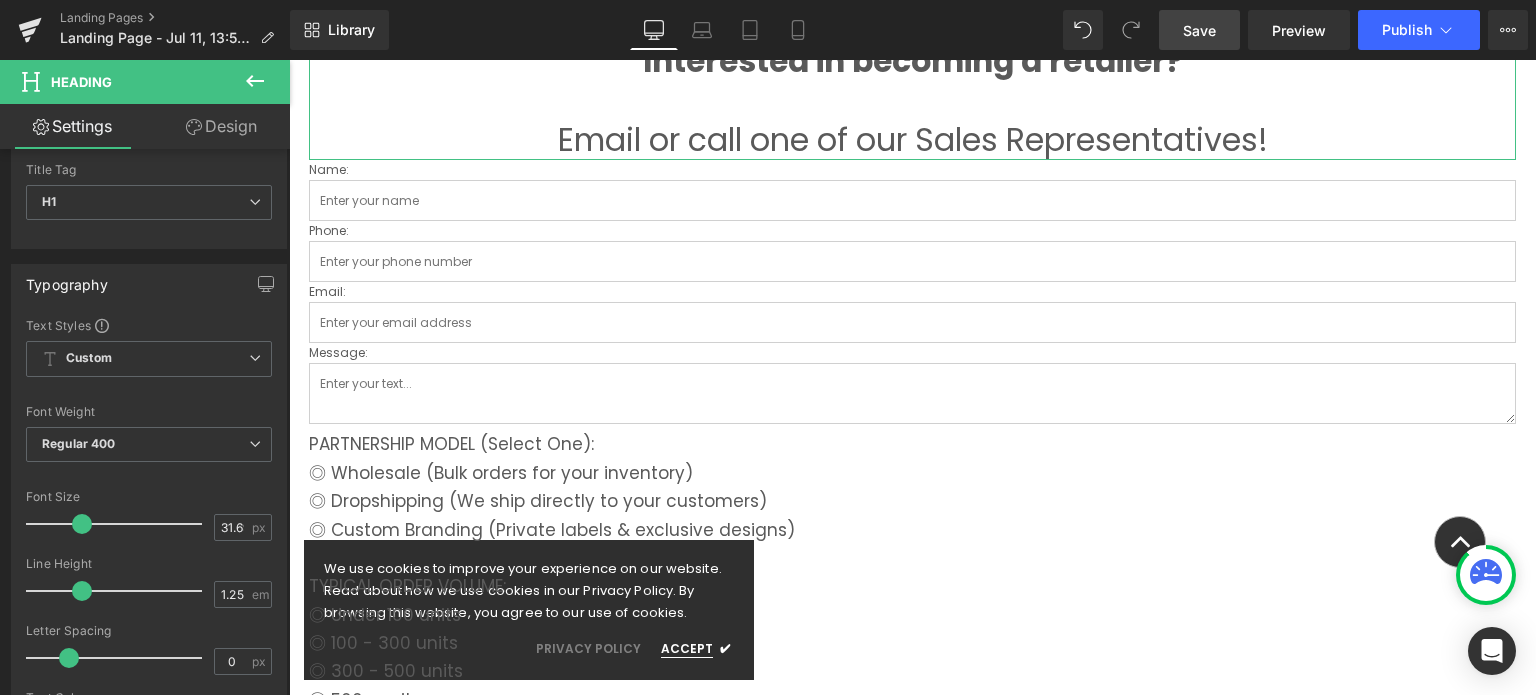 scroll, scrollTop: 0, scrollLeft: 0, axis: both 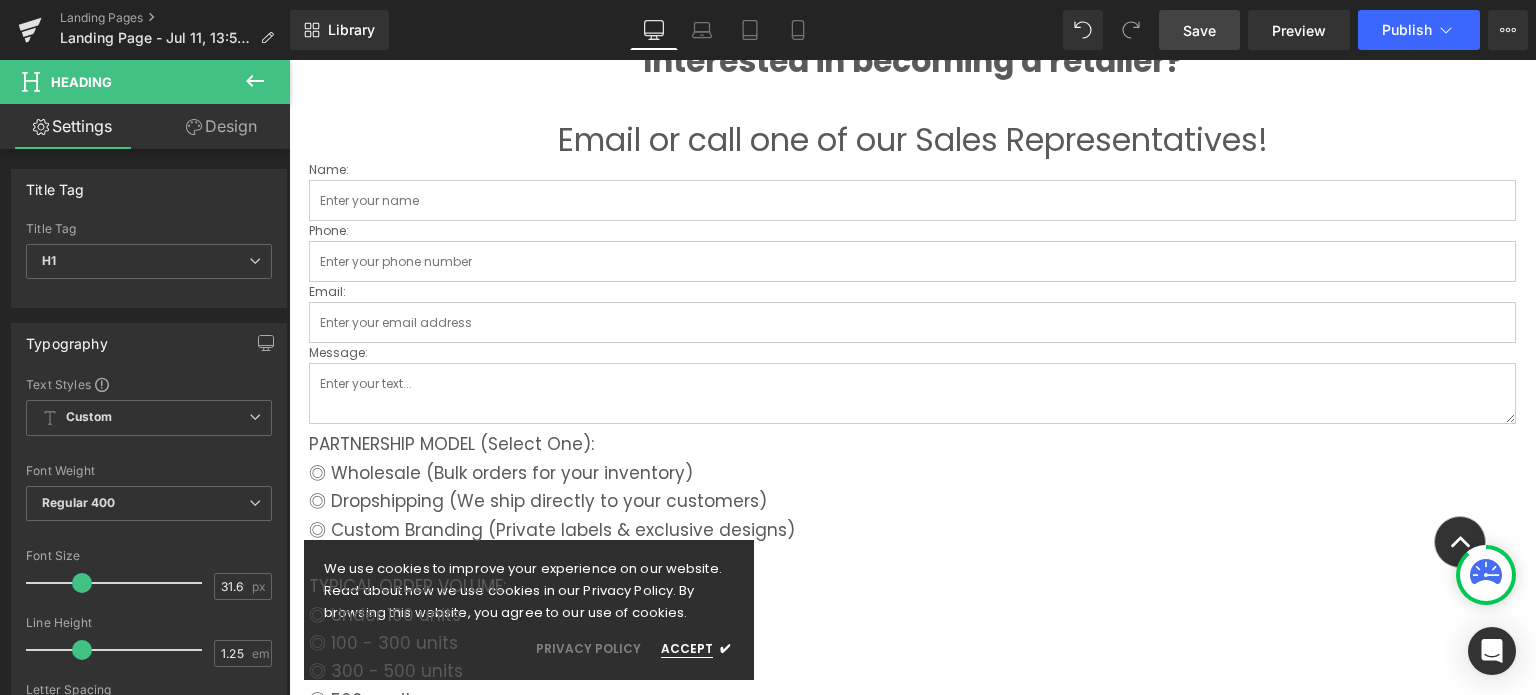 click 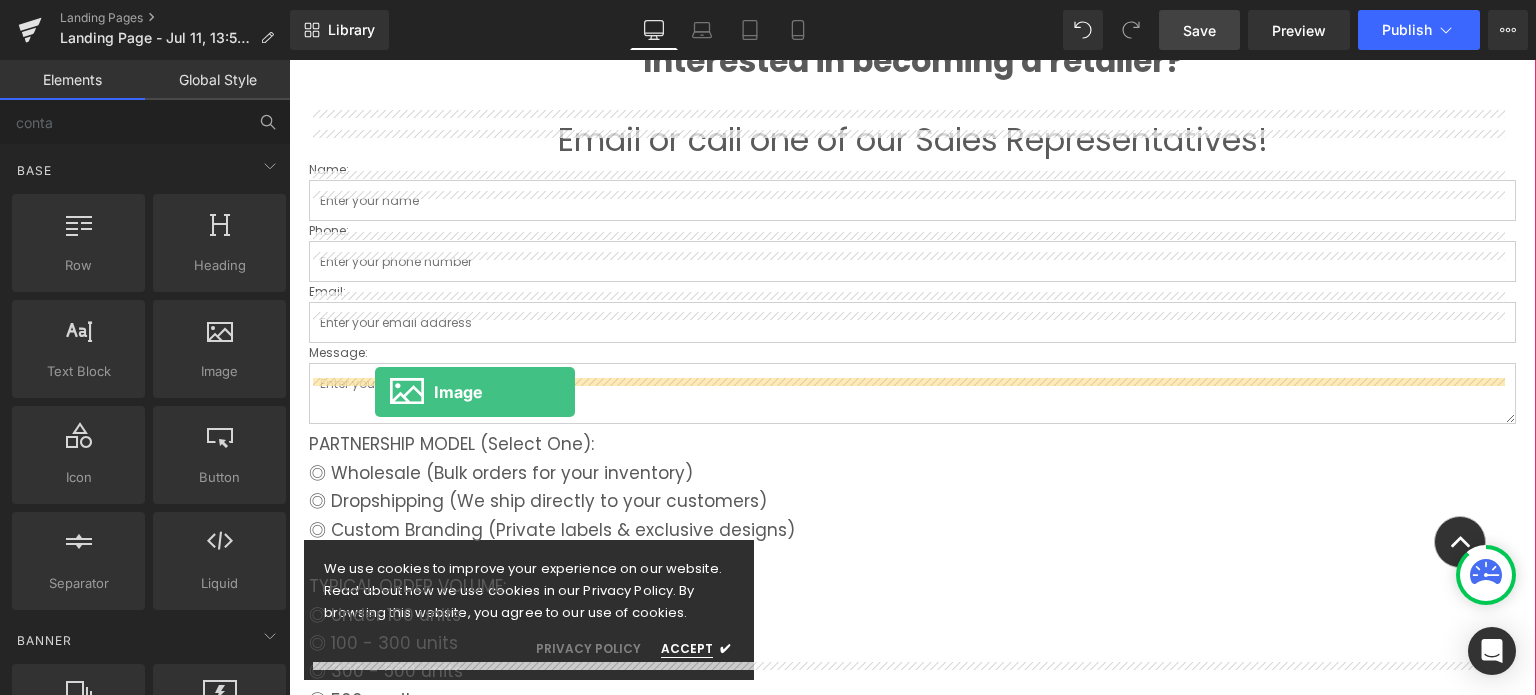 drag, startPoint x: 521, startPoint y: 415, endPoint x: 375, endPoint y: 392, distance: 147.80054 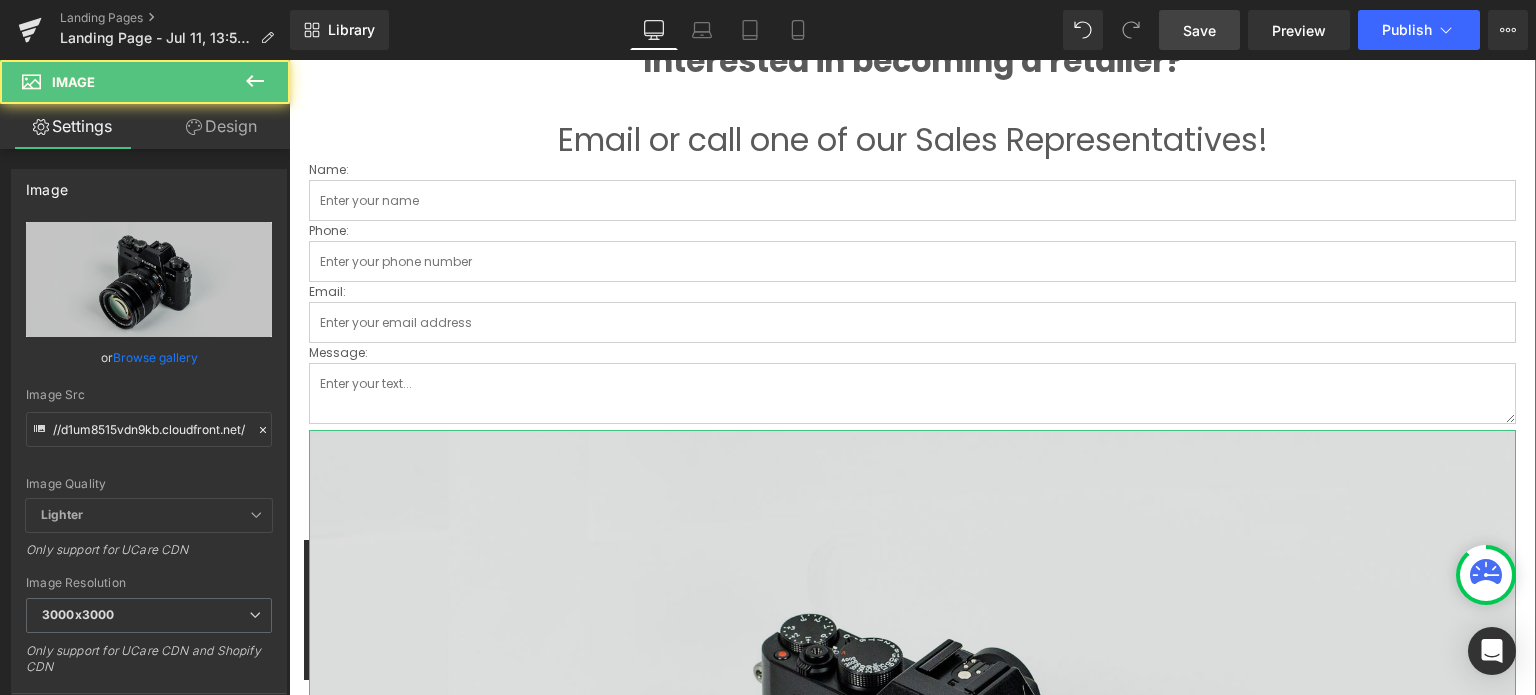 drag, startPoint x: 608, startPoint y: 489, endPoint x: 590, endPoint y: 489, distance: 18 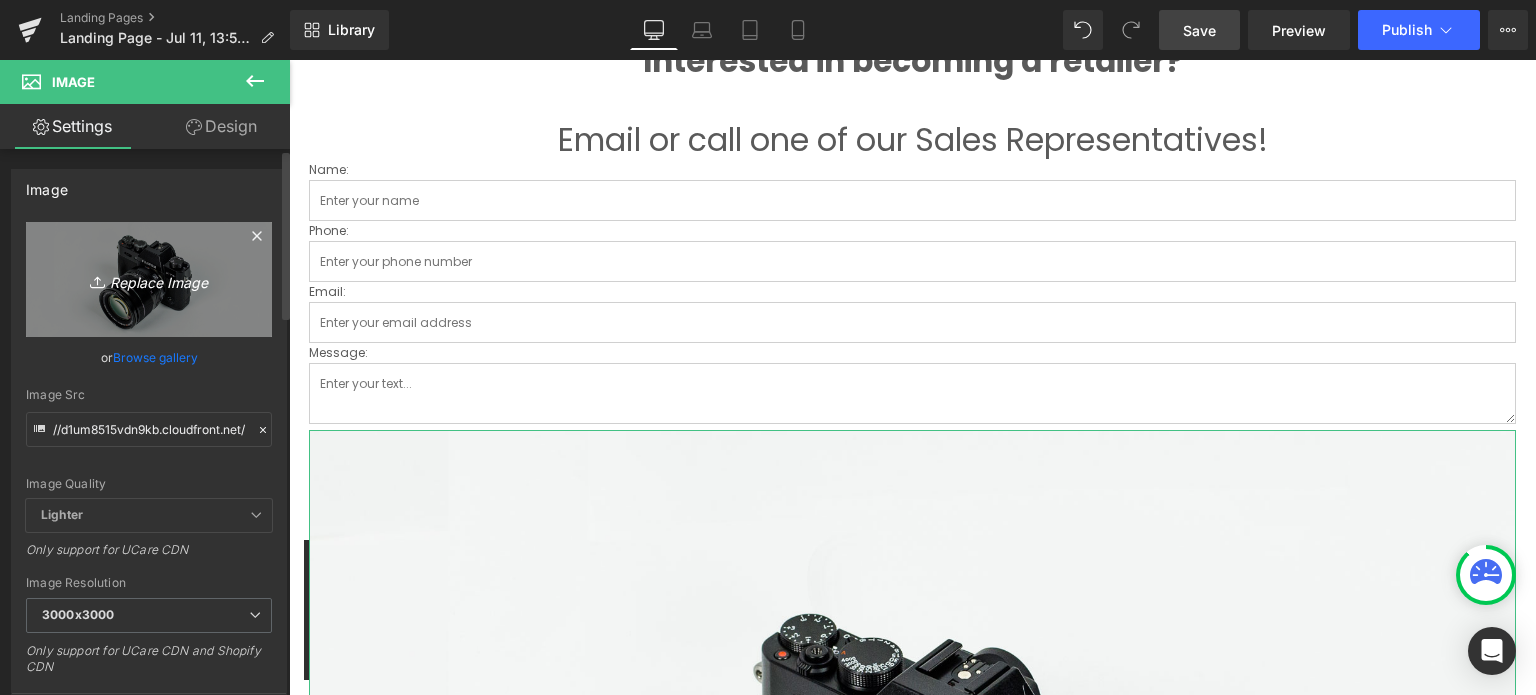 click on "Replace Image" at bounding box center (149, 279) 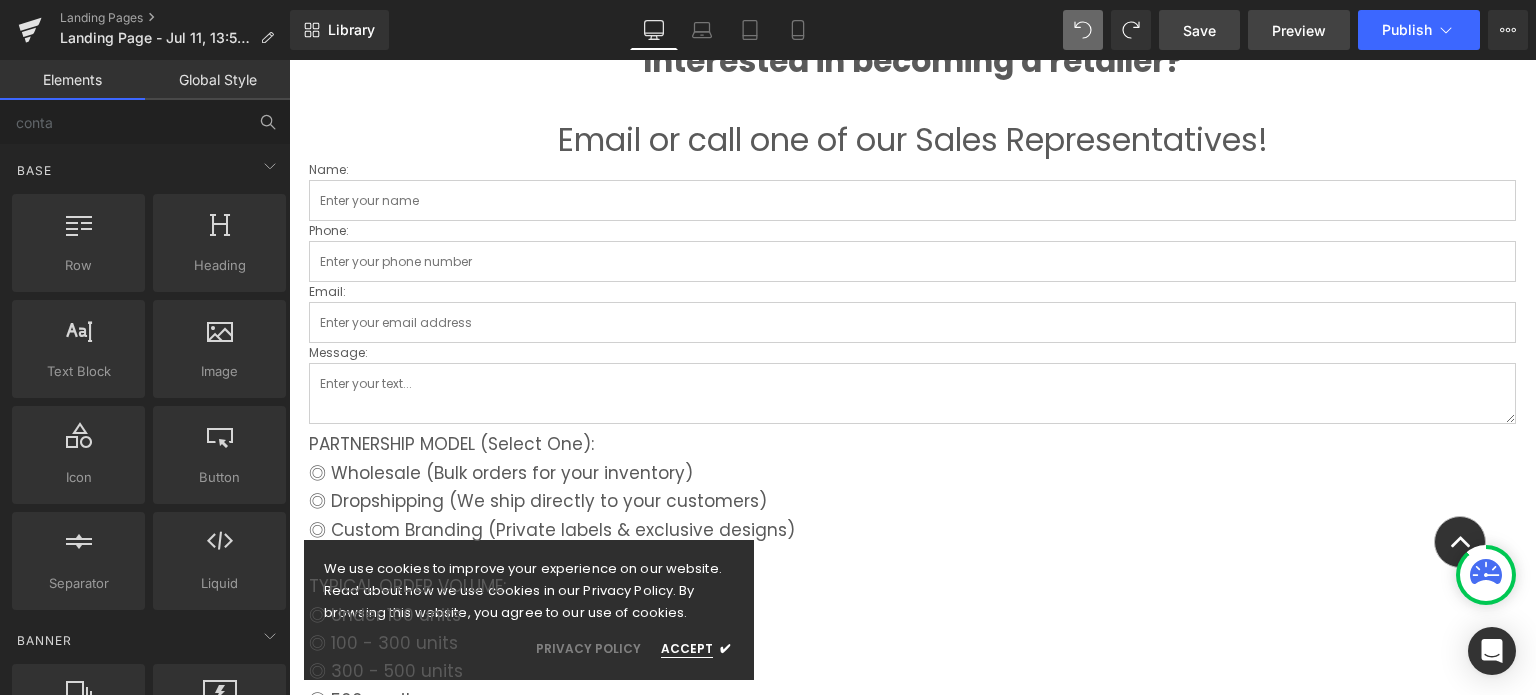 click on "Preview" at bounding box center (1299, 30) 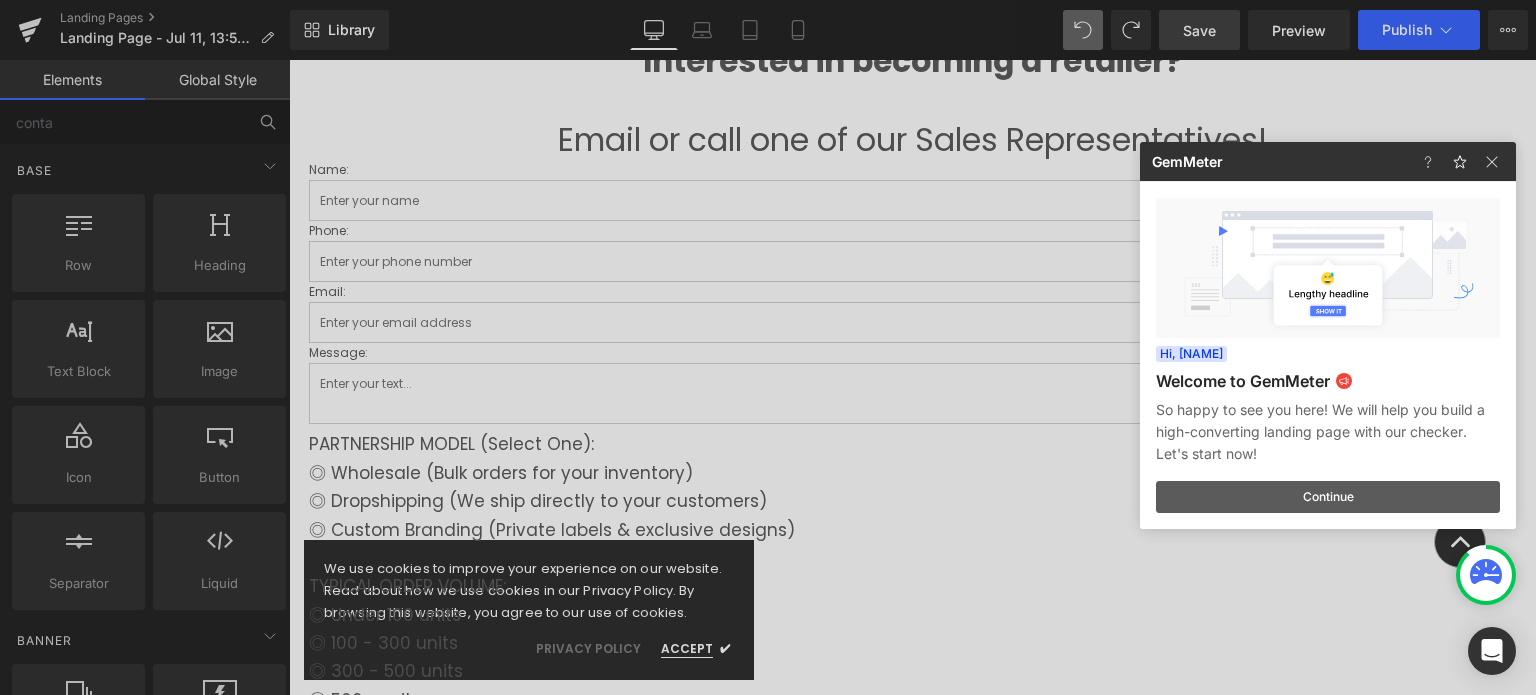 click on "Continue" at bounding box center [1328, 497] 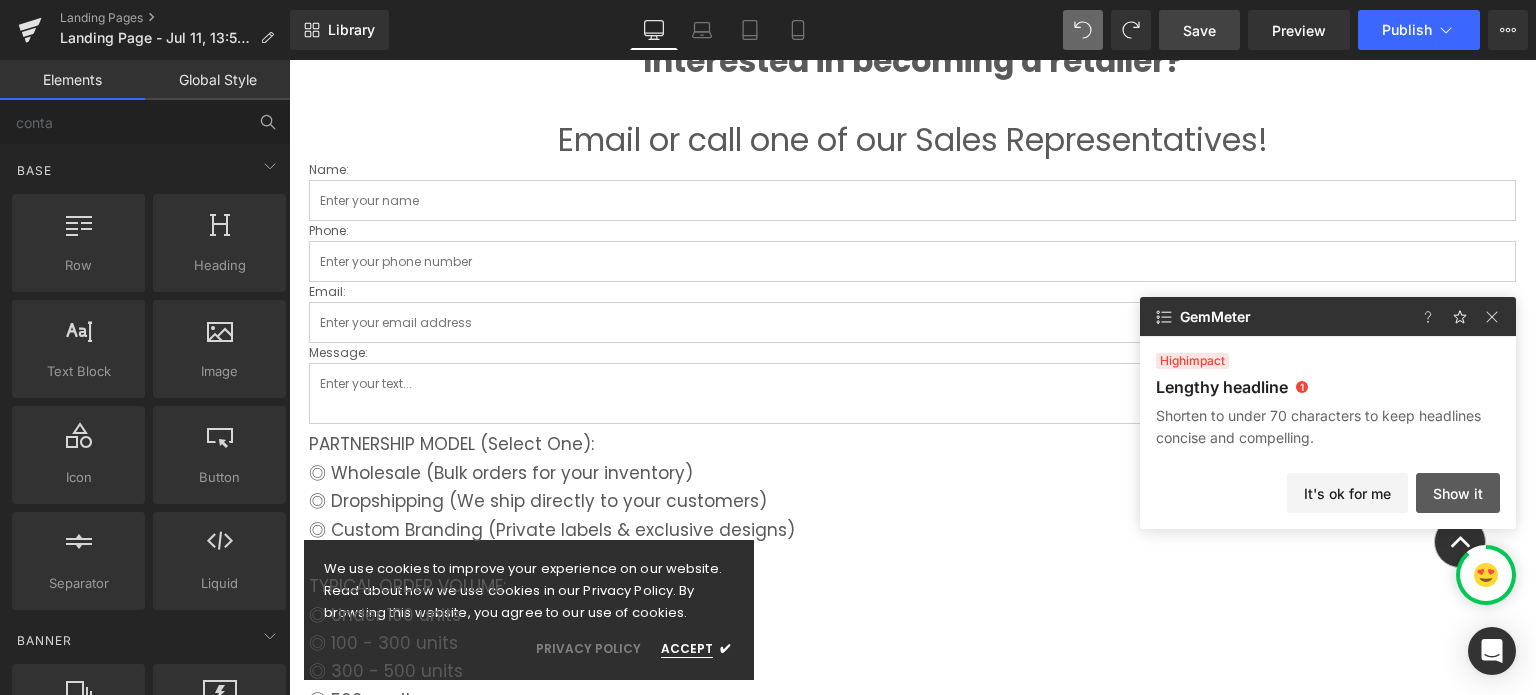 click on "Show it" 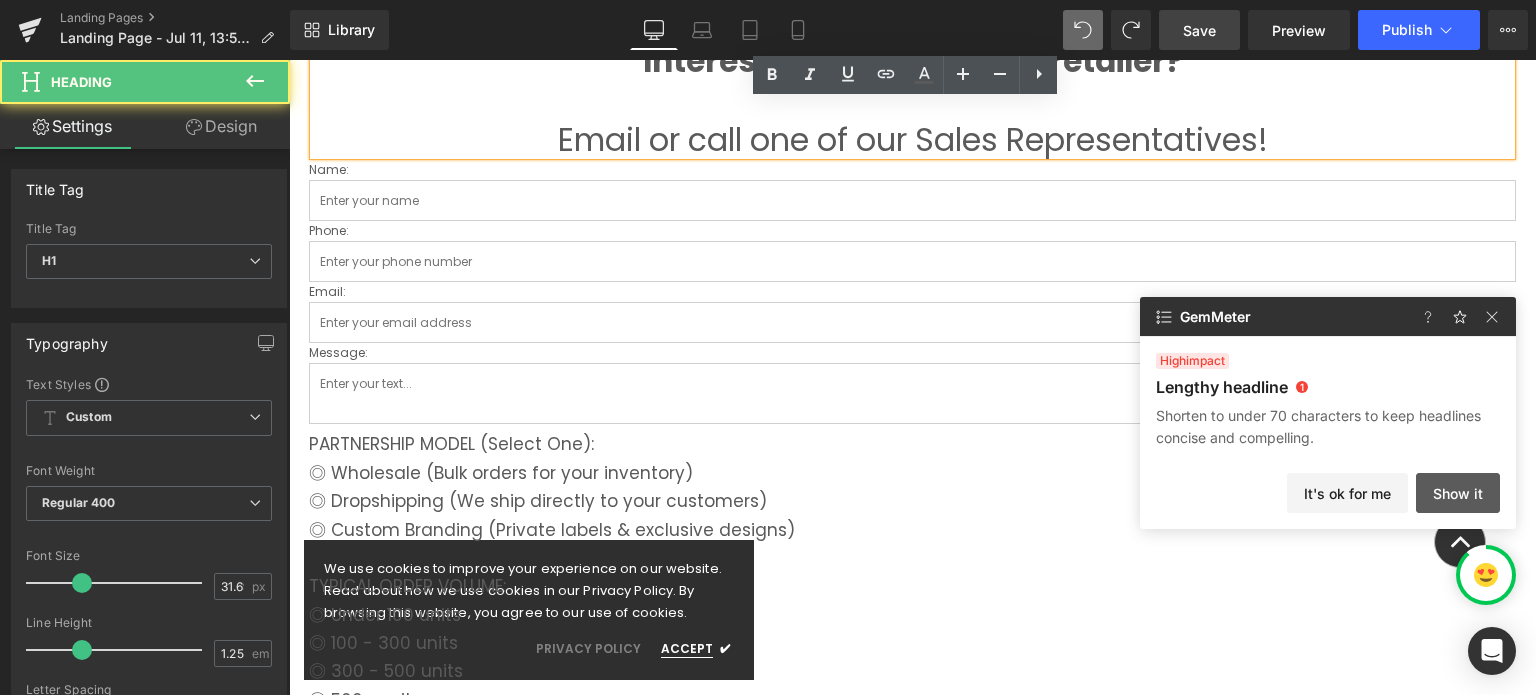 scroll, scrollTop: 732, scrollLeft: 0, axis: vertical 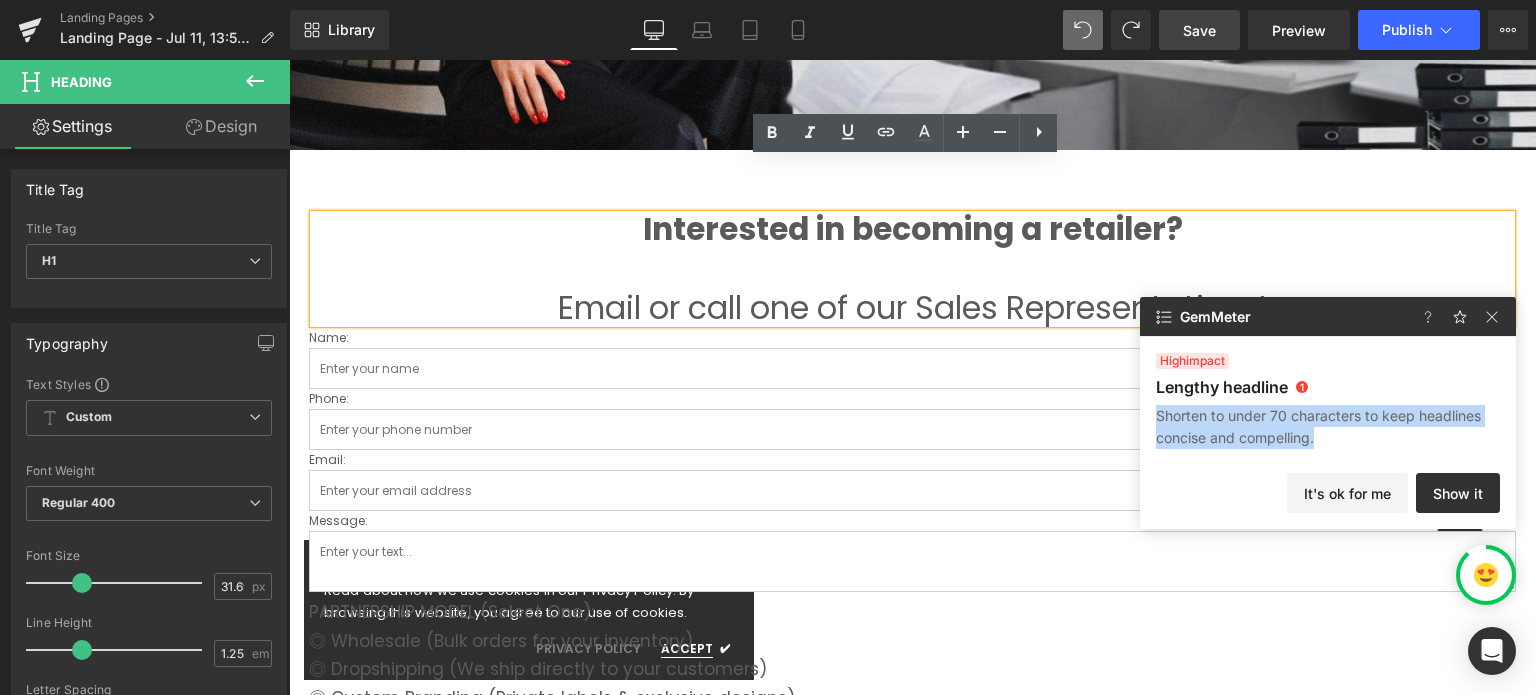drag, startPoint x: 1175, startPoint y: 415, endPoint x: 1335, endPoint y: 447, distance: 163.16862 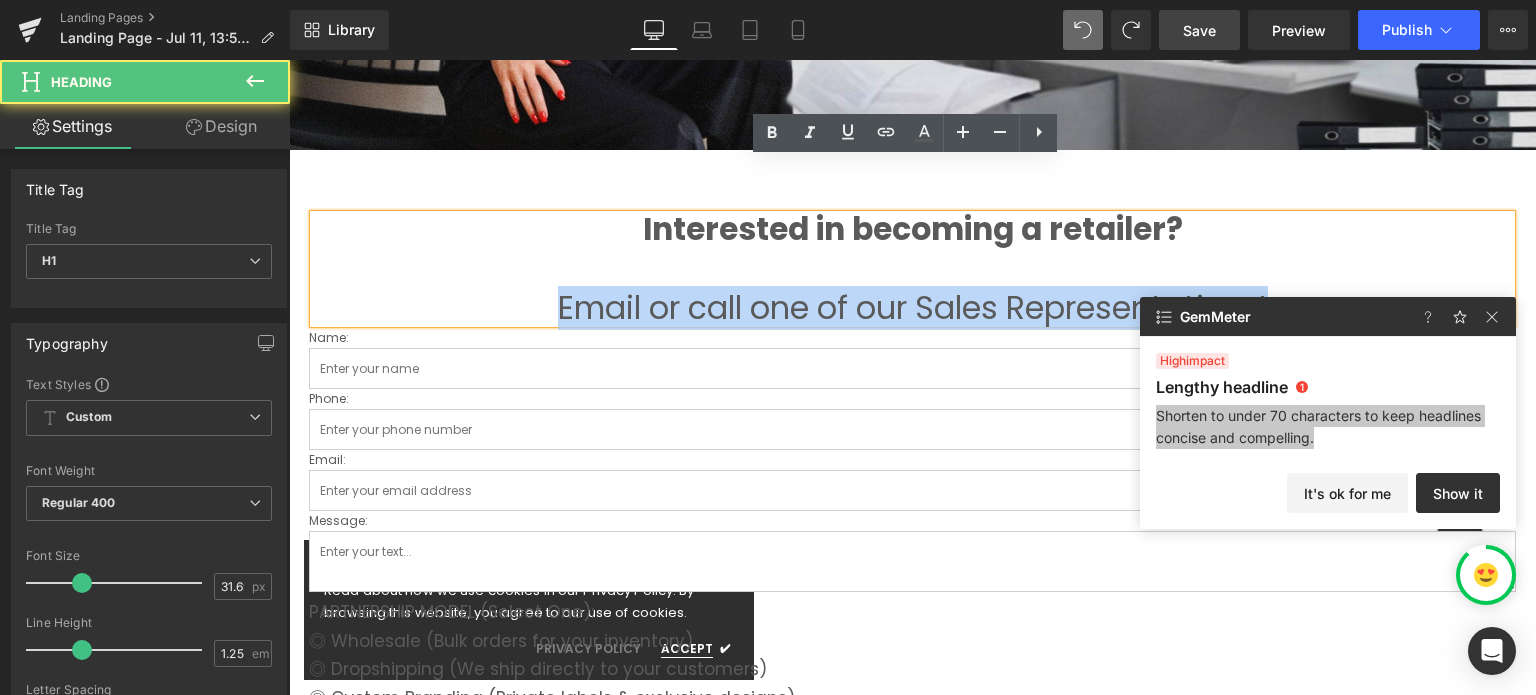 drag, startPoint x: 538, startPoint y: 257, endPoint x: 1322, endPoint y: 252, distance: 784.0159 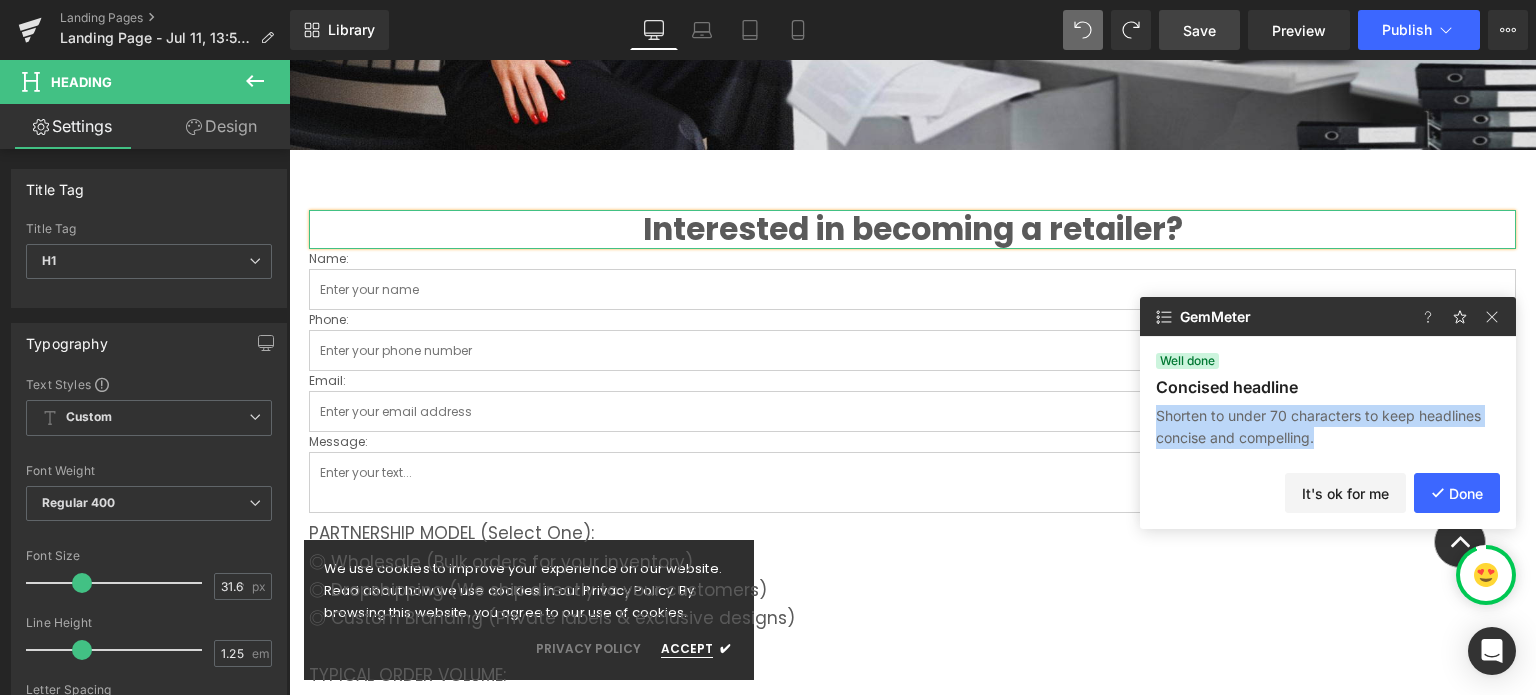 click on "Settings" at bounding box center [72, 126] 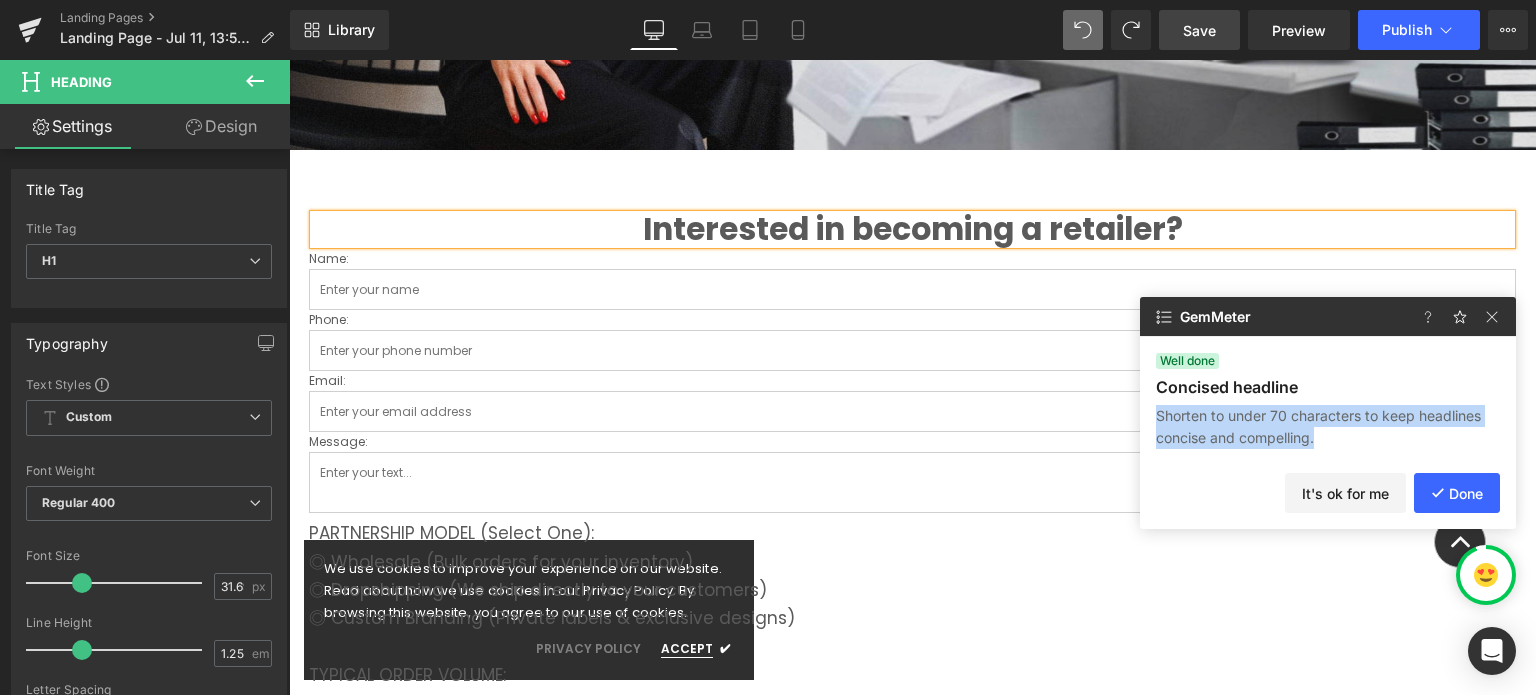 click 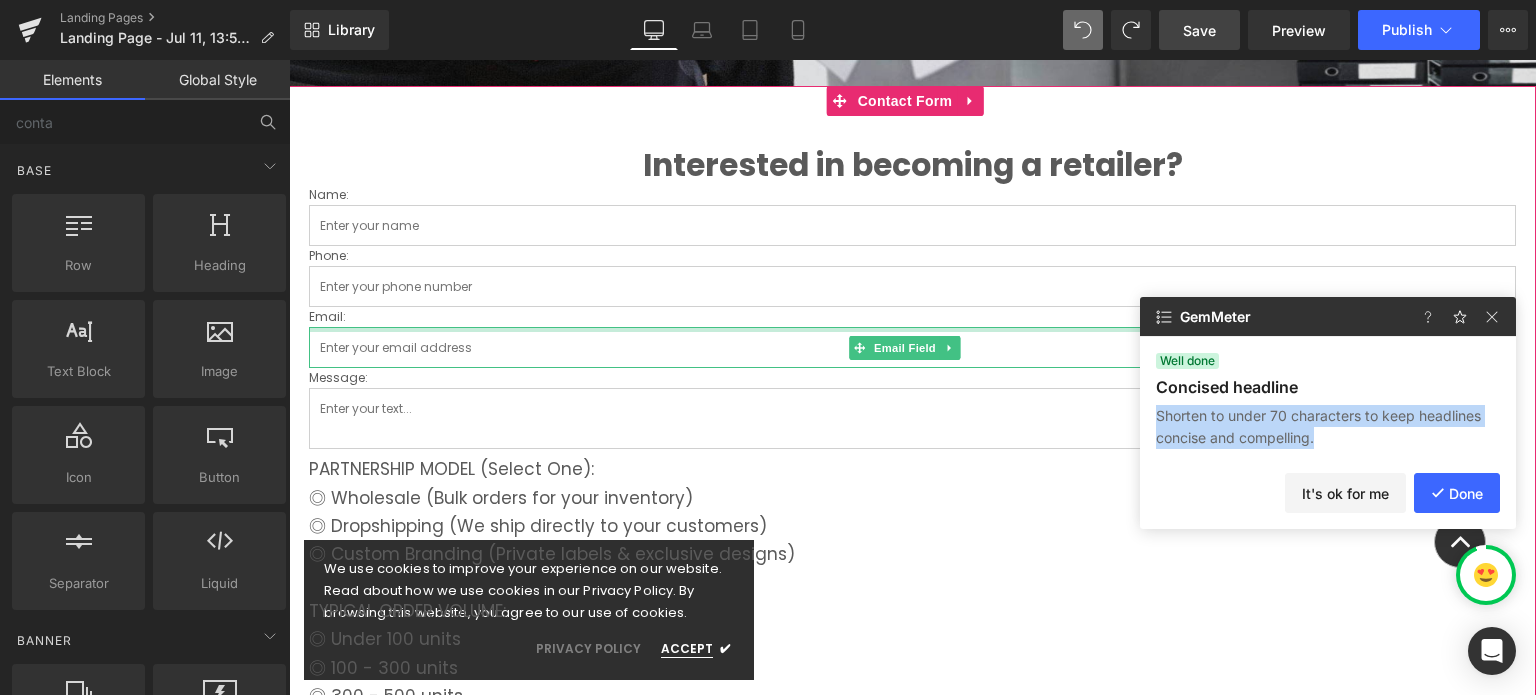 scroll, scrollTop: 832, scrollLeft: 0, axis: vertical 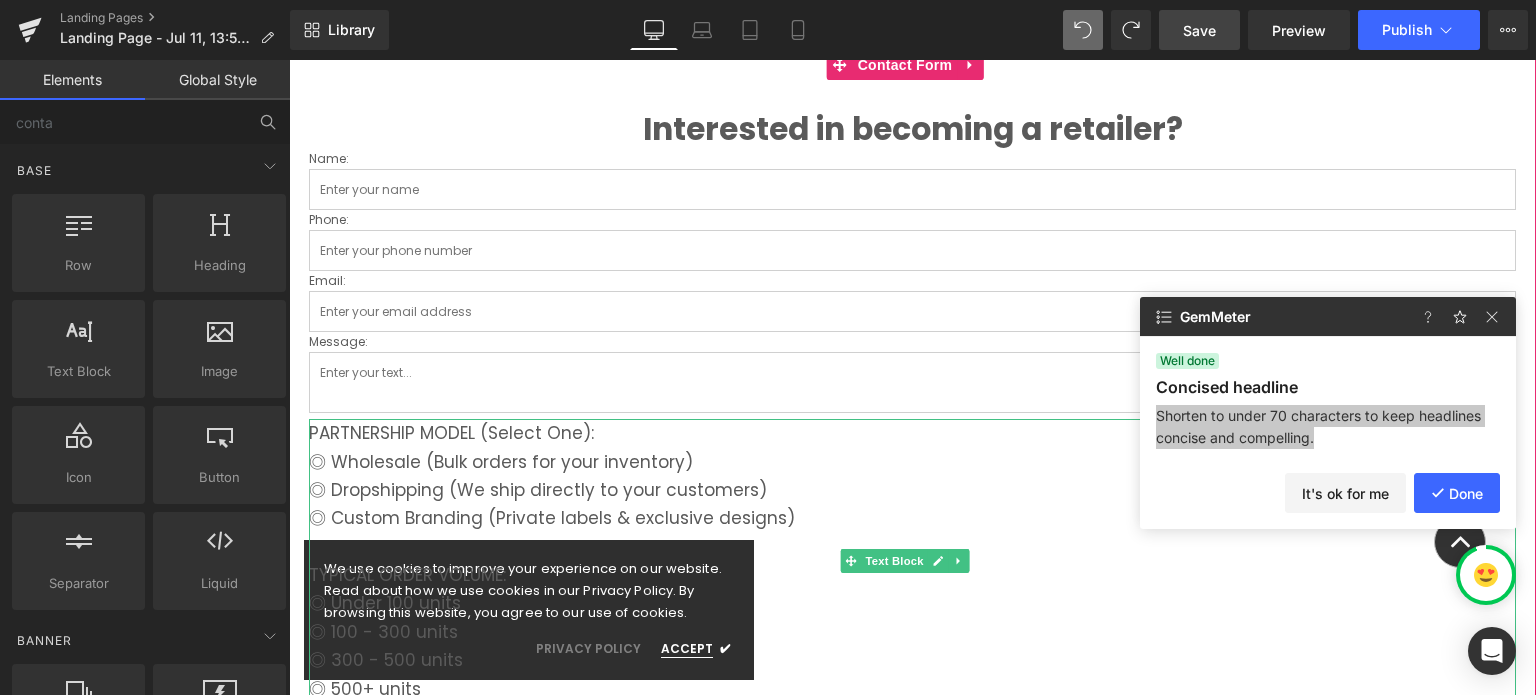click on "PARTNERSHIP MODEL (Select One):" at bounding box center (912, 433) 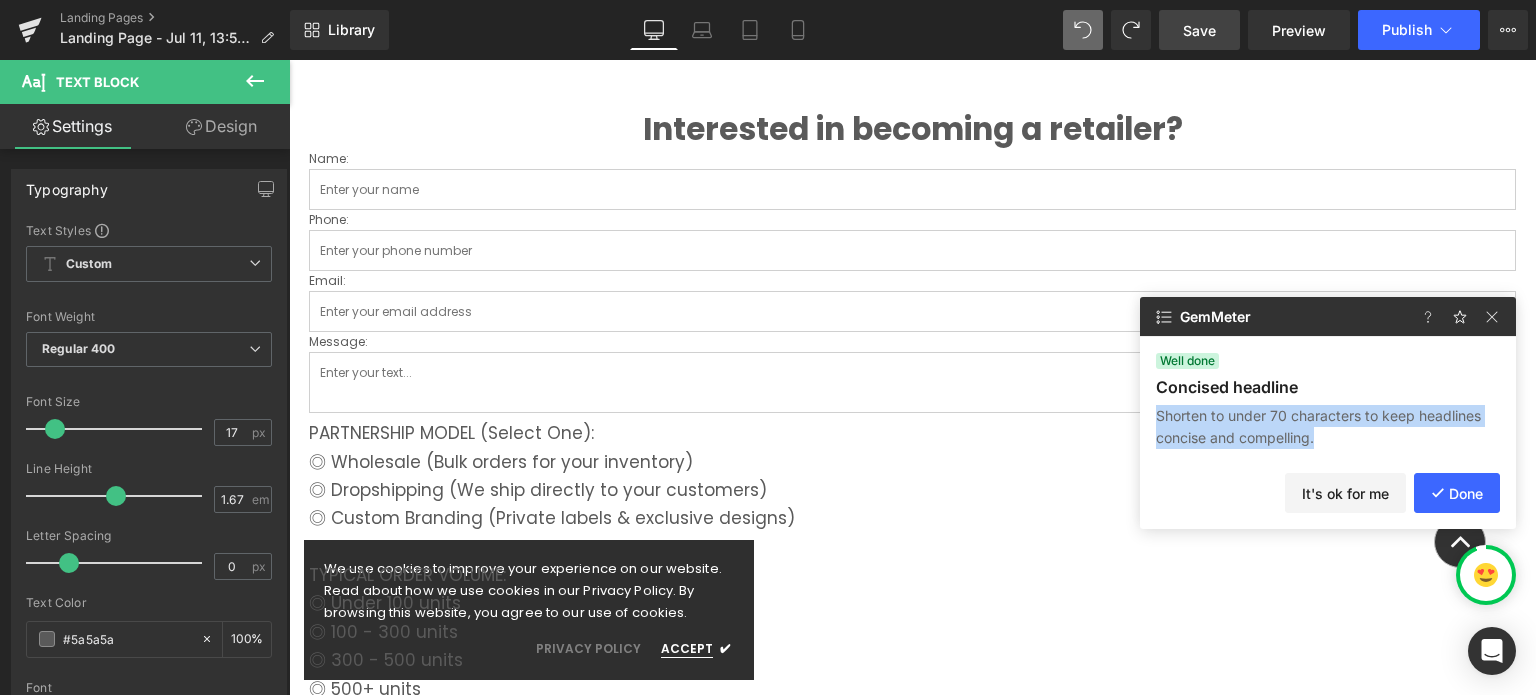 drag, startPoint x: 252, startPoint y: 75, endPoint x: 235, endPoint y: 97, distance: 27.802877 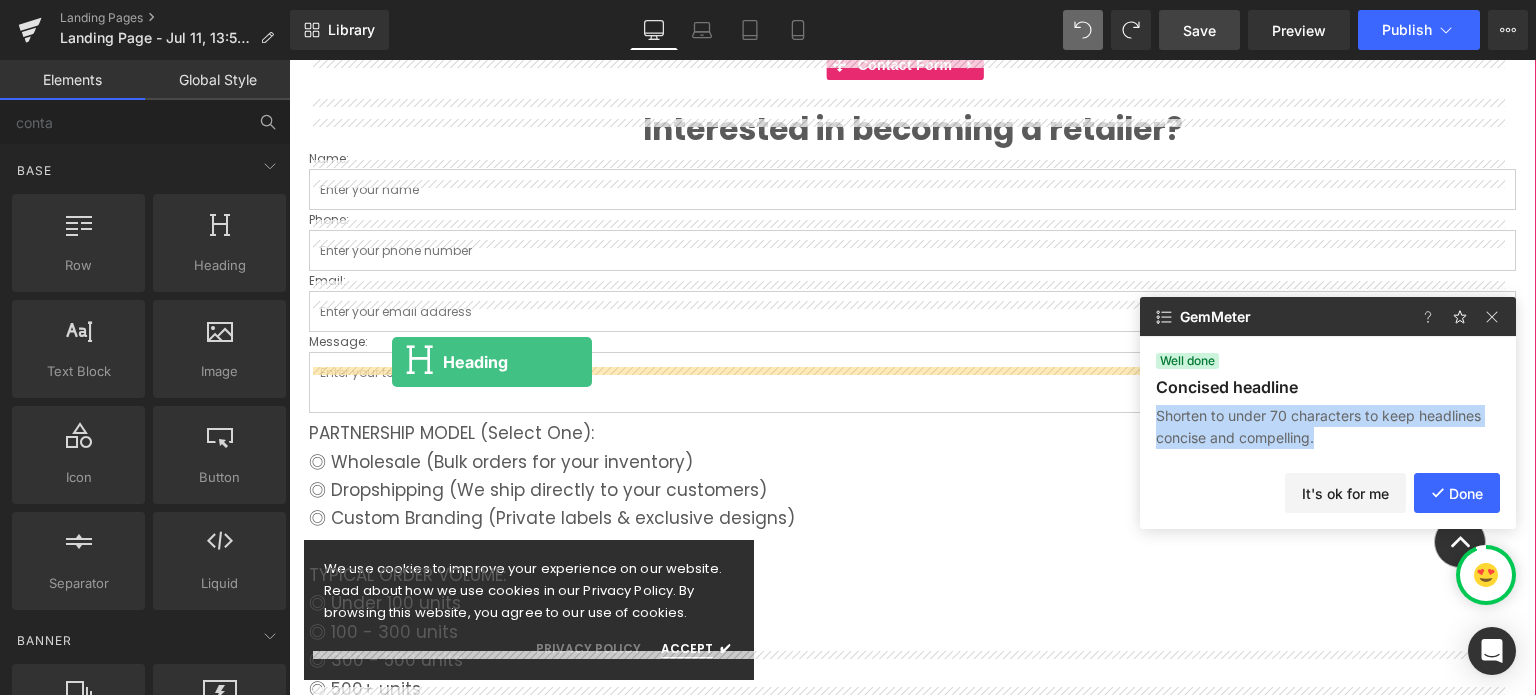 drag, startPoint x: 479, startPoint y: 339, endPoint x: 392, endPoint y: 362, distance: 89.98889 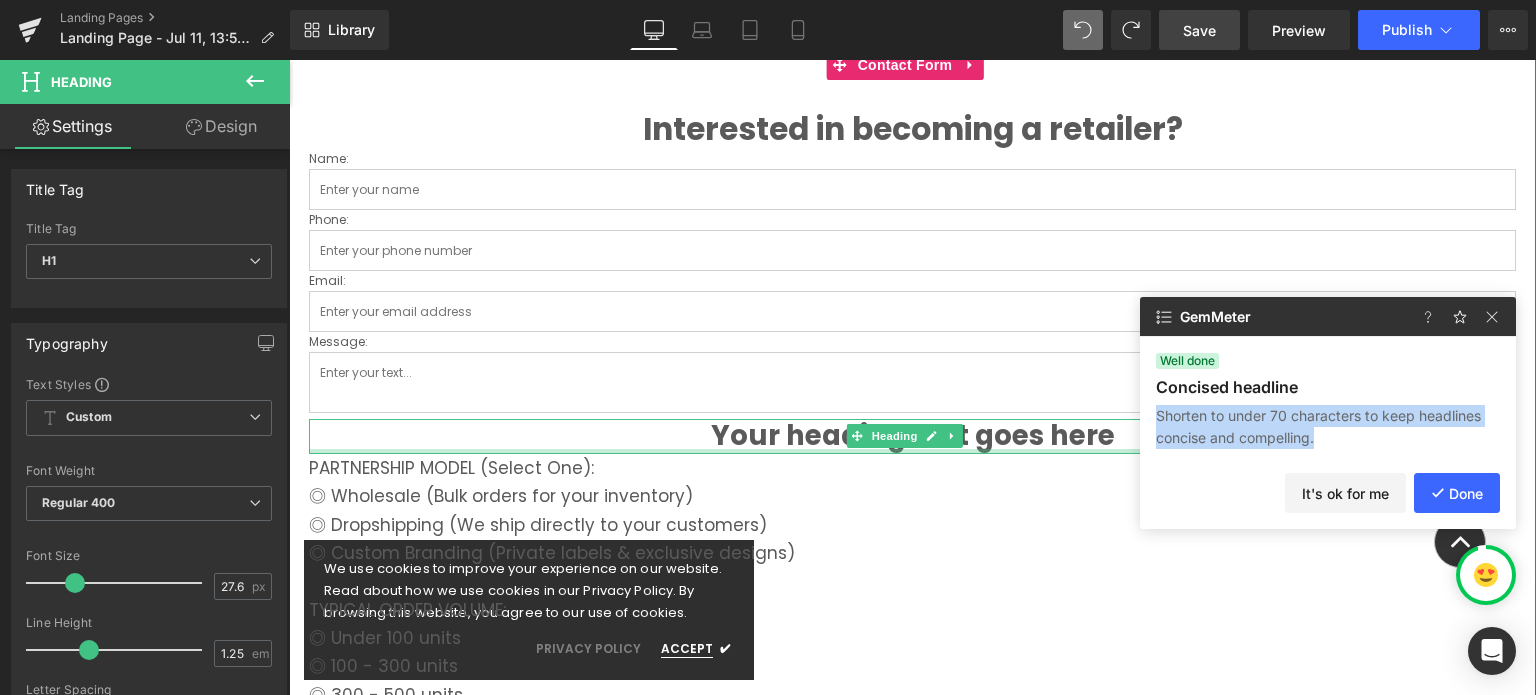 click at bounding box center [912, 451] 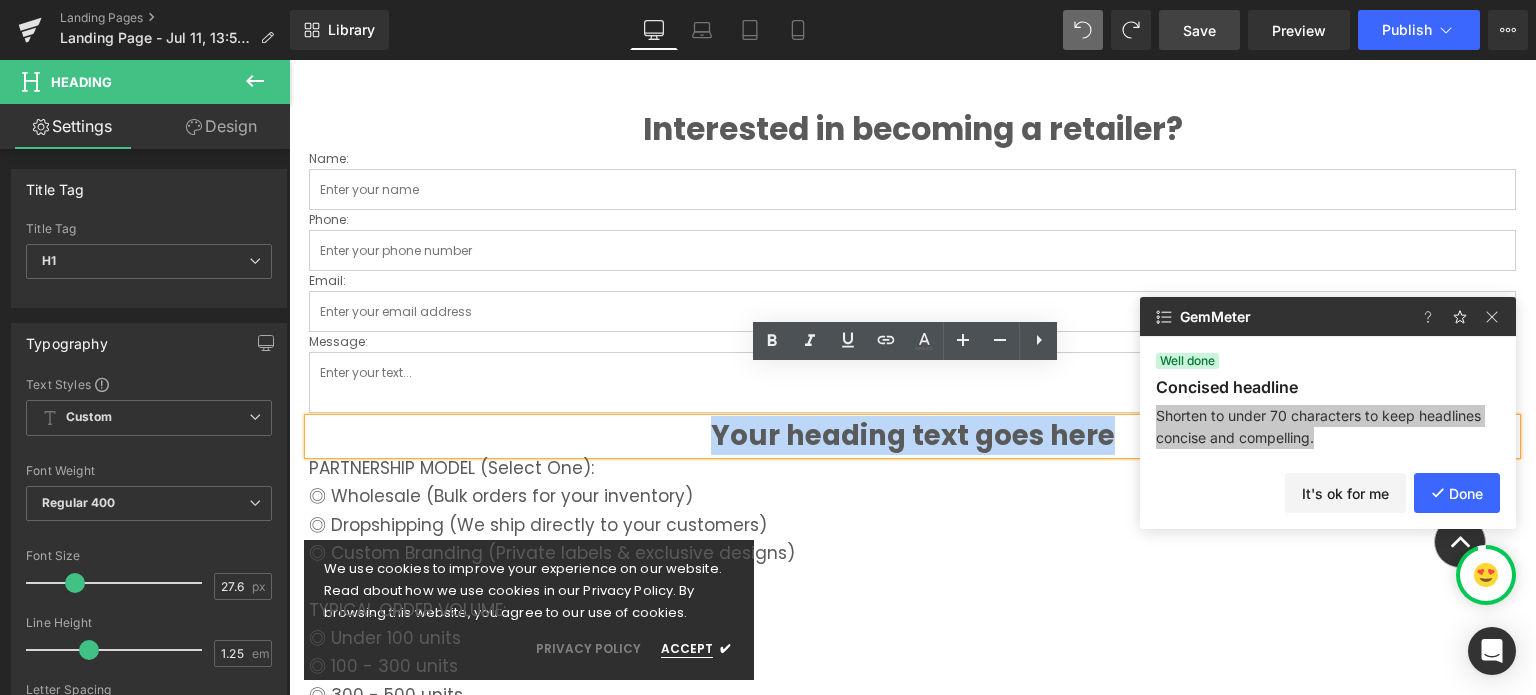 drag, startPoint x: 699, startPoint y: 383, endPoint x: 1102, endPoint y: 379, distance: 403.01984 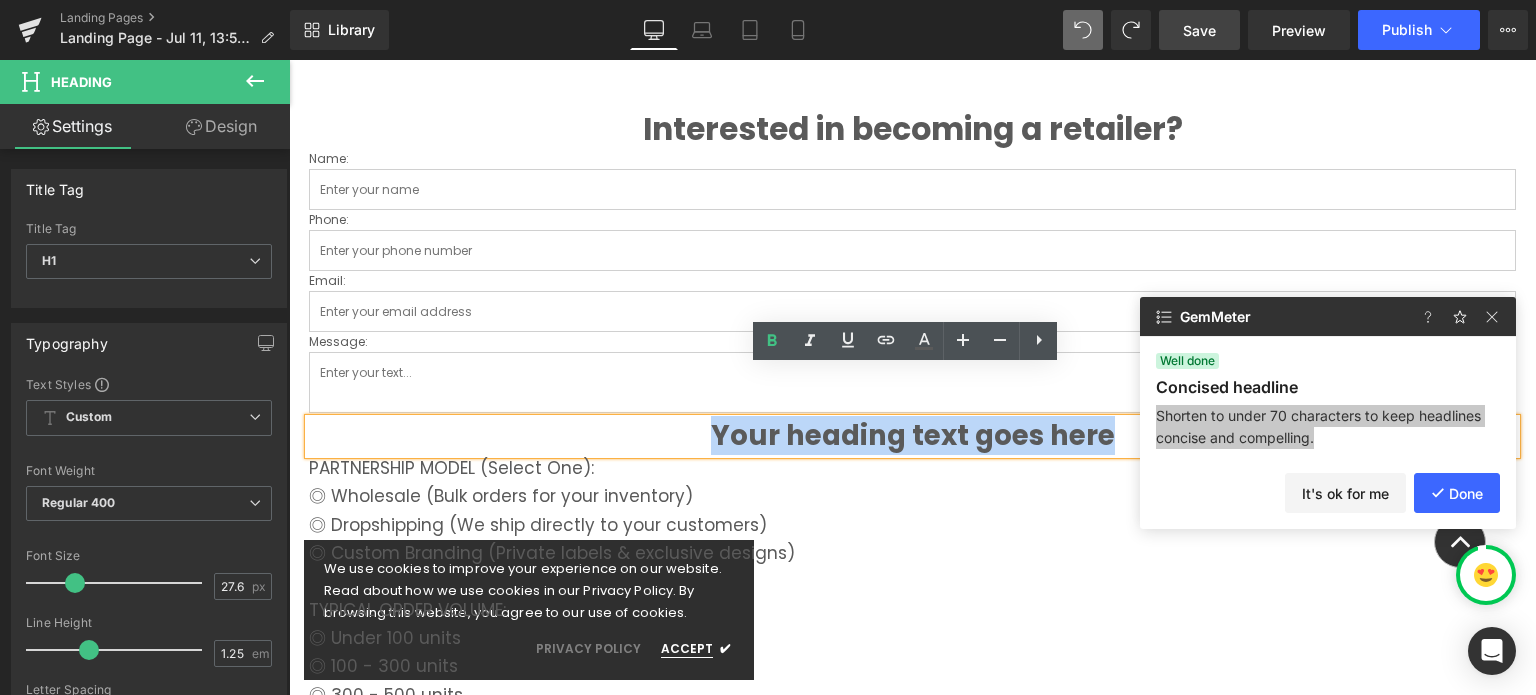 paste 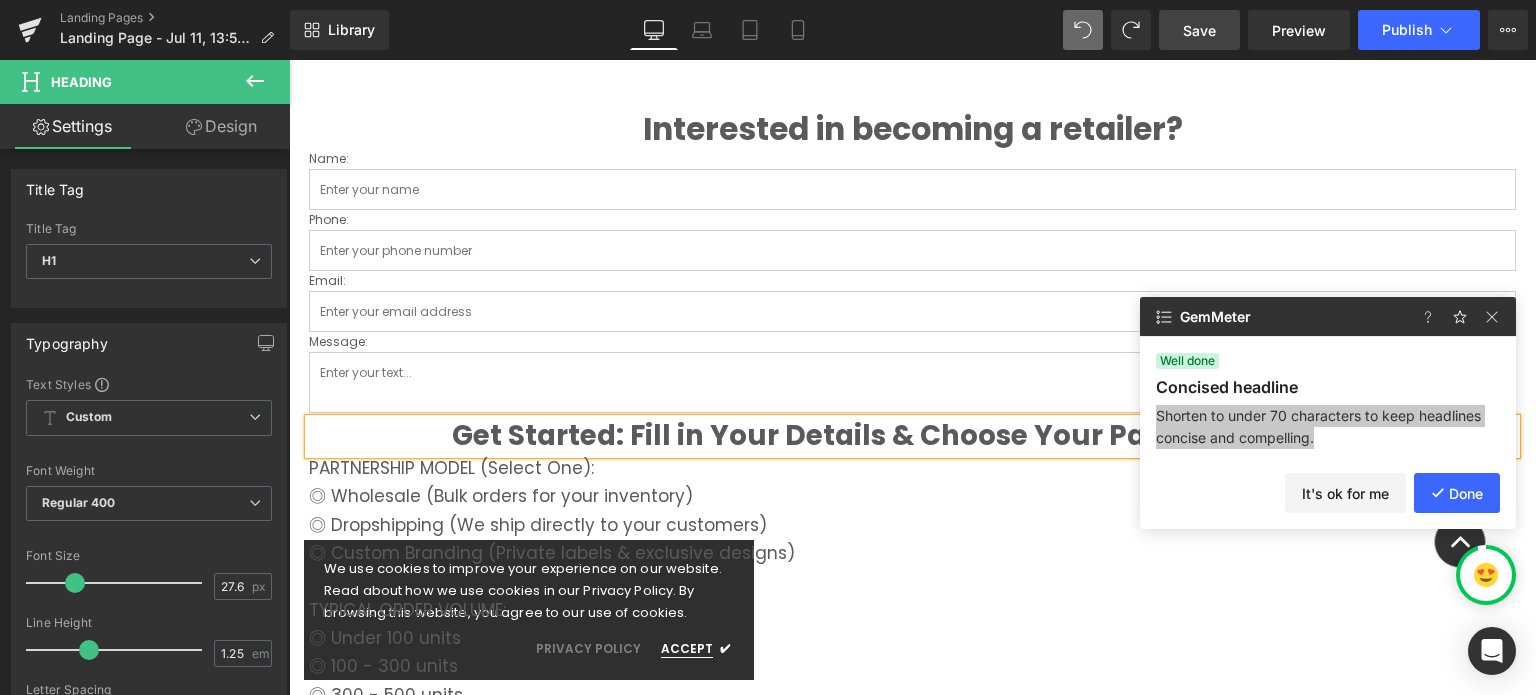 click on "◎ Dropshipping (We ship directly to your customers)" at bounding box center [912, 525] 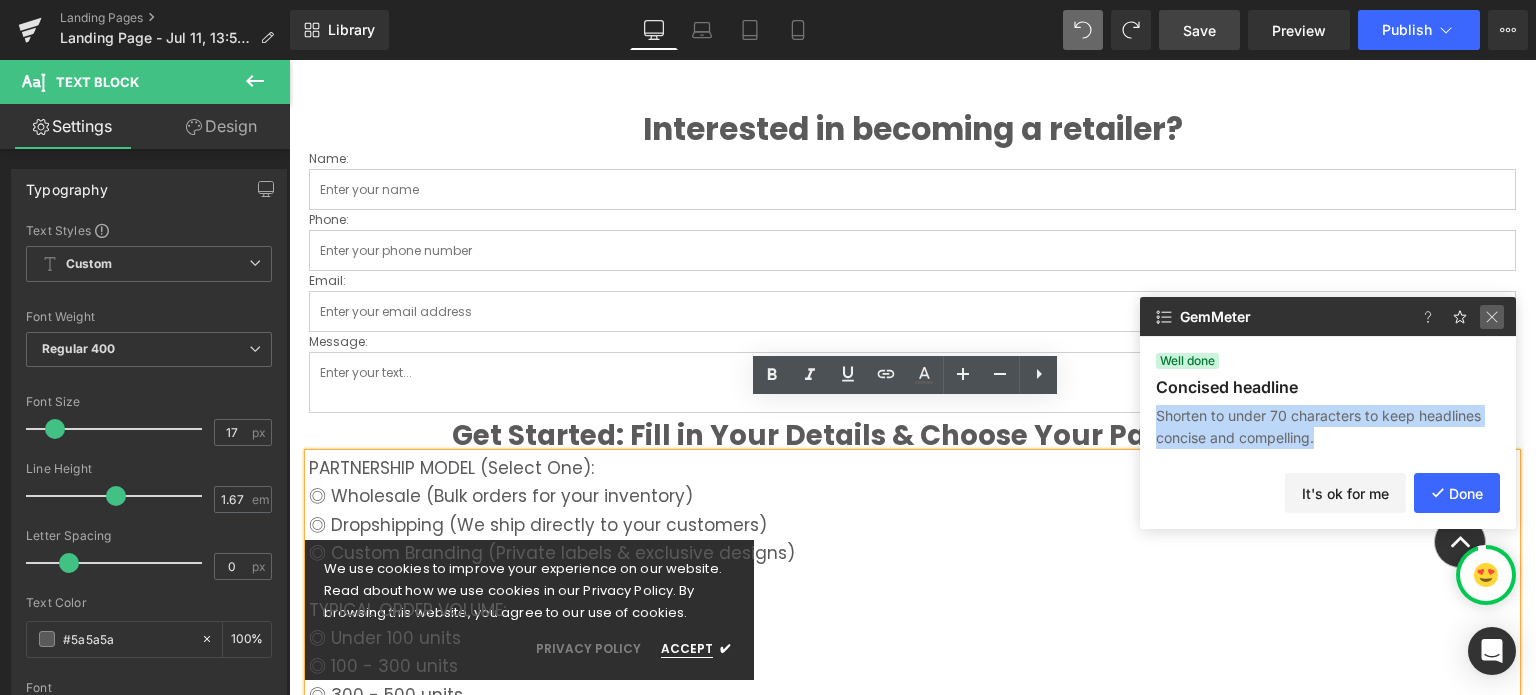 click 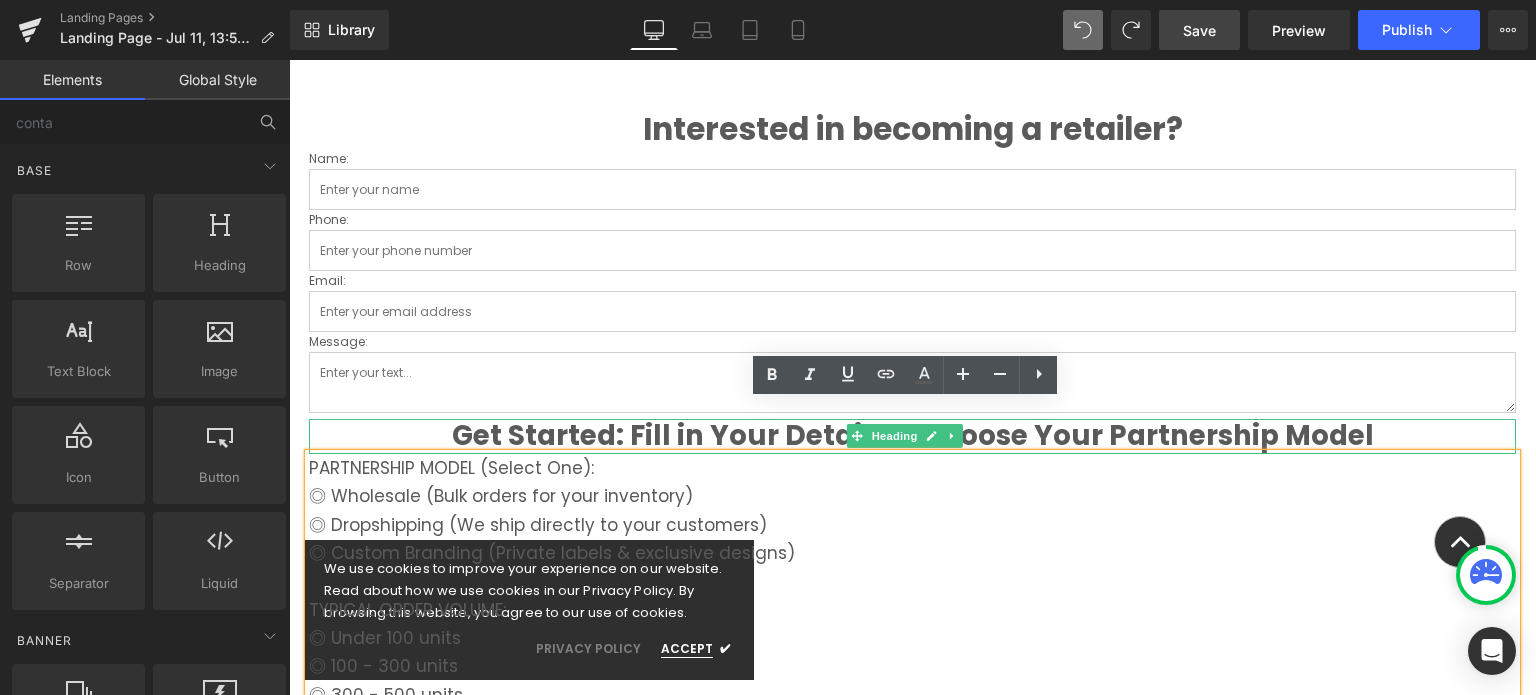 click on "Get Started: Fill in Your Details & Choose Your Partnership Model" at bounding box center [912, 436] 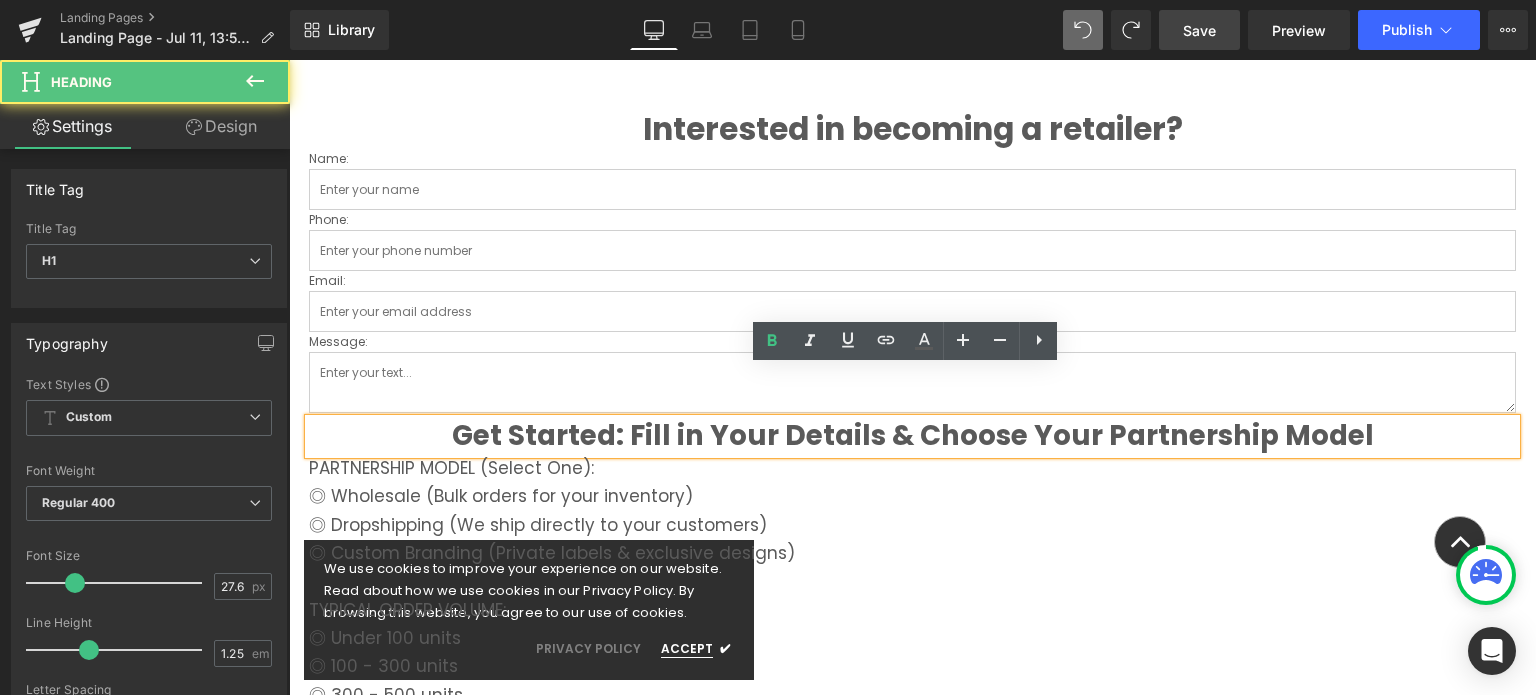 click on "Get Started: Fill in Your Details & Choose Your Partnership Model" at bounding box center (912, 436) 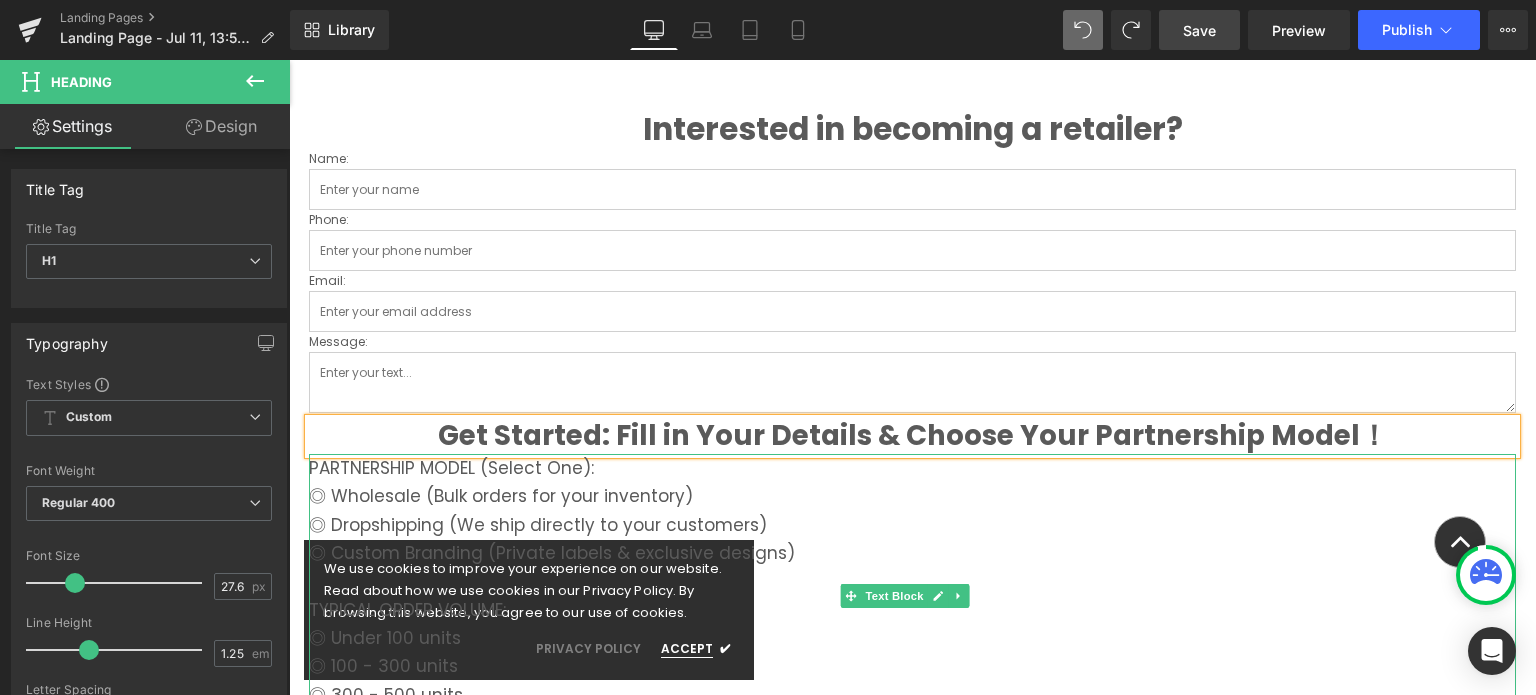 click on "PARTNERSHIP MODEL (Select One):" at bounding box center (912, 468) 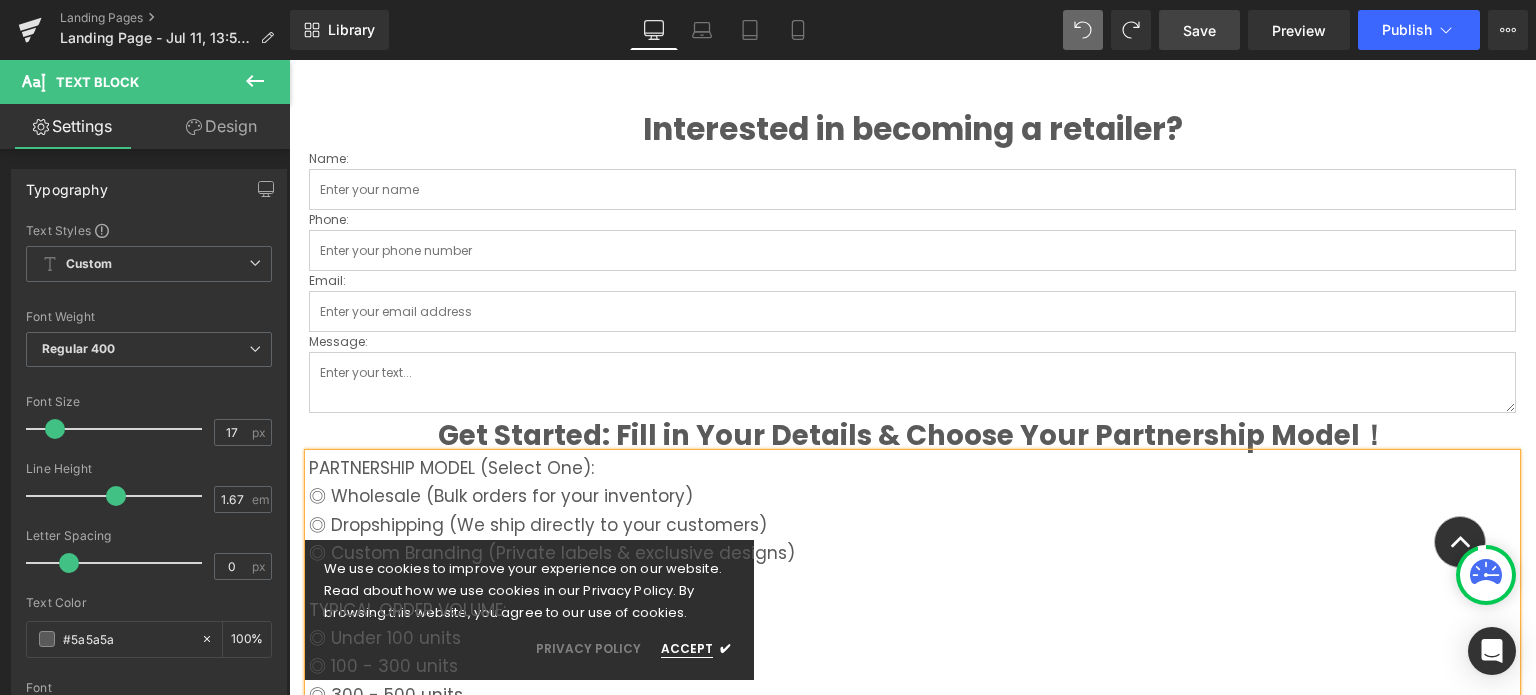 click on "Save" at bounding box center [1199, 30] 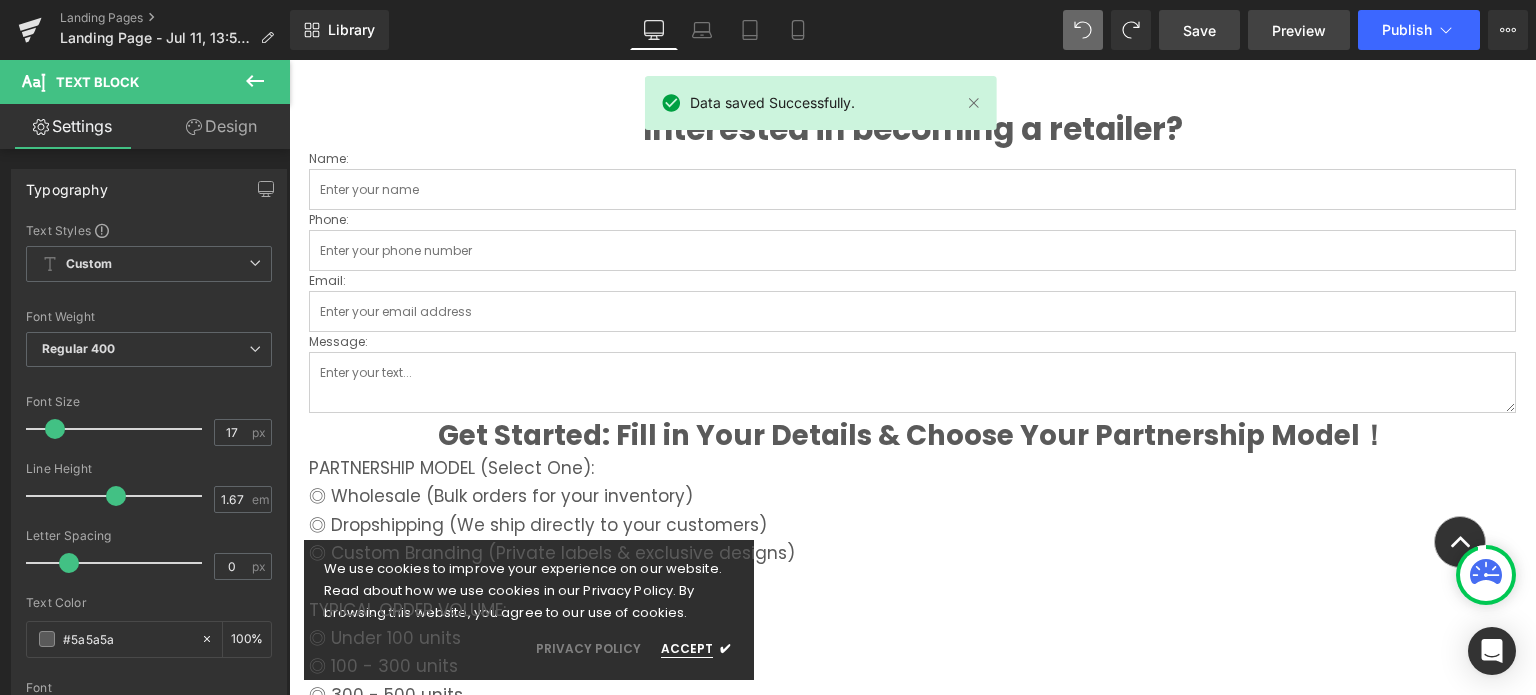 click on "Preview" at bounding box center [1299, 30] 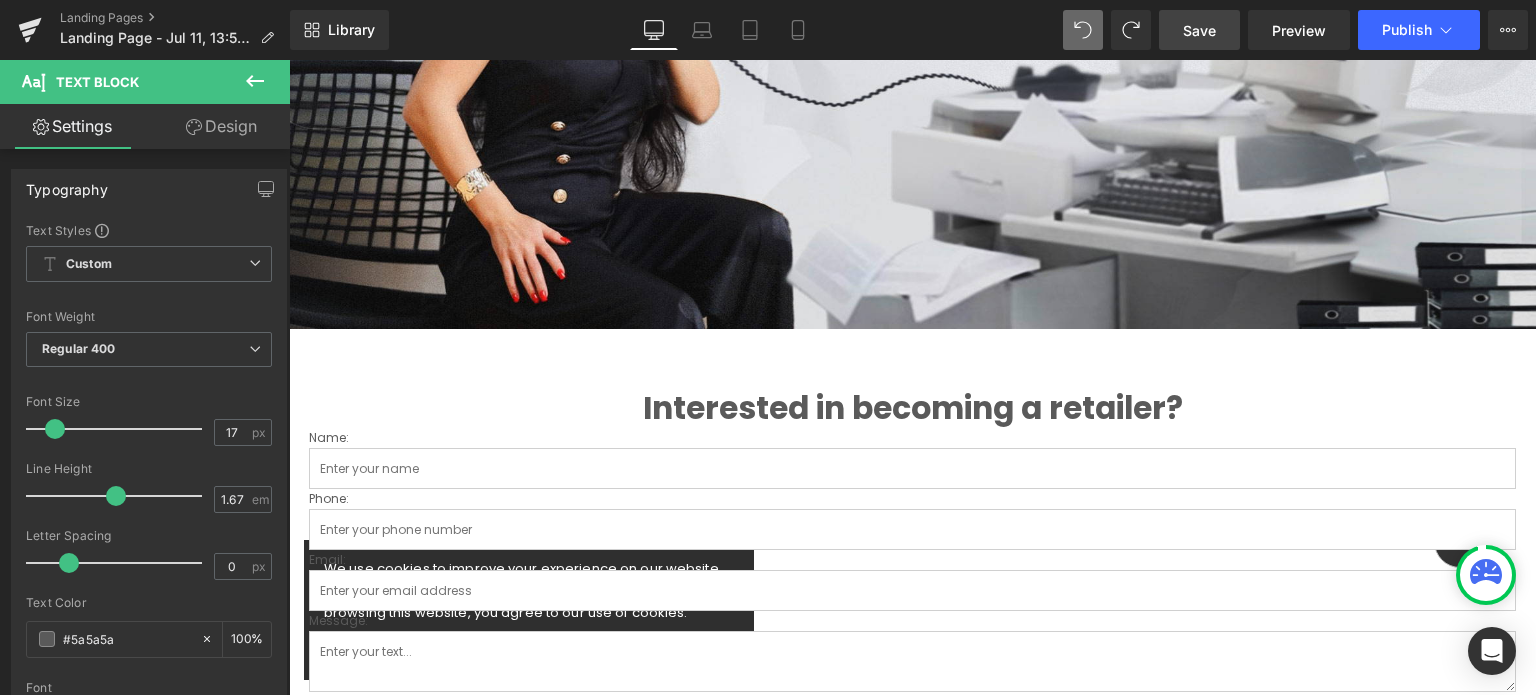 scroll, scrollTop: 632, scrollLeft: 0, axis: vertical 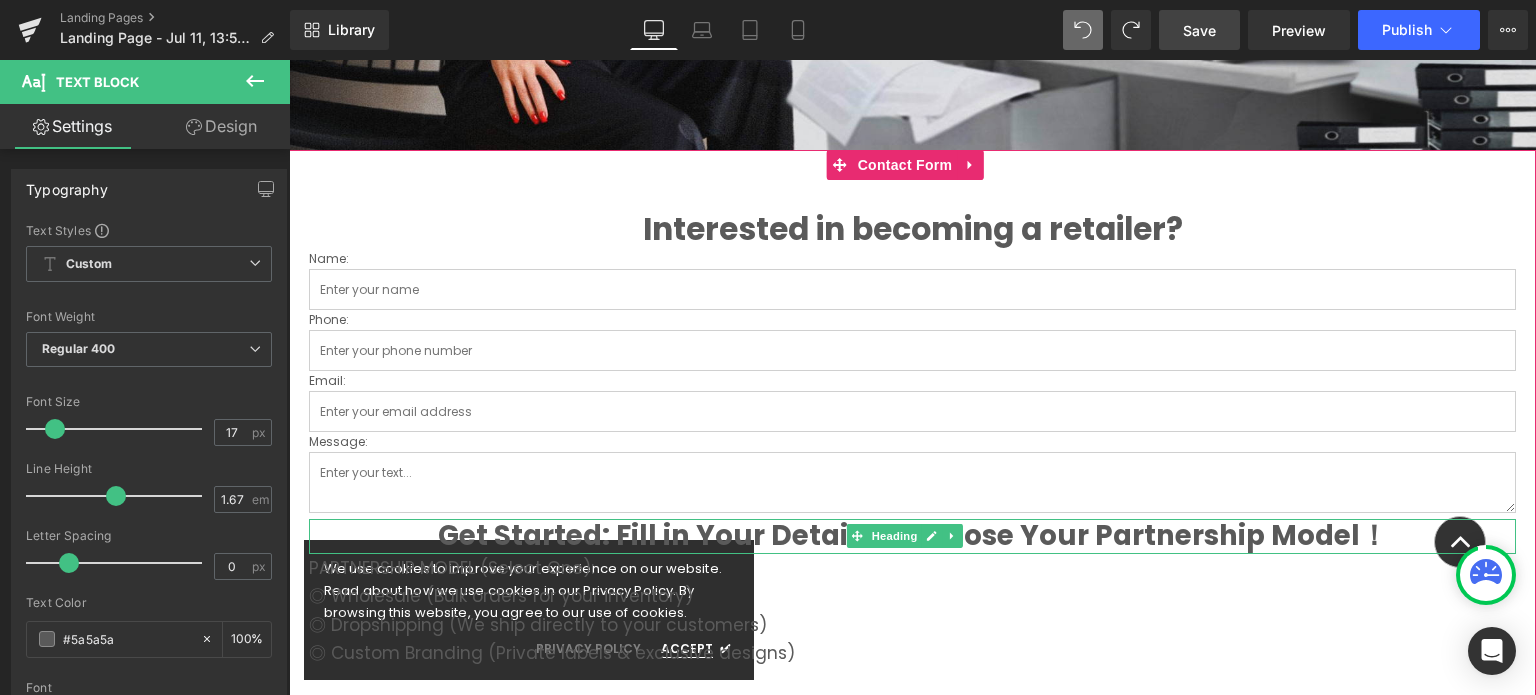 click on "Get Started: Fill in Your Details & Choose Your Partnership Model！" at bounding box center [912, 536] 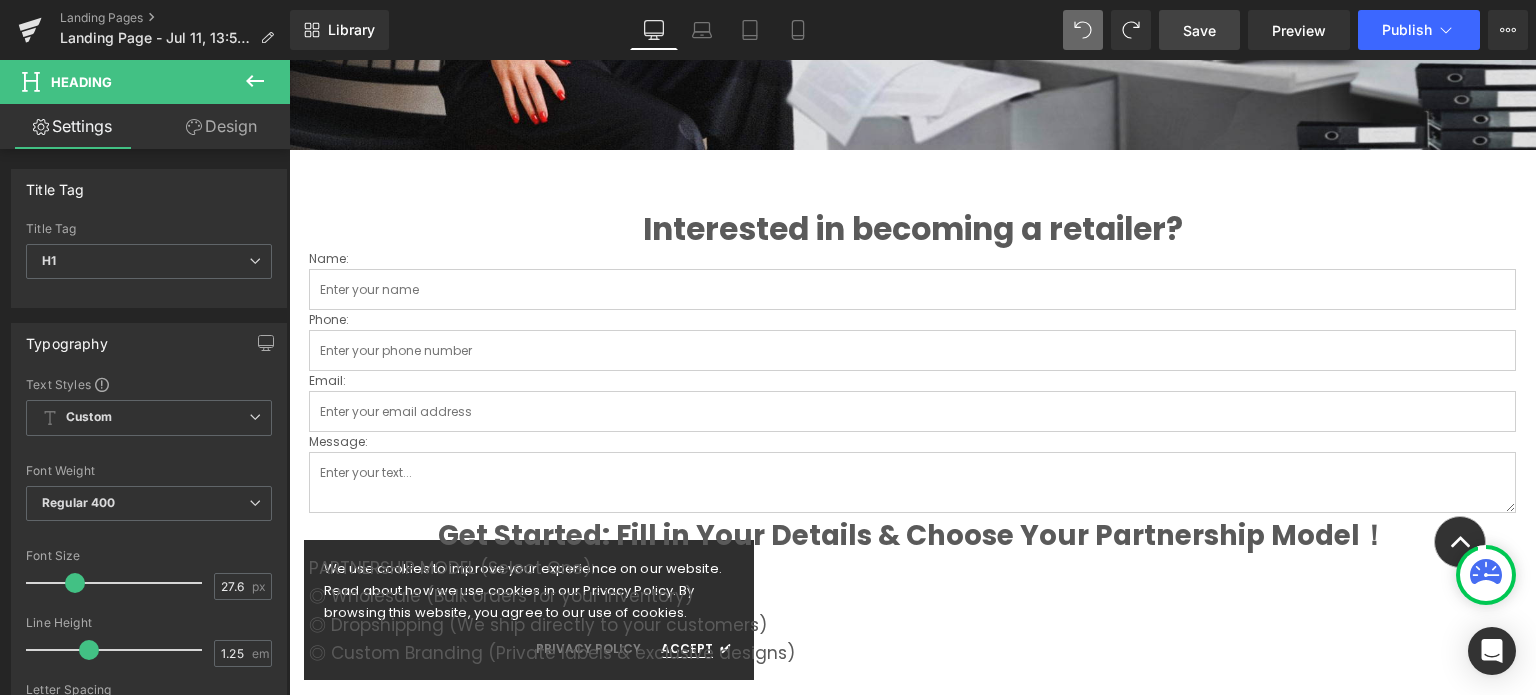 click 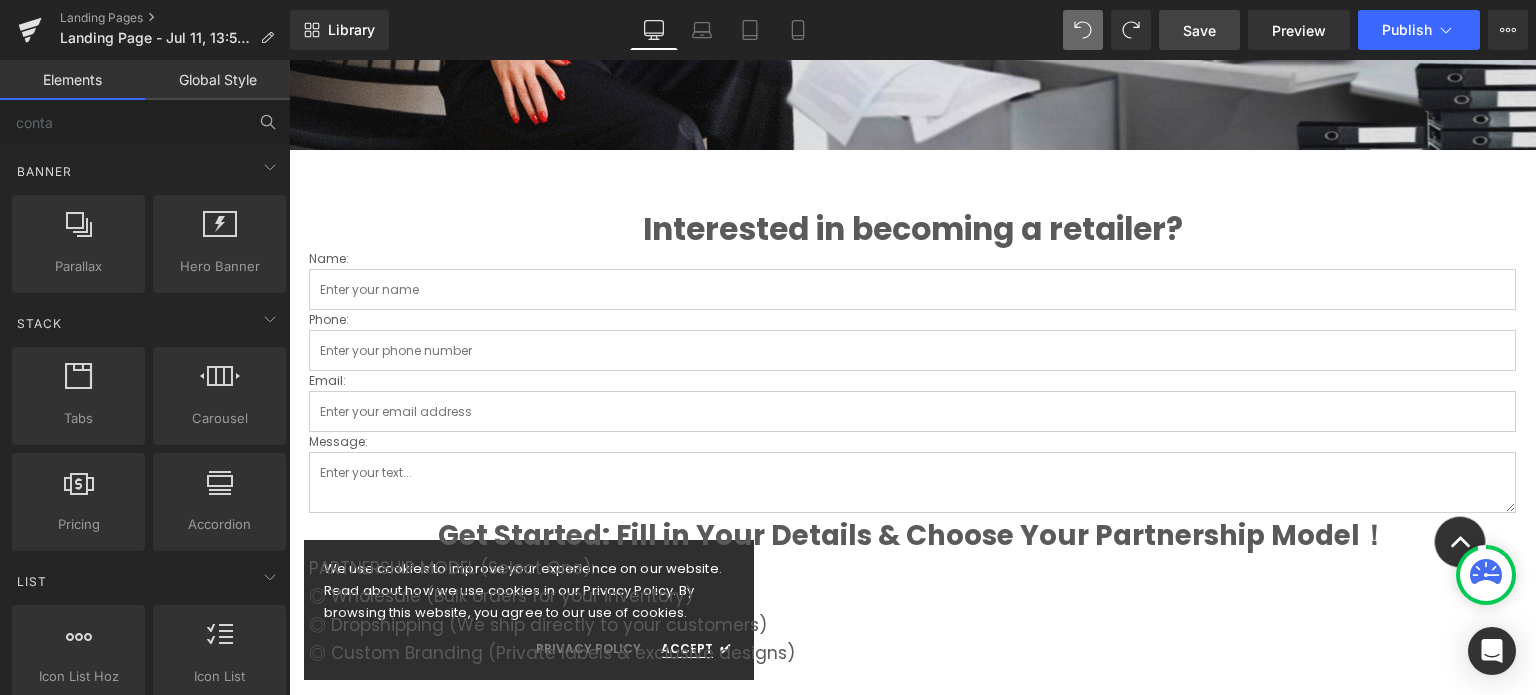 scroll, scrollTop: 500, scrollLeft: 0, axis: vertical 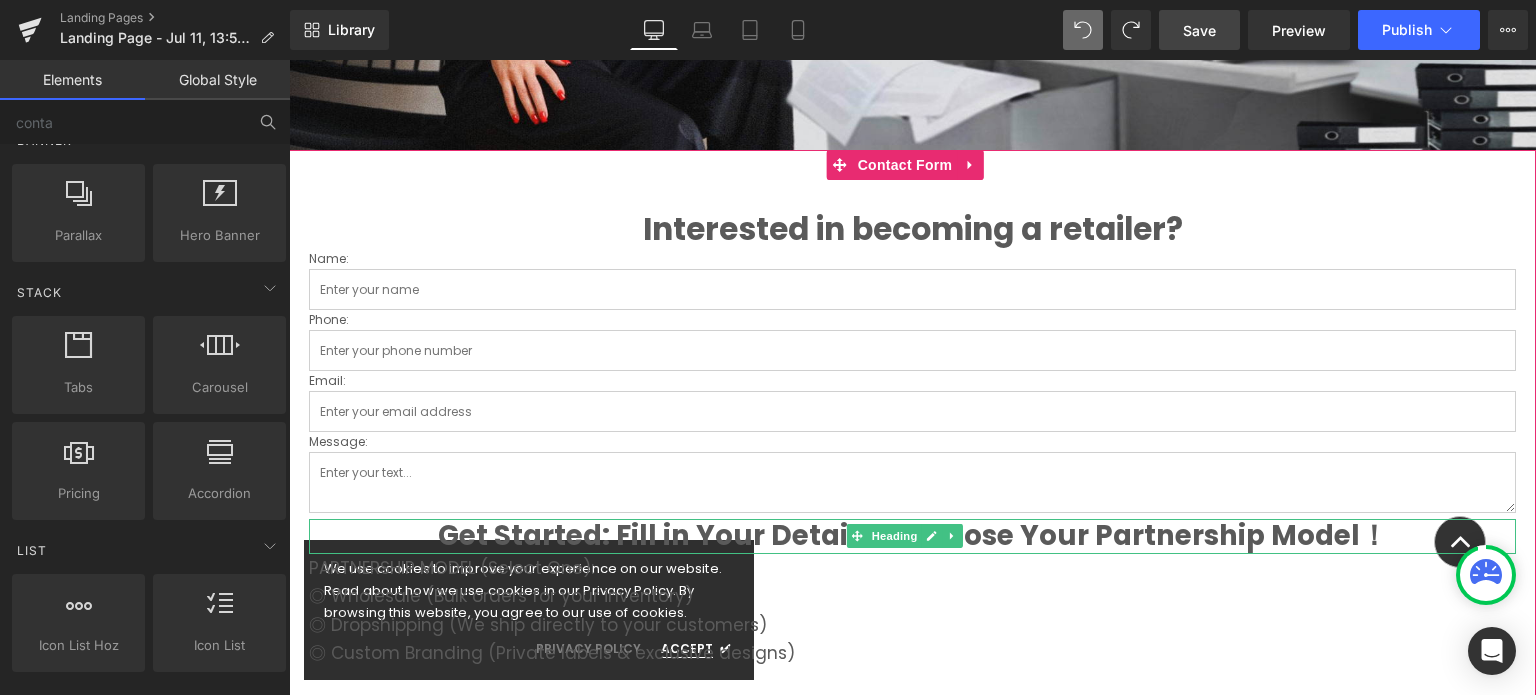 click on "Get Started: Fill in Your Details & Choose Your Partnership Model！" at bounding box center (912, 536) 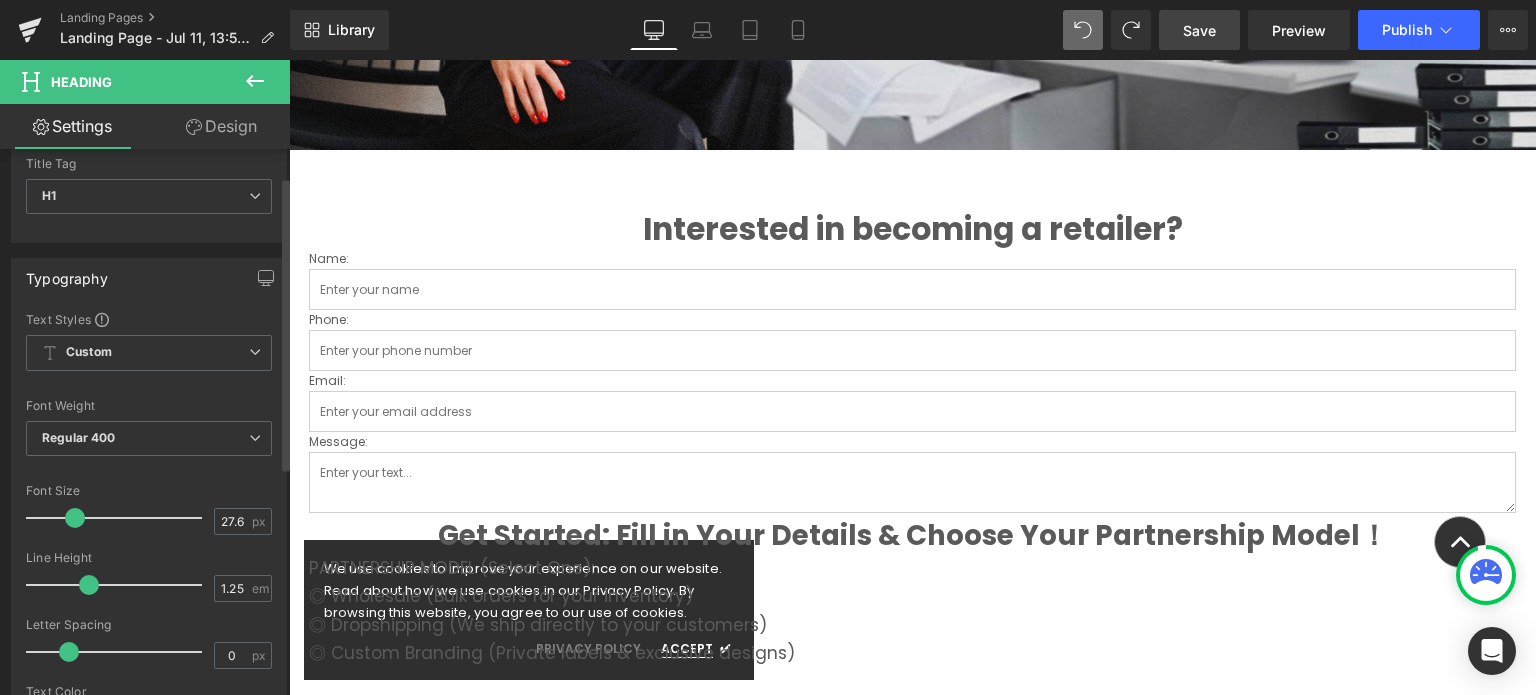 scroll, scrollTop: 100, scrollLeft: 0, axis: vertical 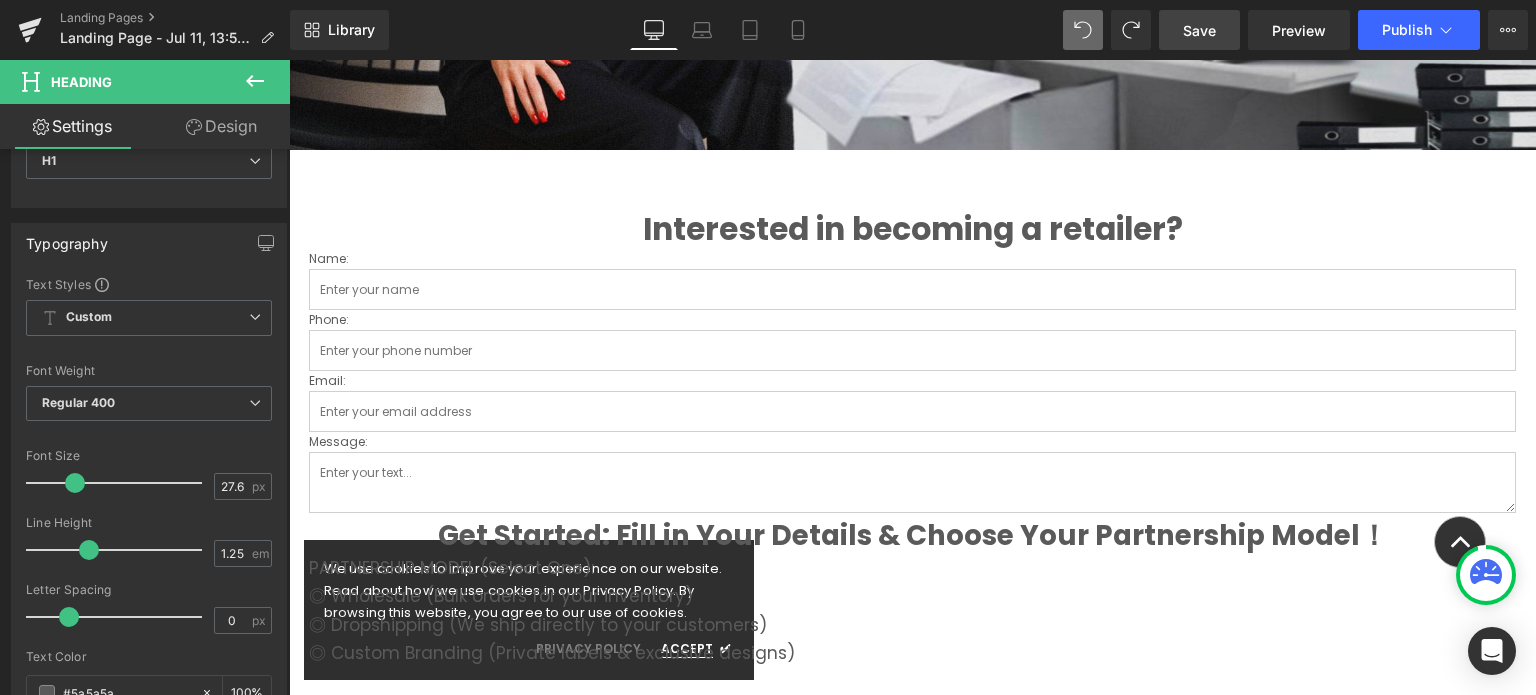 click on "Design" at bounding box center (221, 126) 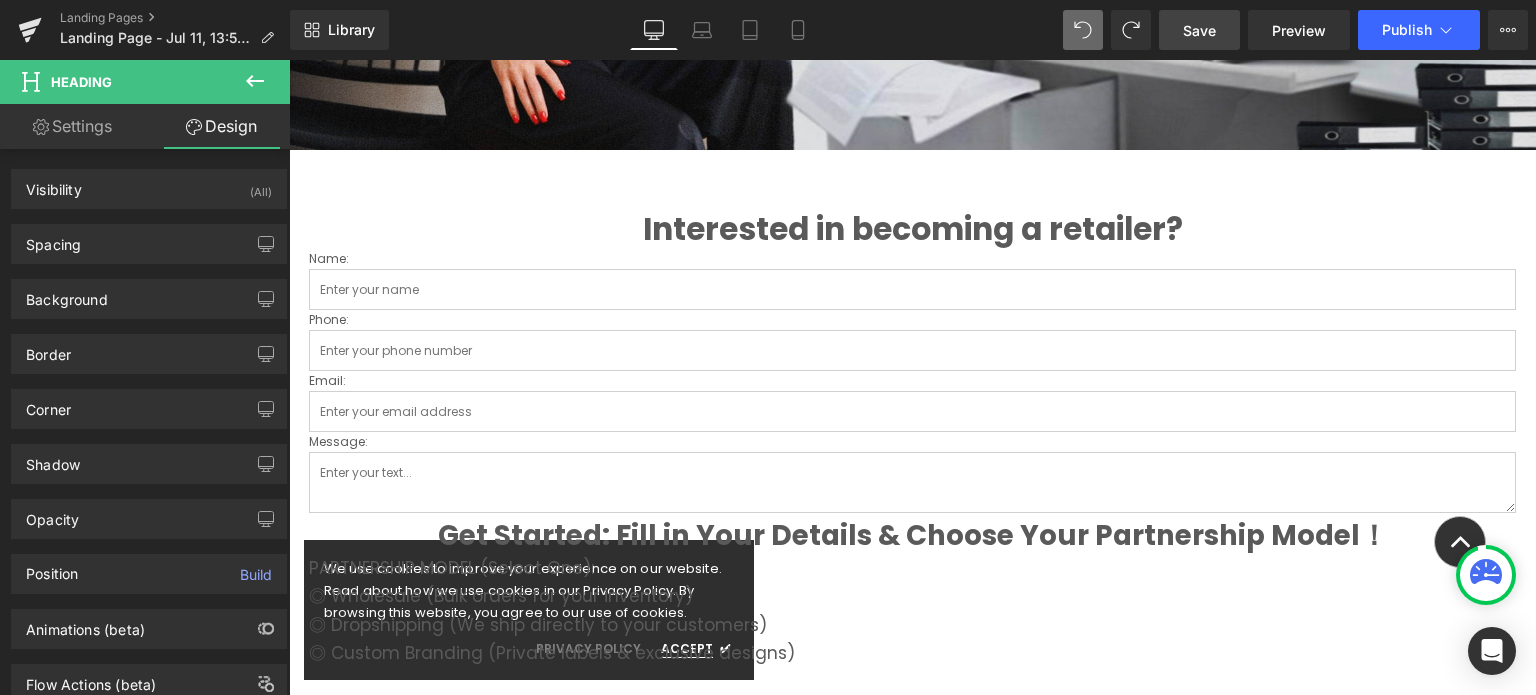 click on "Settings" at bounding box center (72, 126) 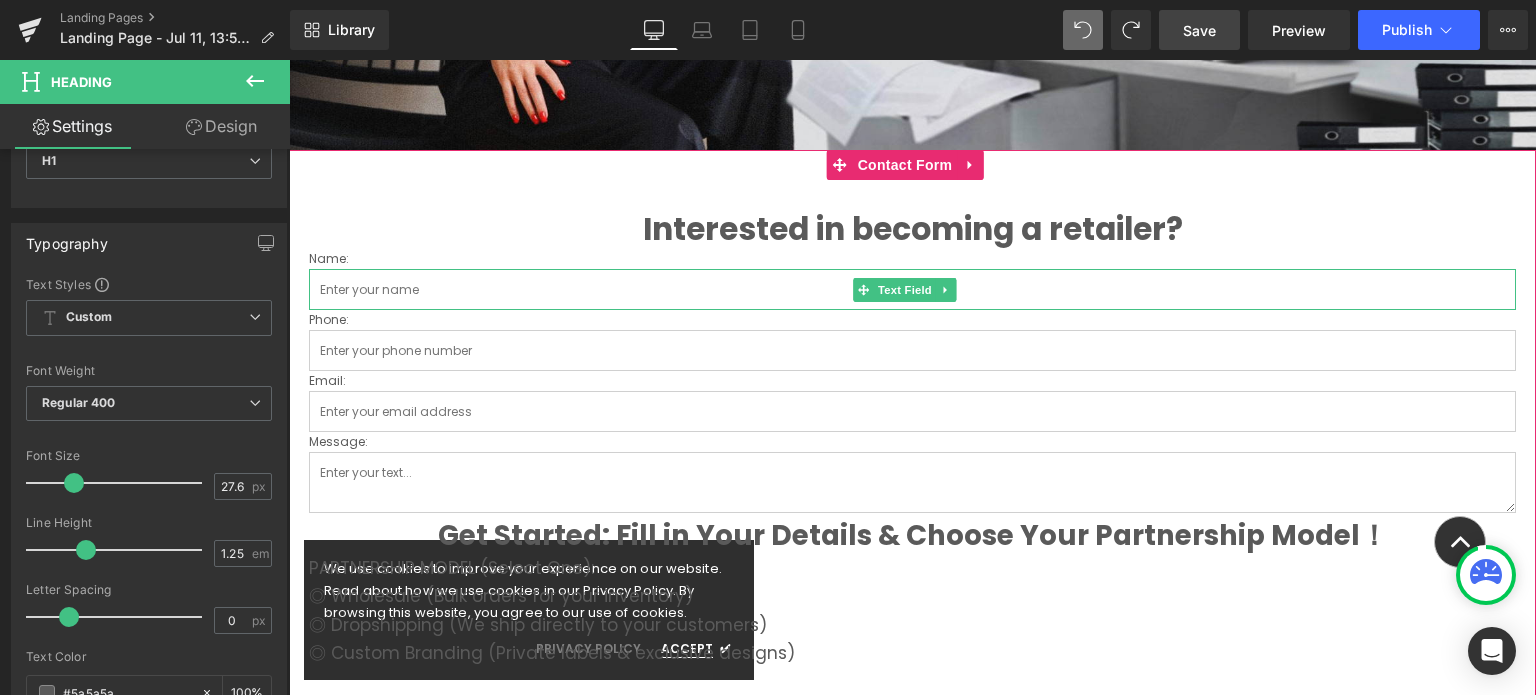 click on "Interested in becoming a retailer?" at bounding box center [912, 230] 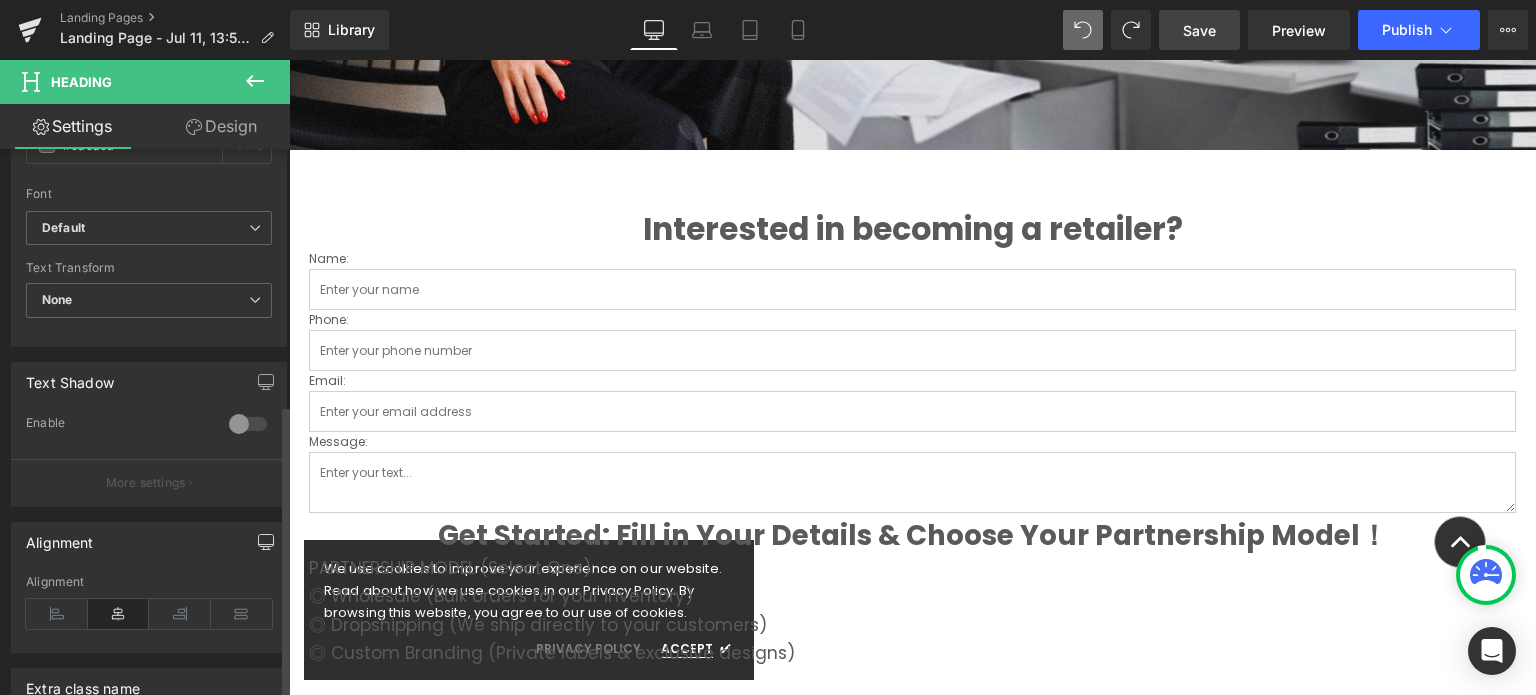 scroll, scrollTop: 868, scrollLeft: 0, axis: vertical 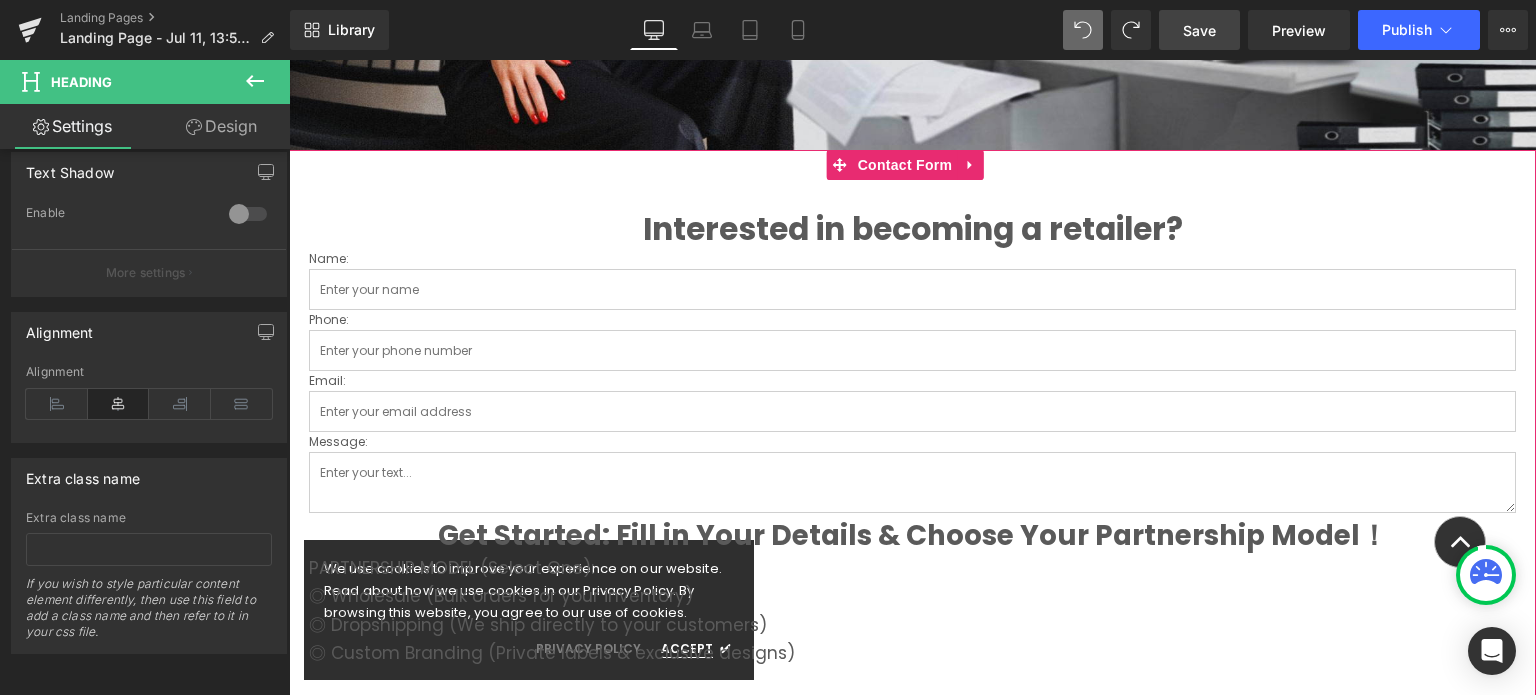 click on "Phone:" at bounding box center [912, 320] 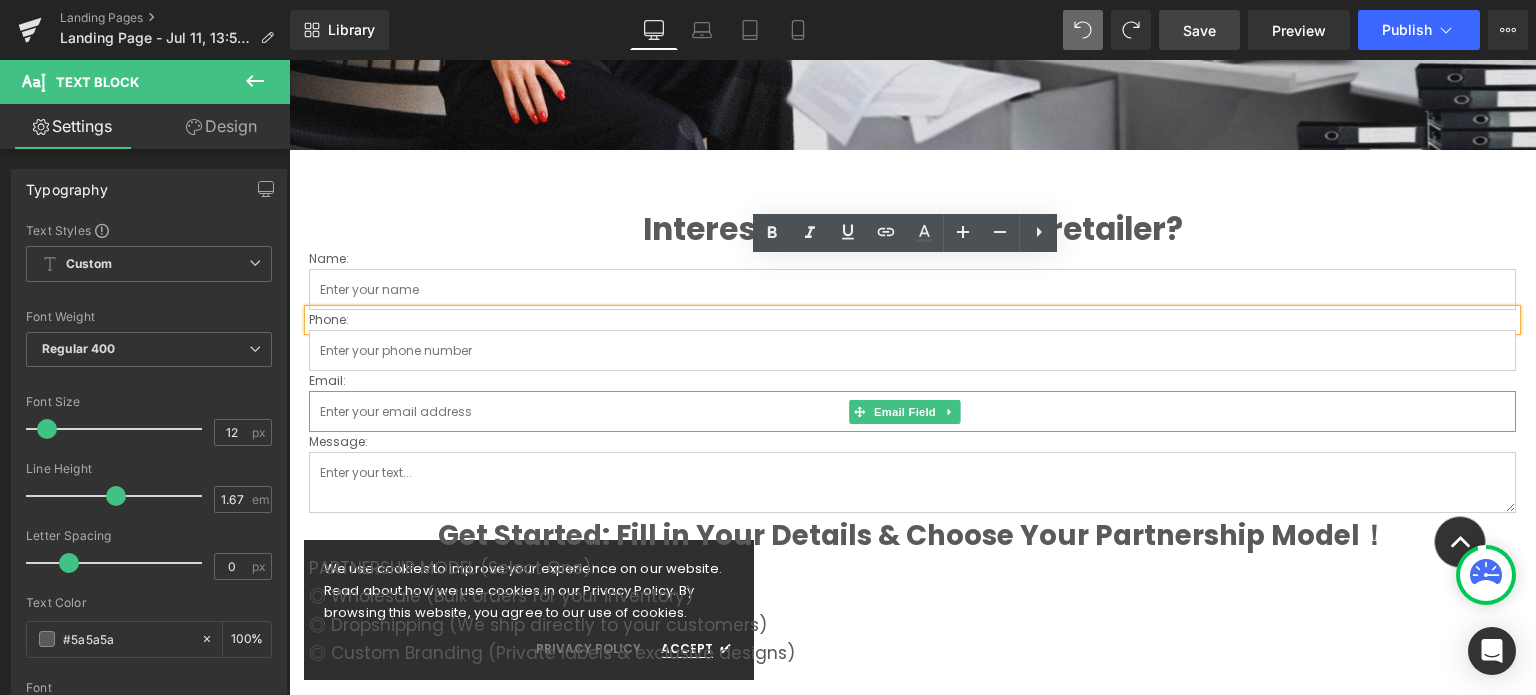 click at bounding box center [912, 411] 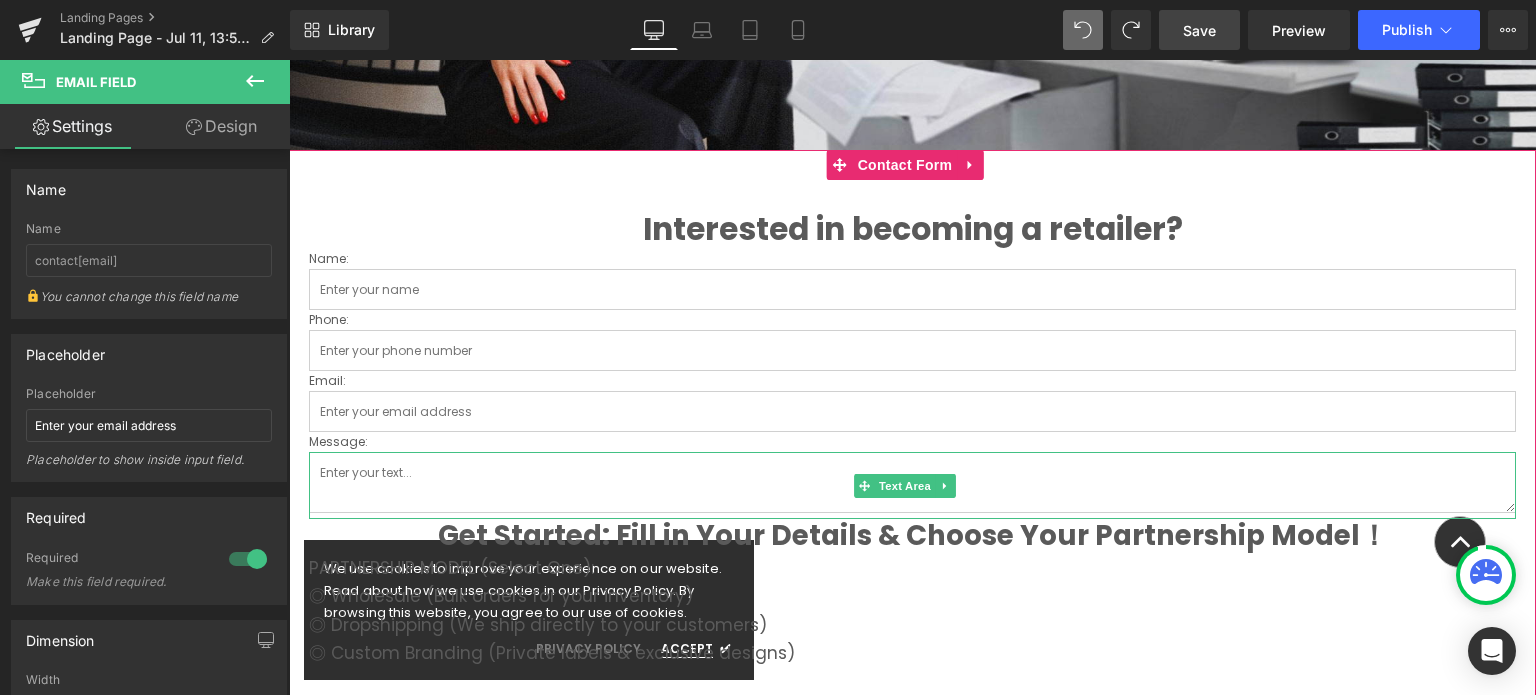 click at bounding box center [912, 482] 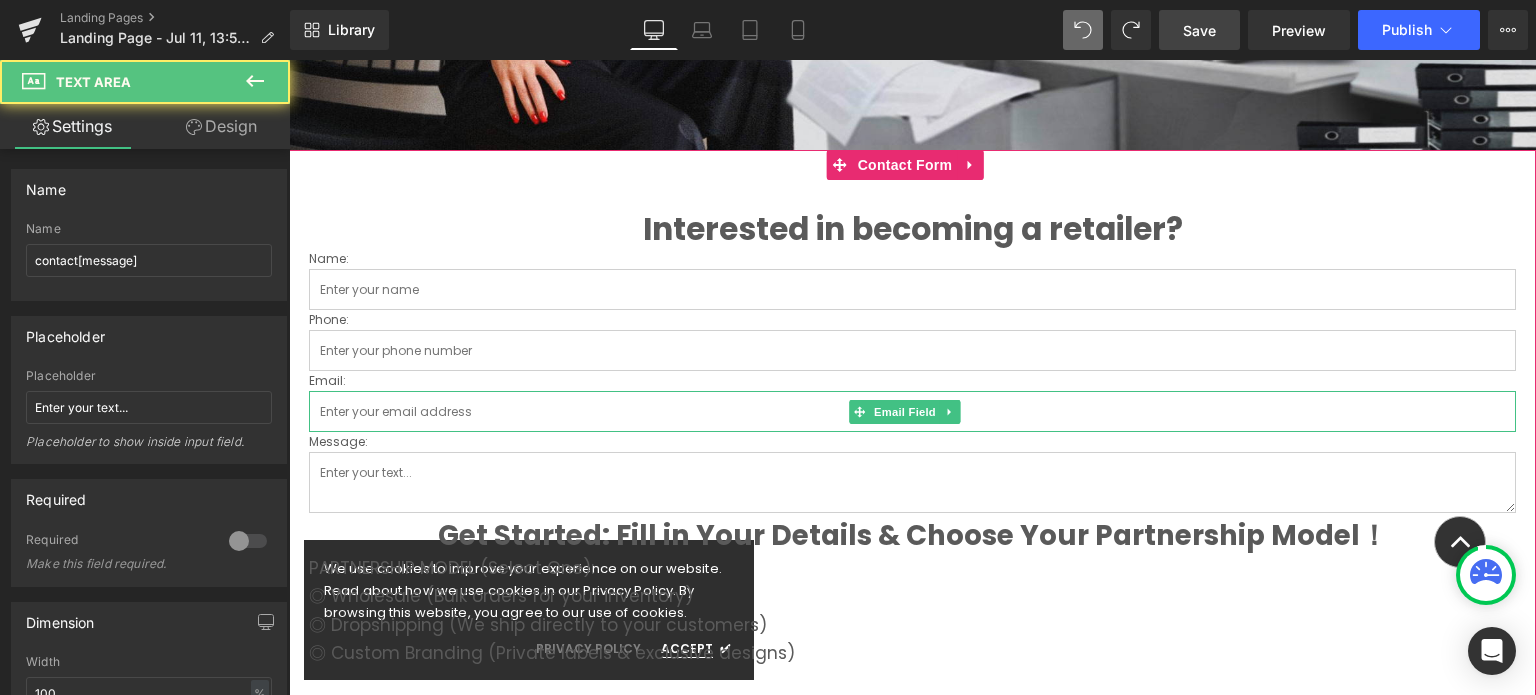 click at bounding box center [912, 411] 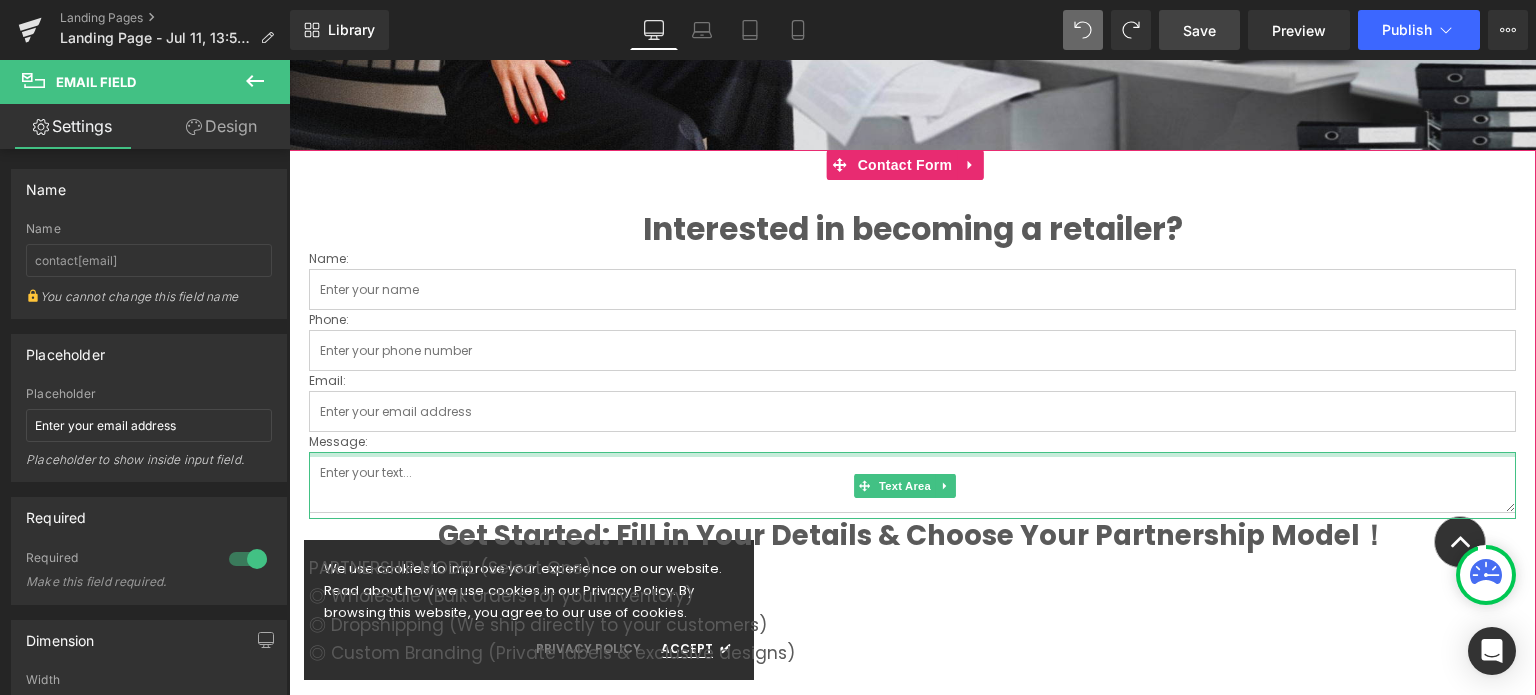 click at bounding box center [912, 454] 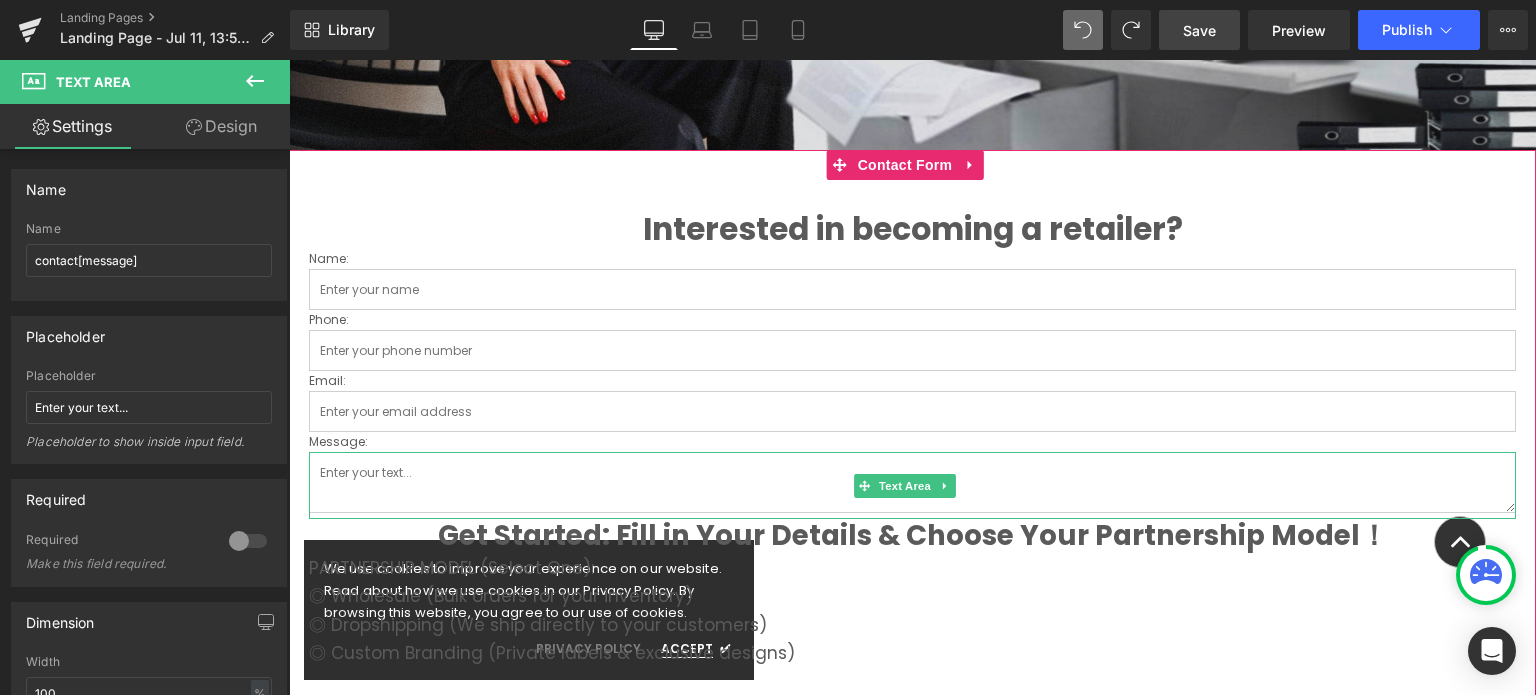 scroll, scrollTop: 832, scrollLeft: 0, axis: vertical 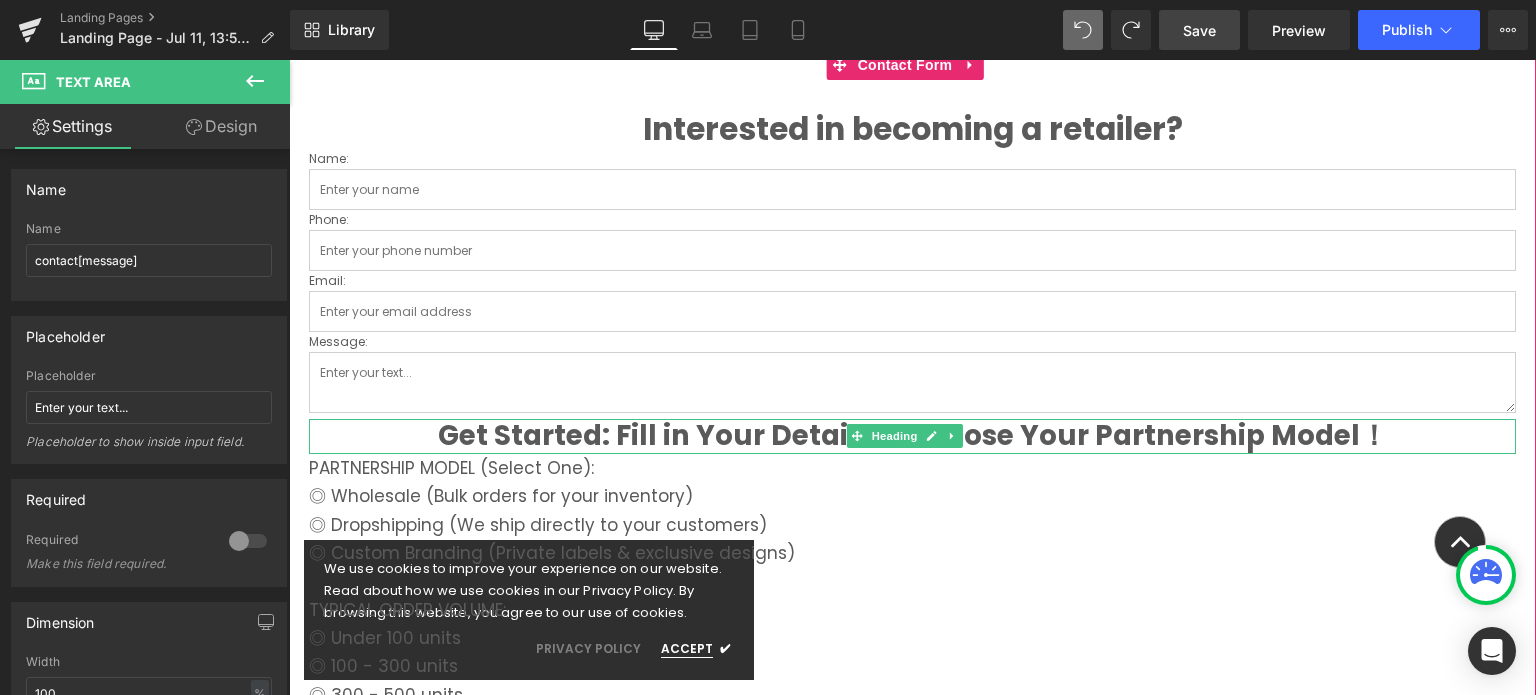 click on "Get Started: Fill in Your Details & Choose Your Partnership Model！" at bounding box center [912, 436] 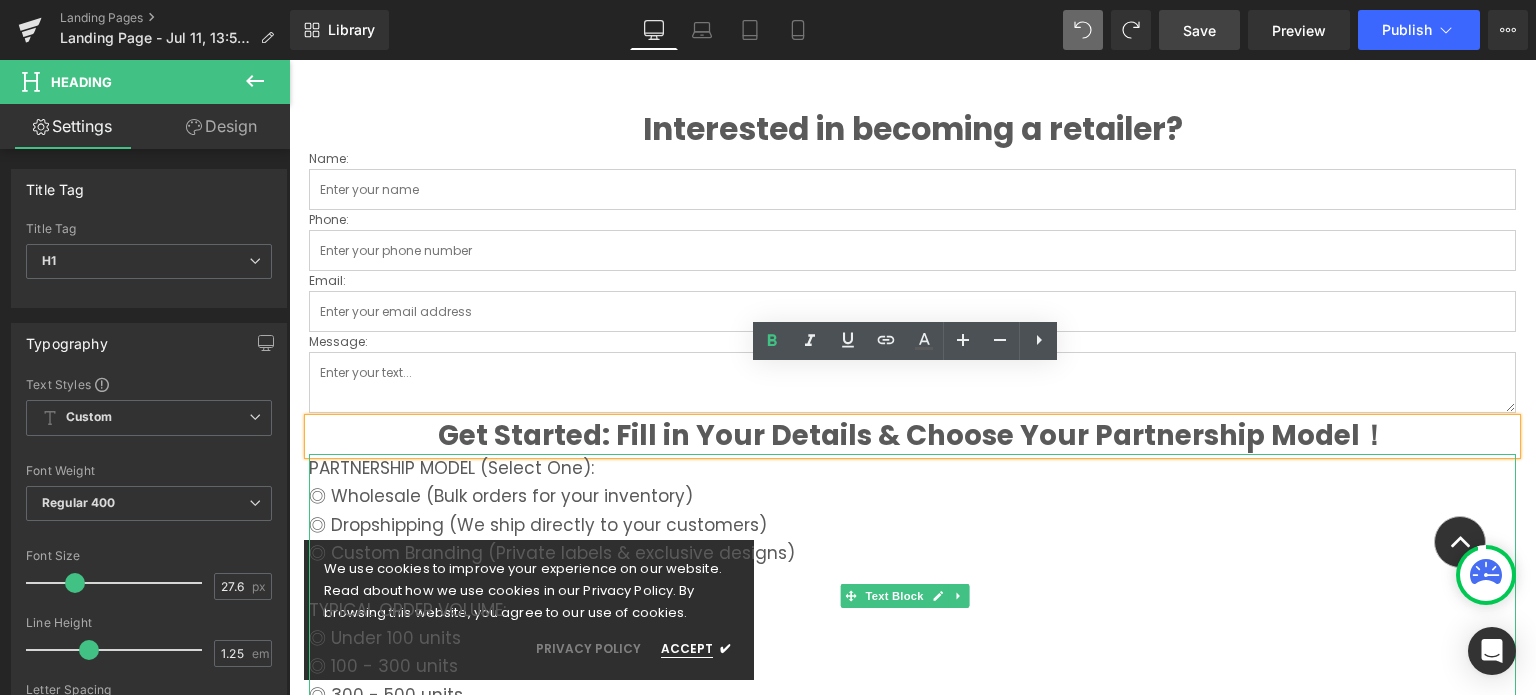 click on "◎ Dropshipping (We ship directly to your customers)" at bounding box center [912, 525] 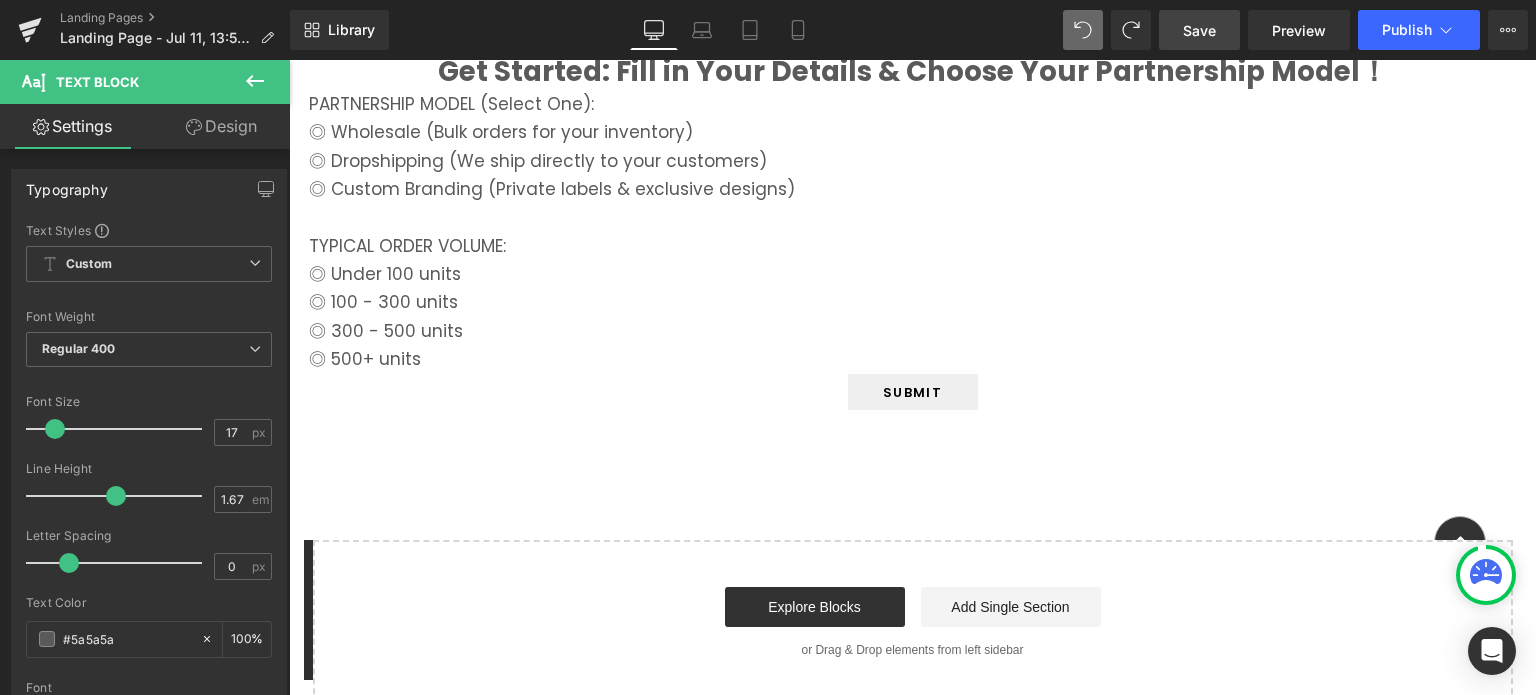 scroll, scrollTop: 1232, scrollLeft: 0, axis: vertical 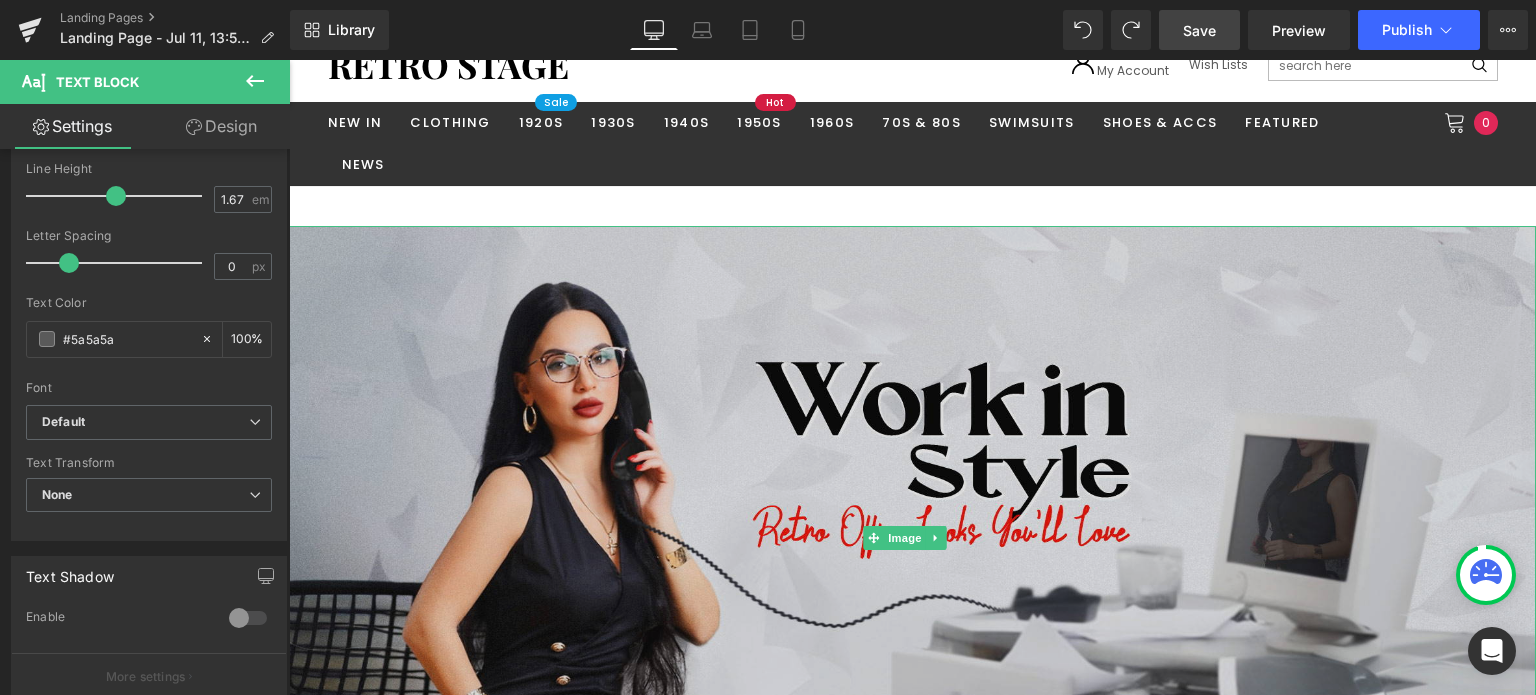 click at bounding box center [912, 538] 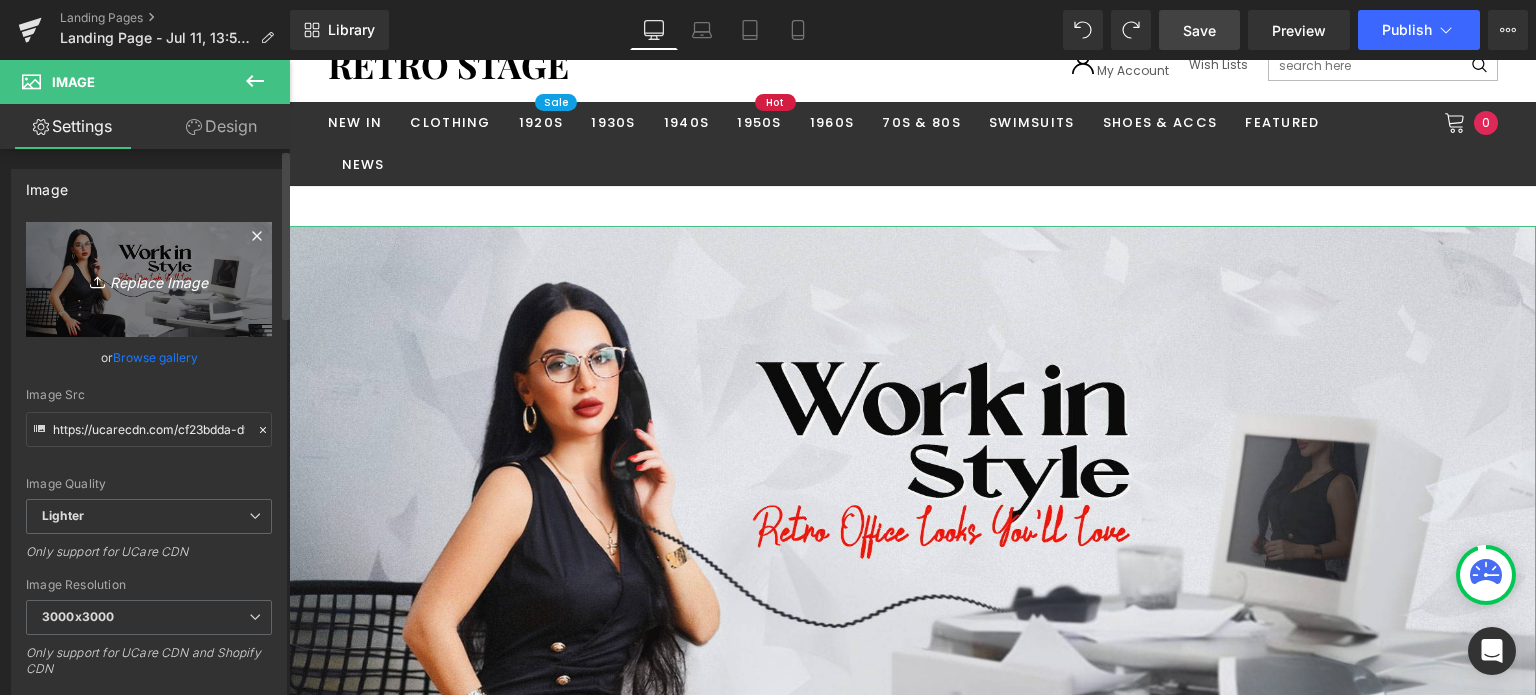 click on "Replace Image" at bounding box center [149, 279] 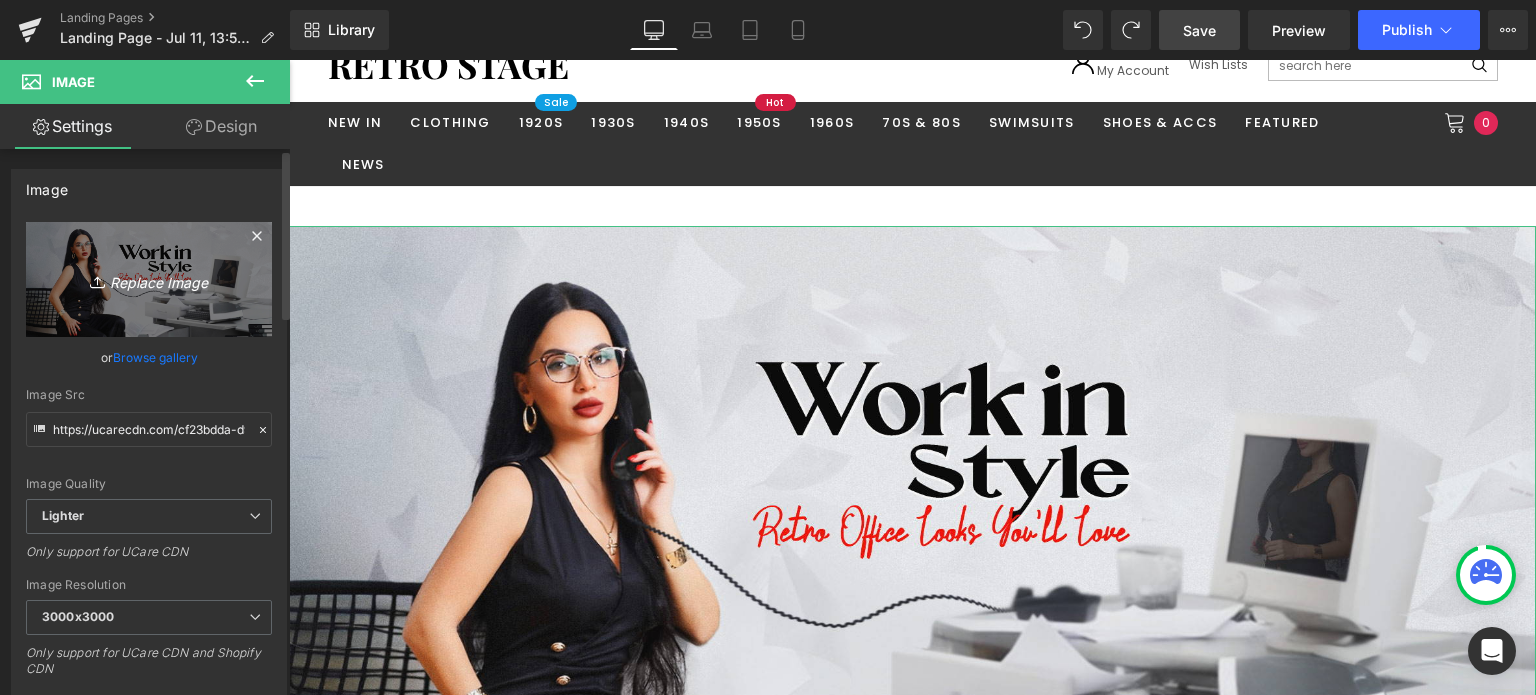 type on "C:\fakepath\molly.jpg" 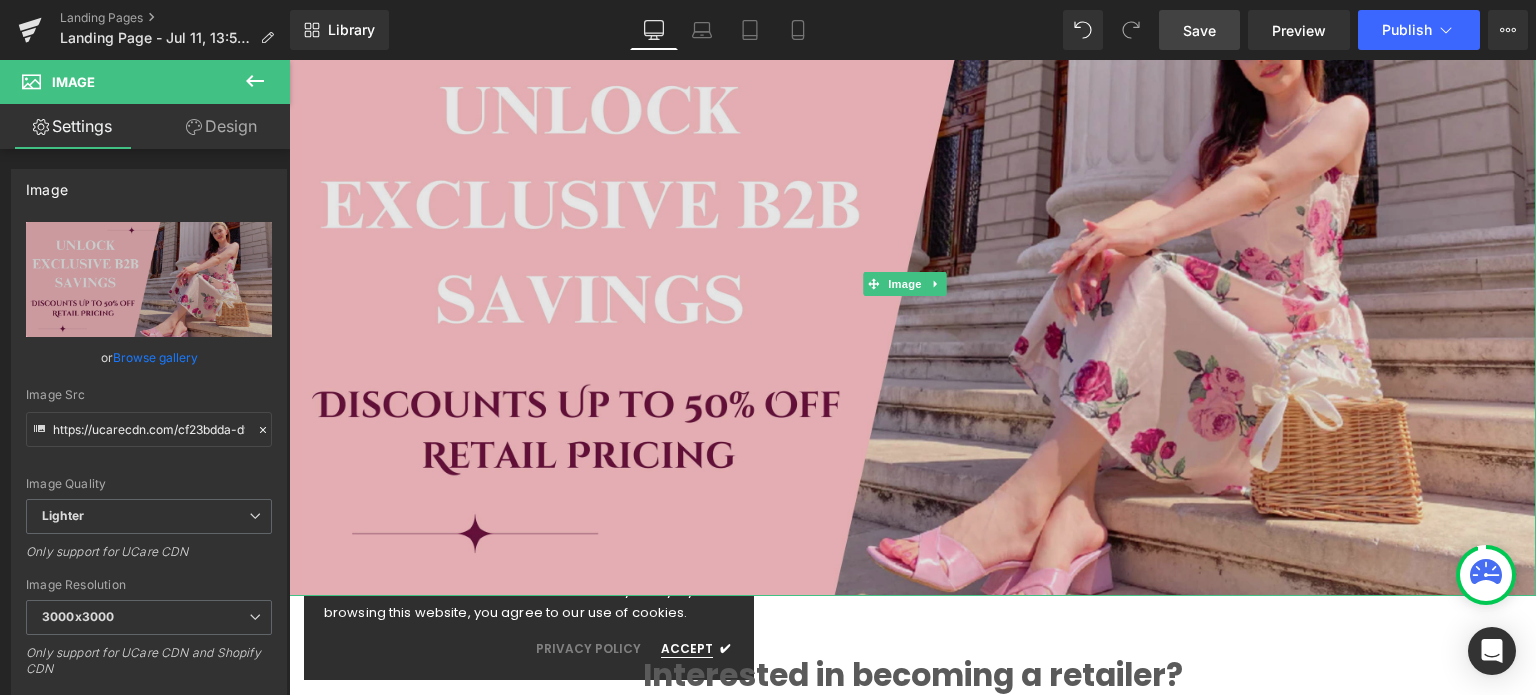 scroll, scrollTop: 332, scrollLeft: 0, axis: vertical 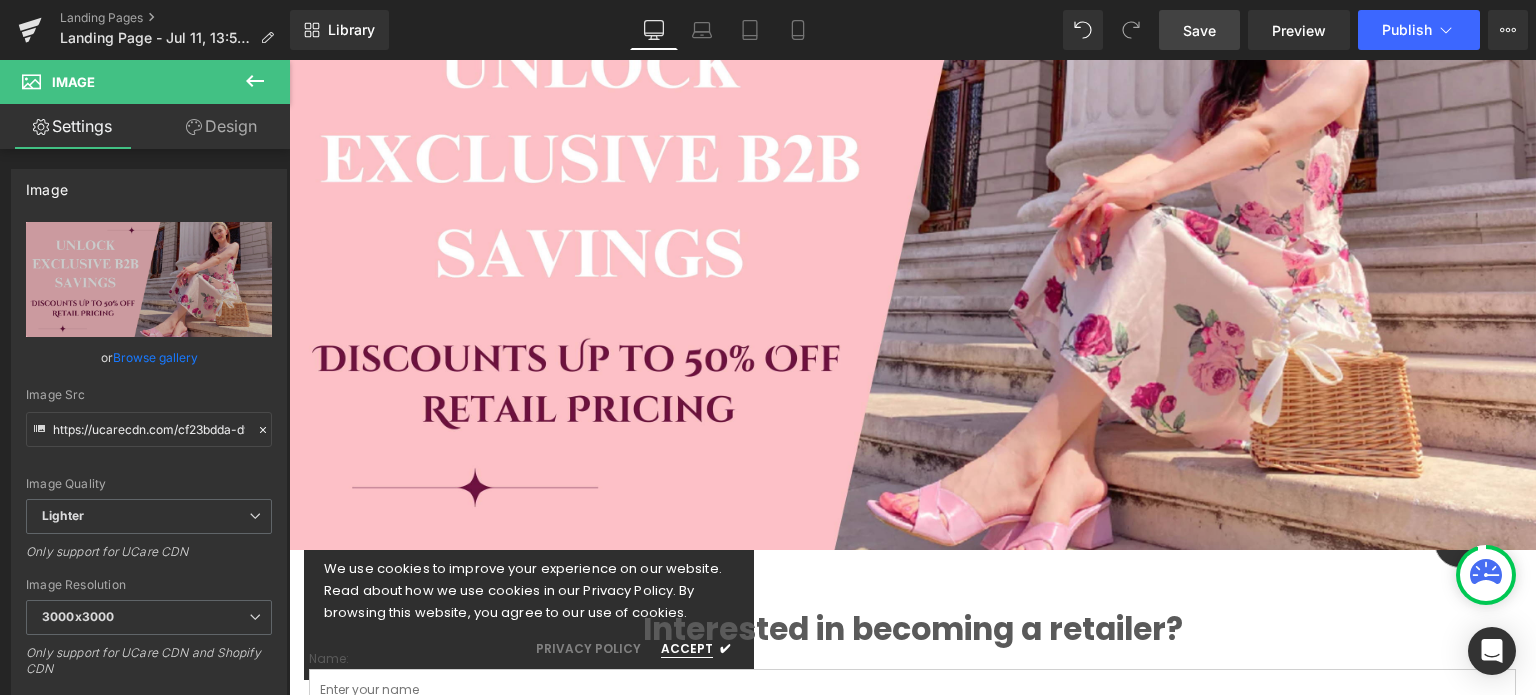 click on "Save" at bounding box center (1199, 30) 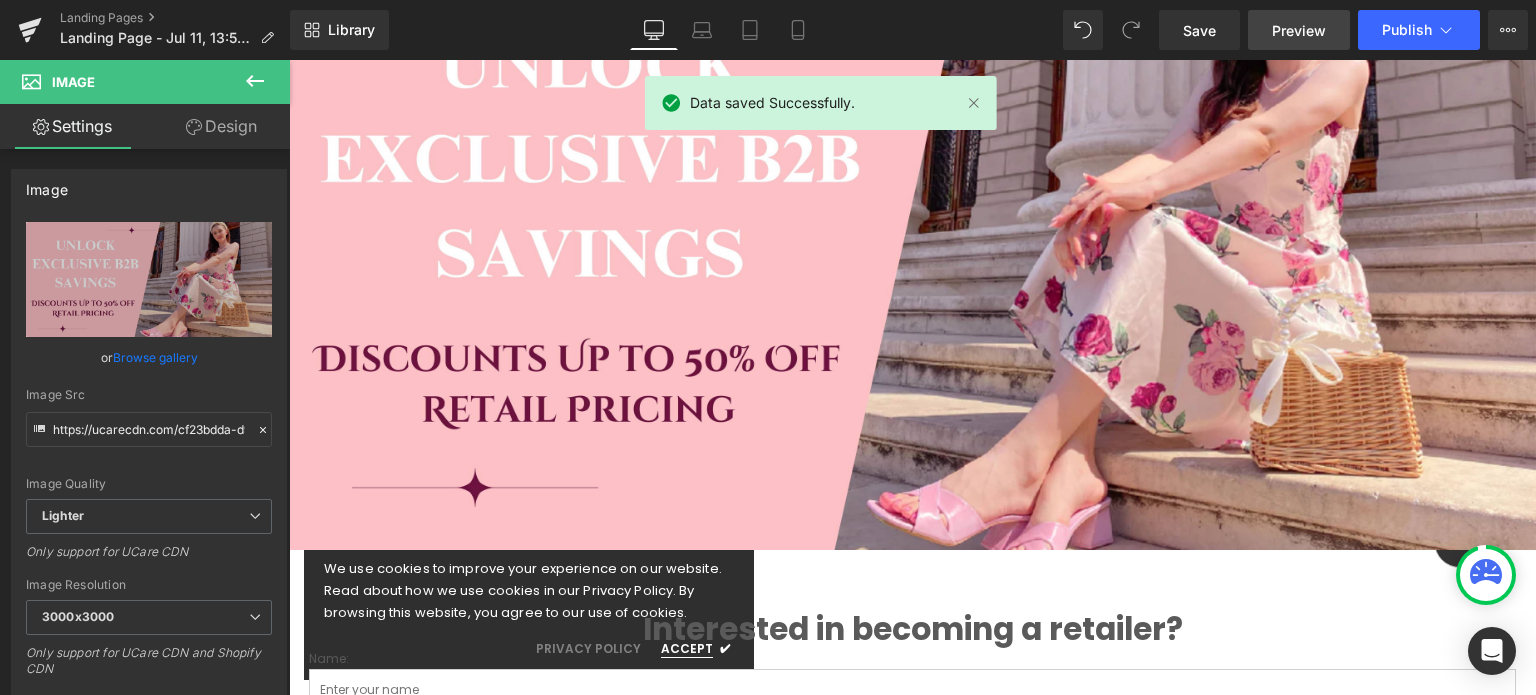 click on "Preview" at bounding box center (1299, 30) 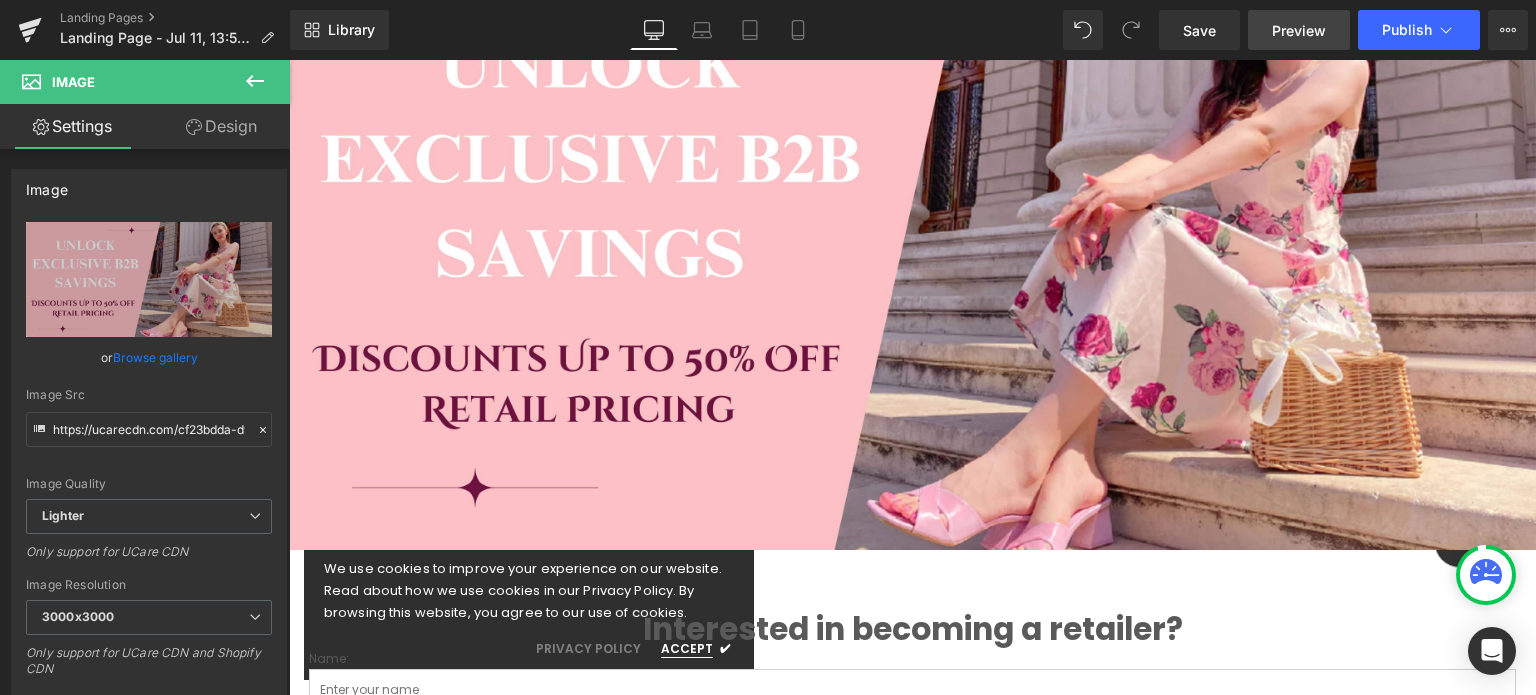 click on "Preview" at bounding box center (1299, 30) 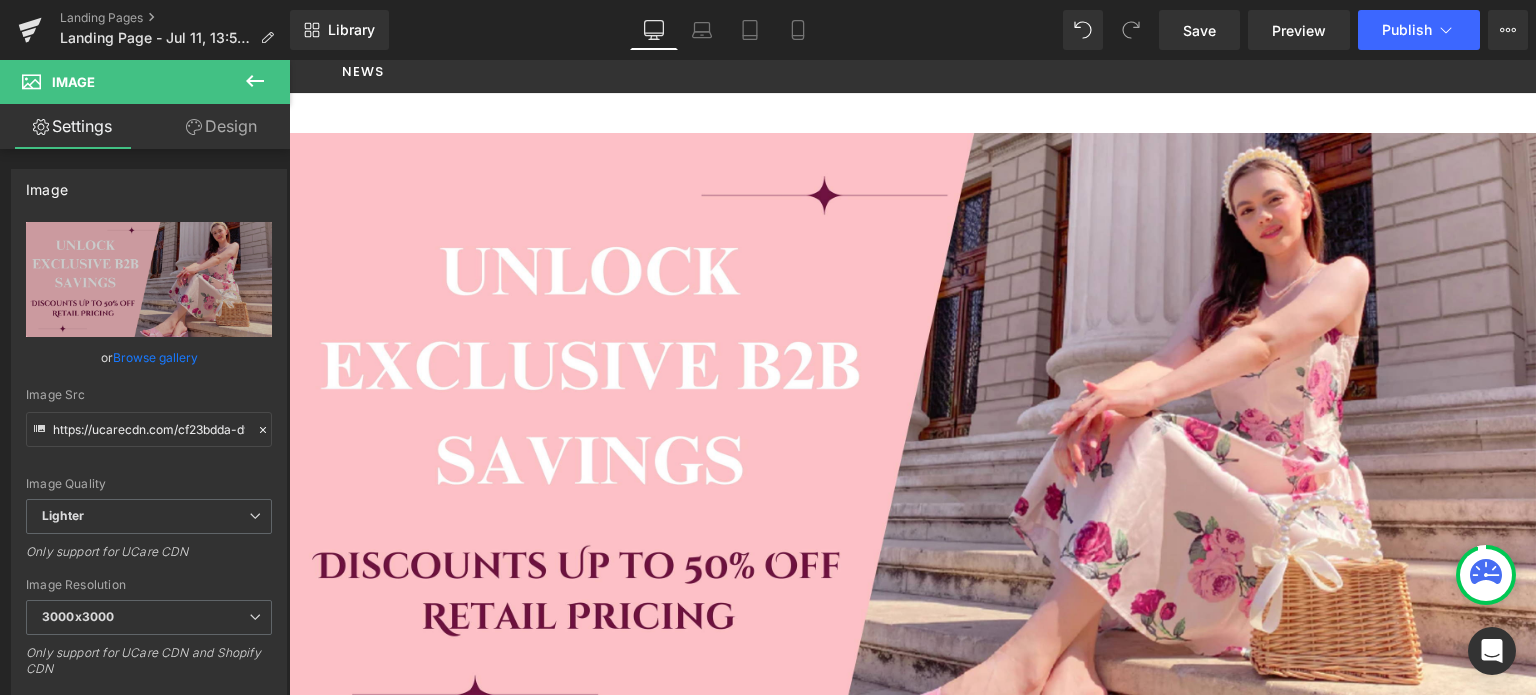 scroll, scrollTop: 0, scrollLeft: 0, axis: both 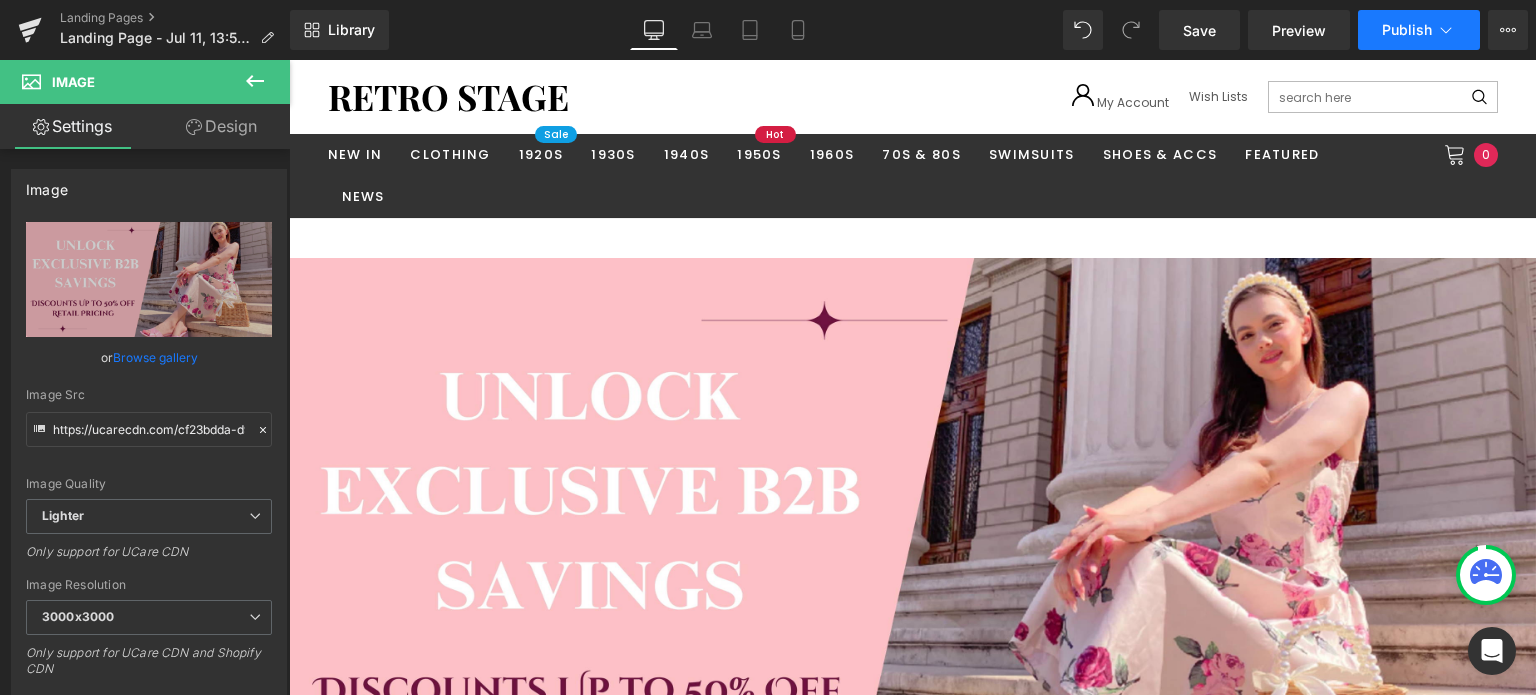 click on "Publish" at bounding box center (1407, 30) 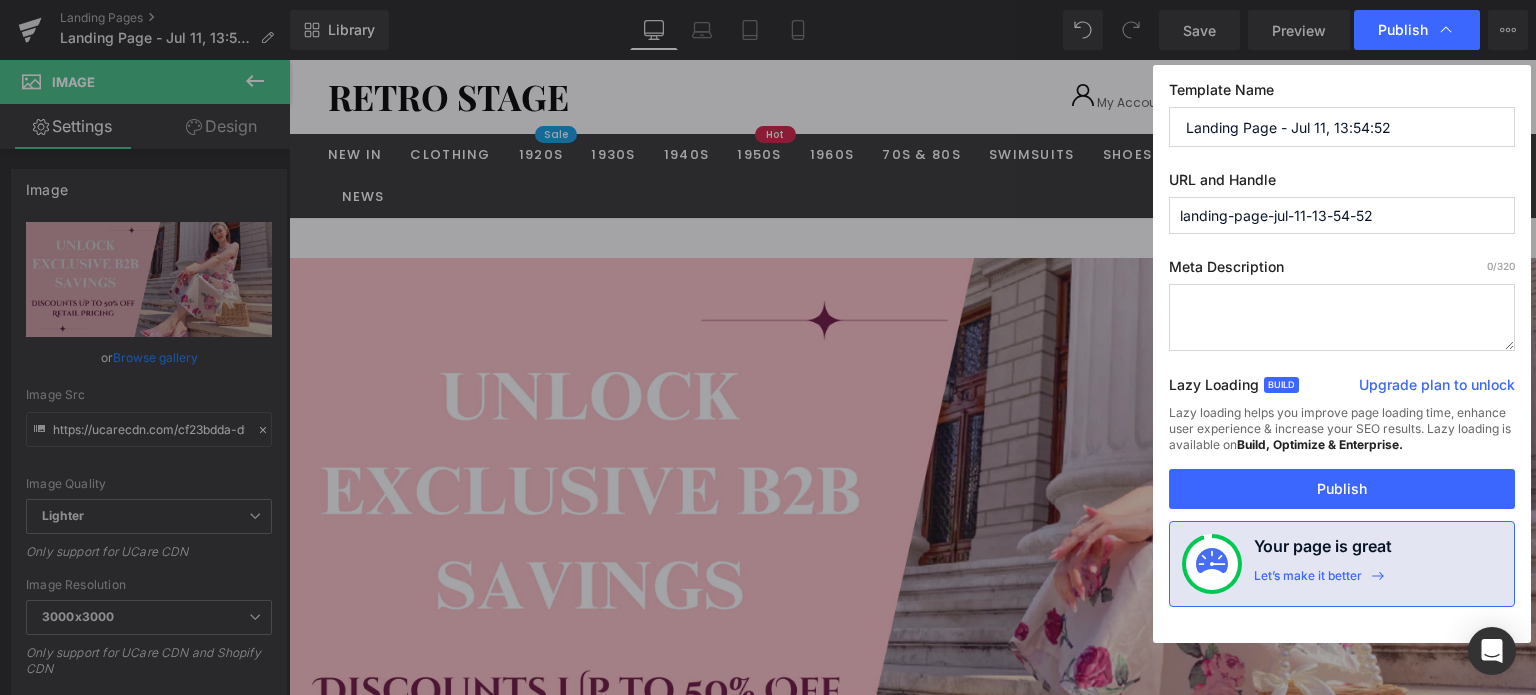 drag, startPoint x: 1336, startPoint y: 128, endPoint x: 1360, endPoint y: 139, distance: 26.400757 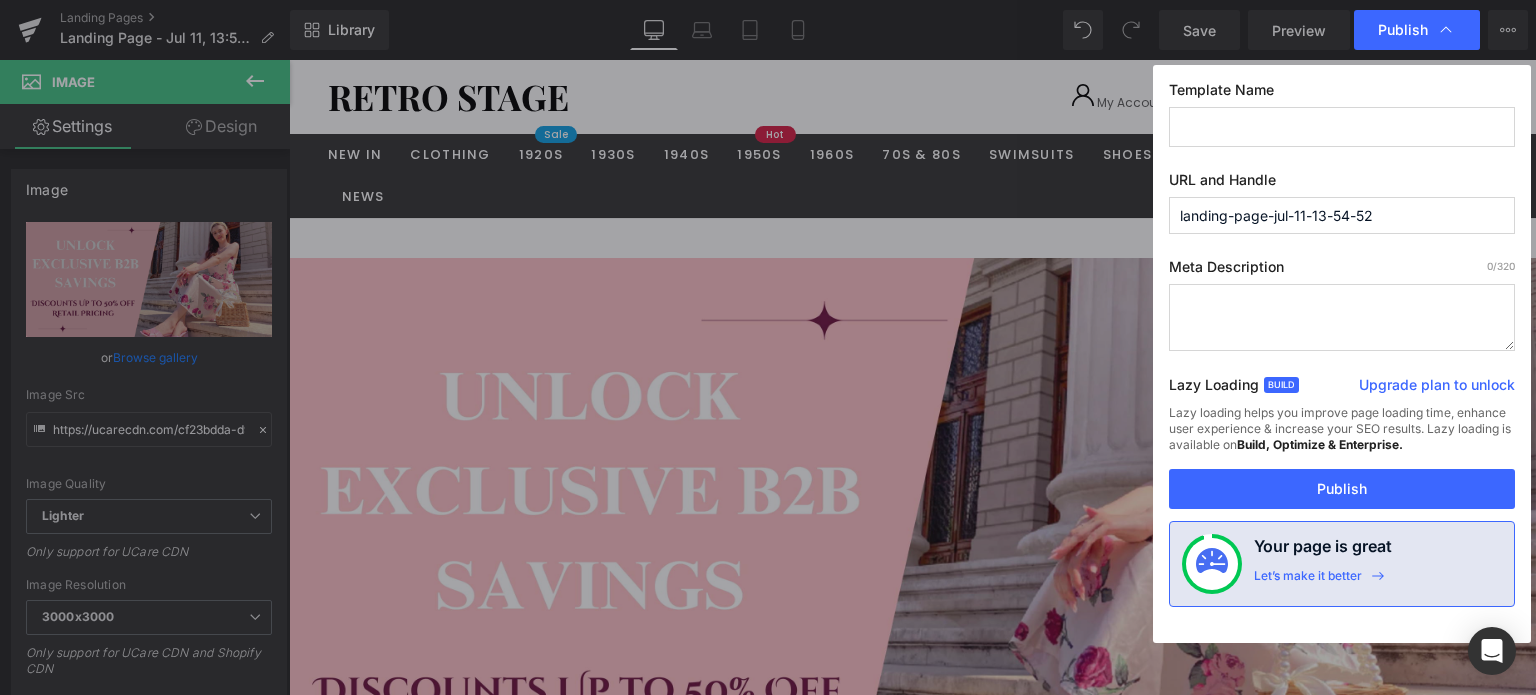 type on "B" 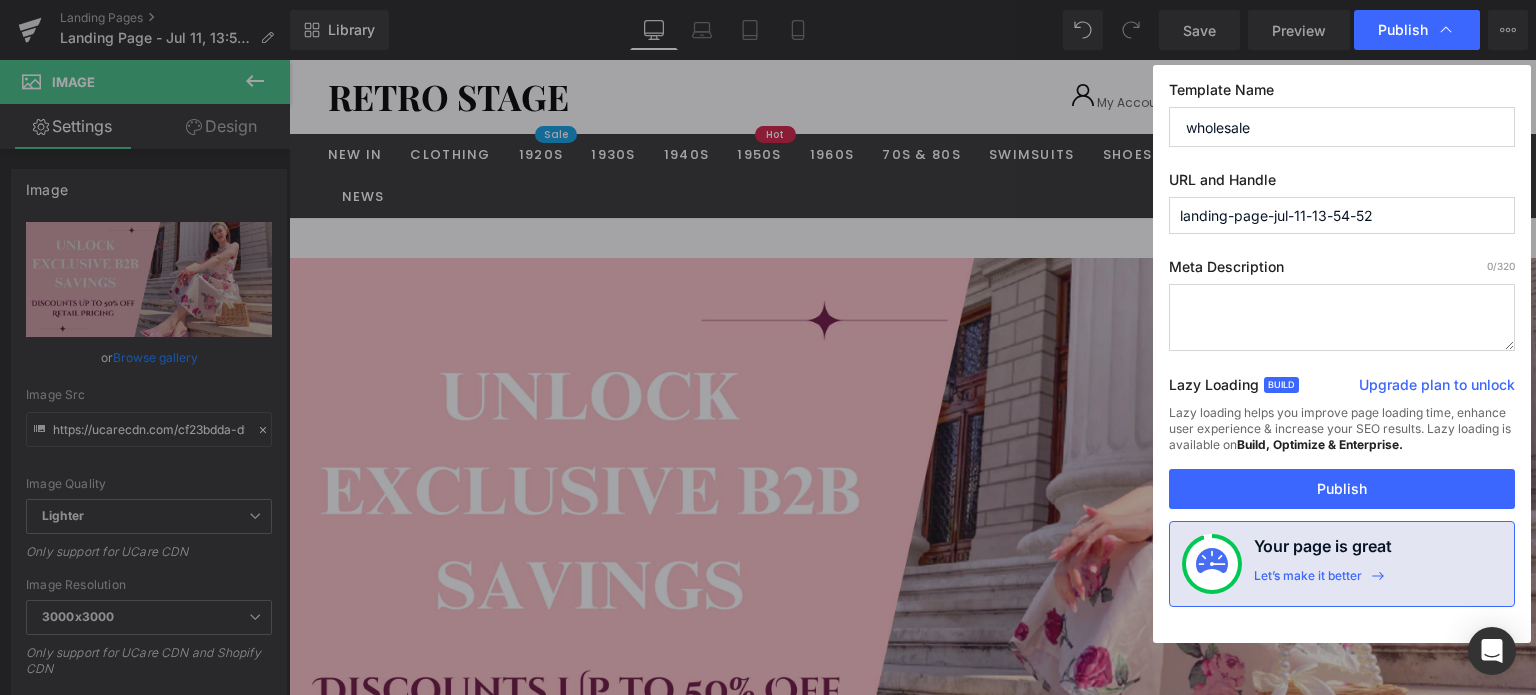 type on "wholesale" 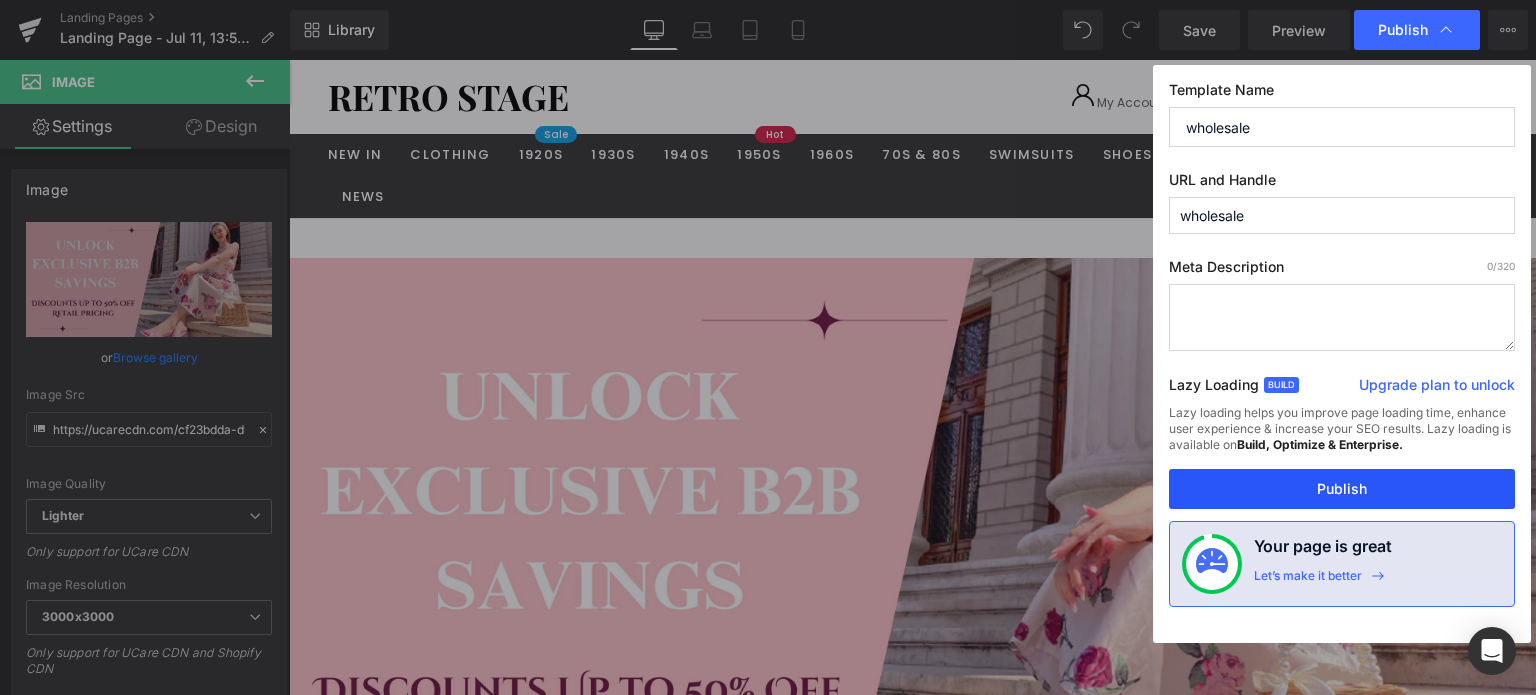 type on "wholesale" 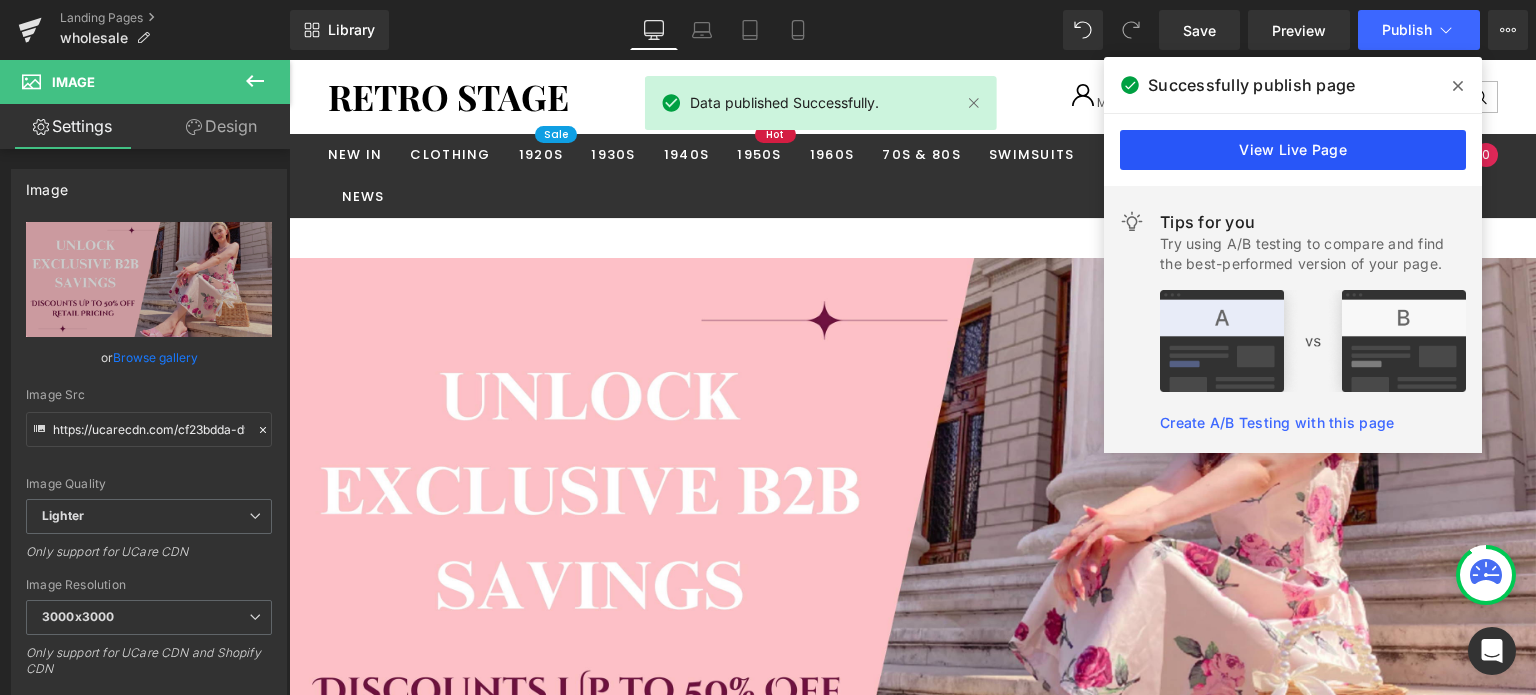 click on "View Live Page" at bounding box center (1293, 150) 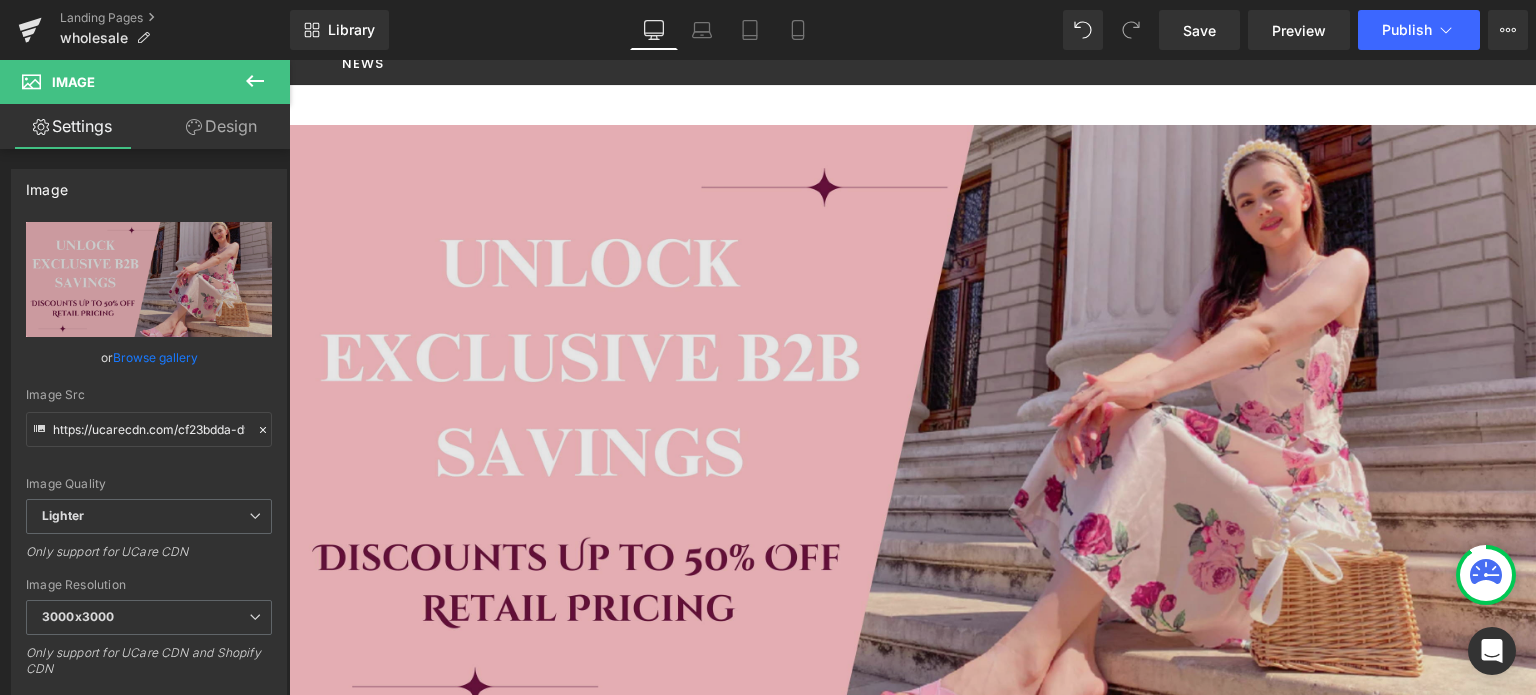 scroll, scrollTop: 200, scrollLeft: 0, axis: vertical 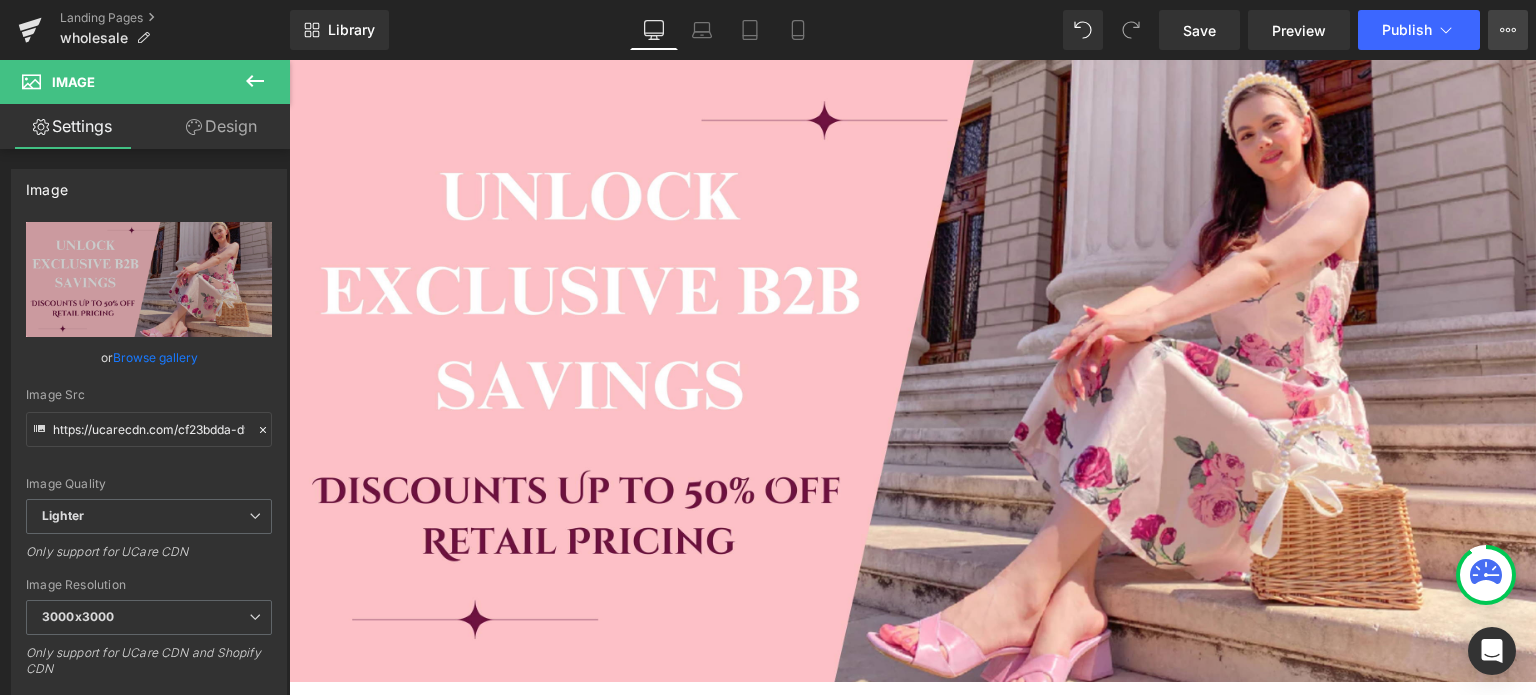click 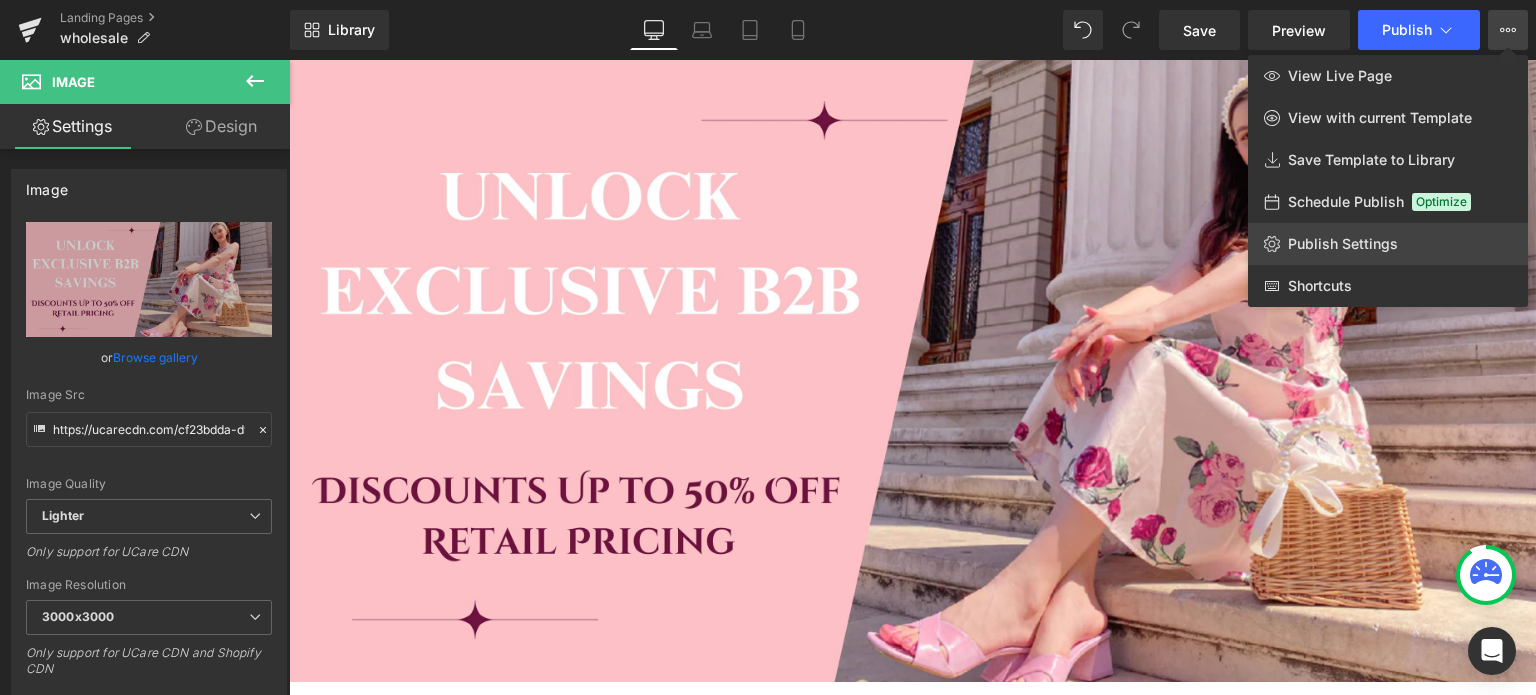 click on "Publish Settings" 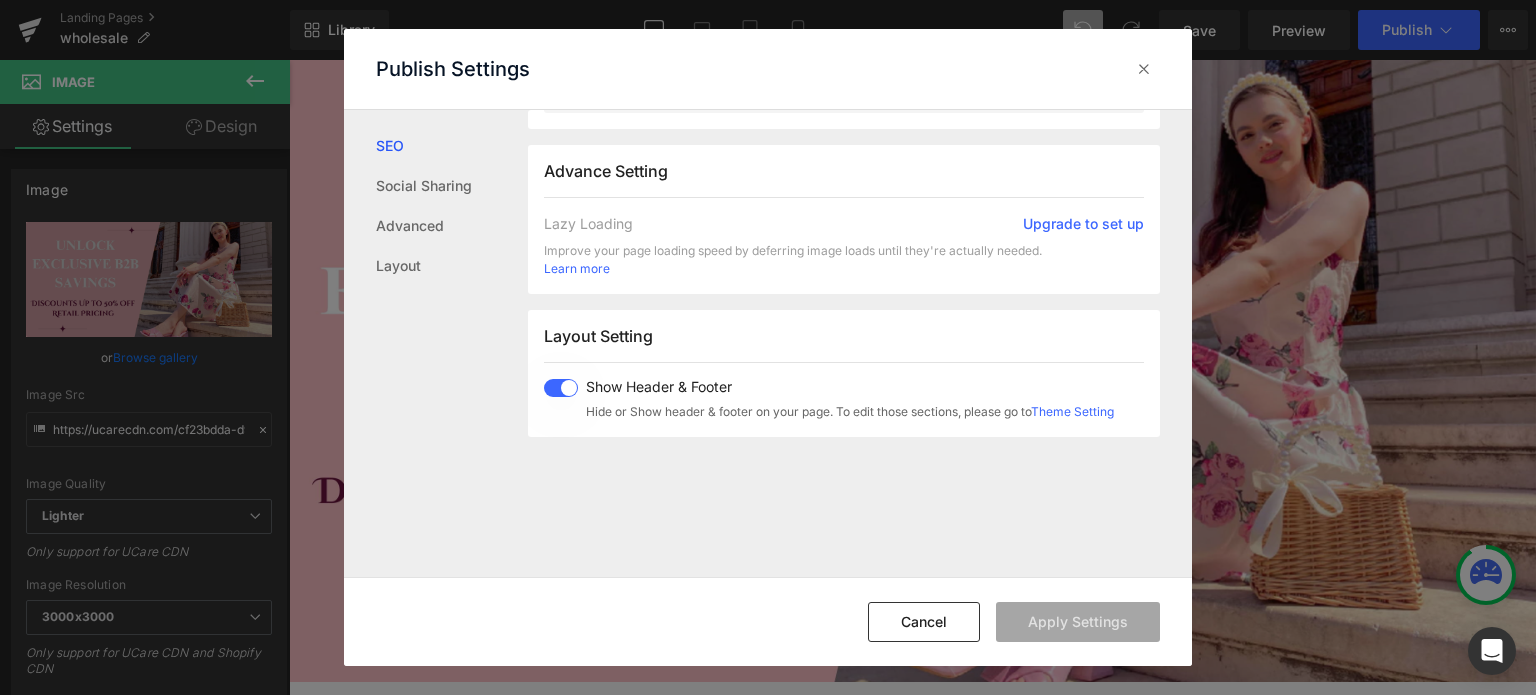 scroll, scrollTop: 1100, scrollLeft: 0, axis: vertical 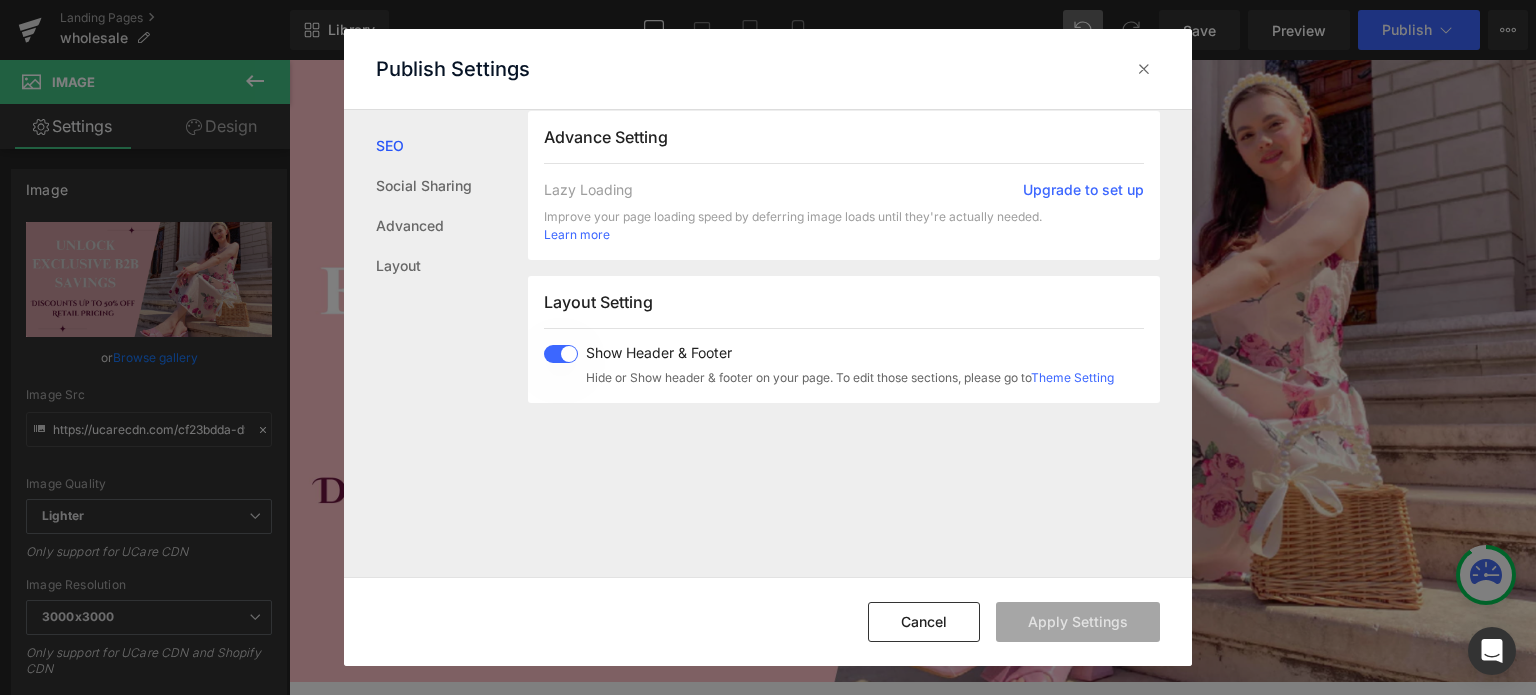 drag, startPoint x: 1152, startPoint y: 69, endPoint x: 1078, endPoint y: 41, distance: 79.12016 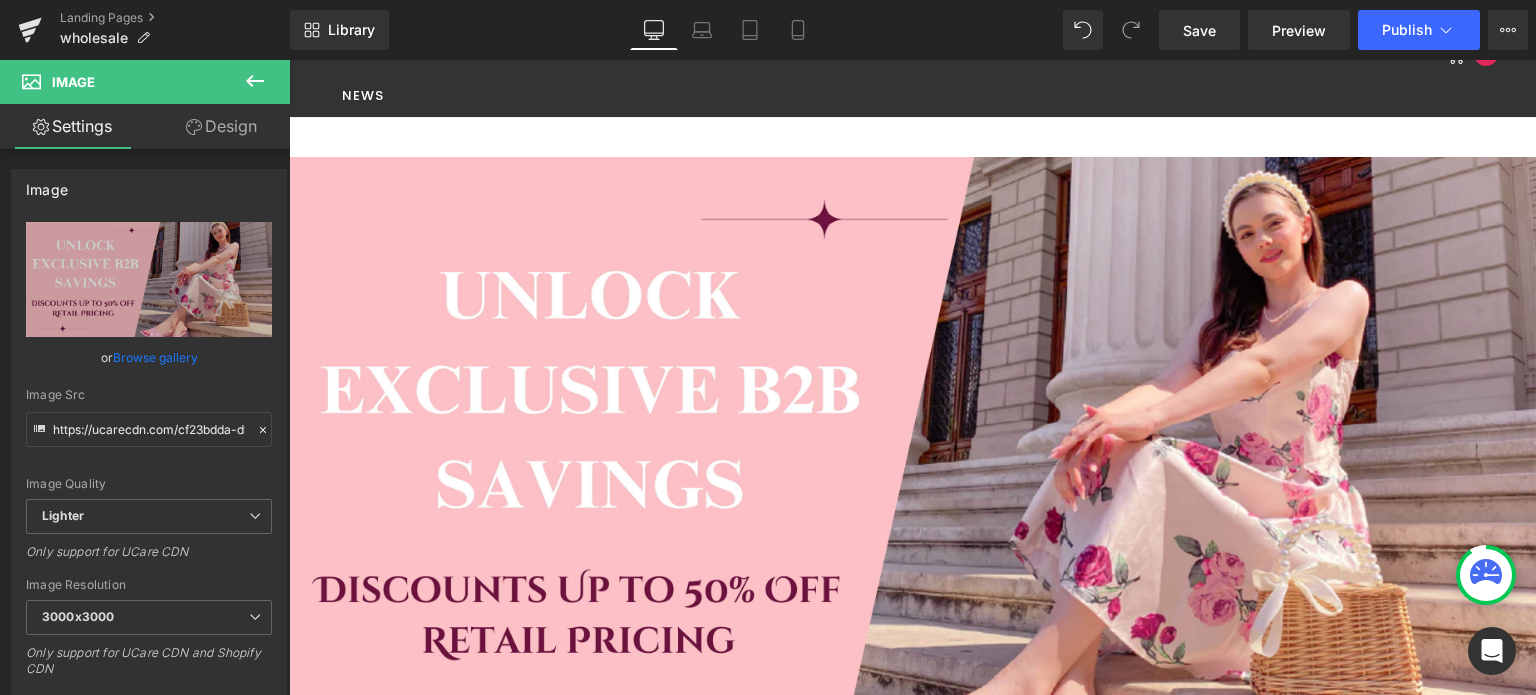 scroll, scrollTop: 0, scrollLeft: 0, axis: both 